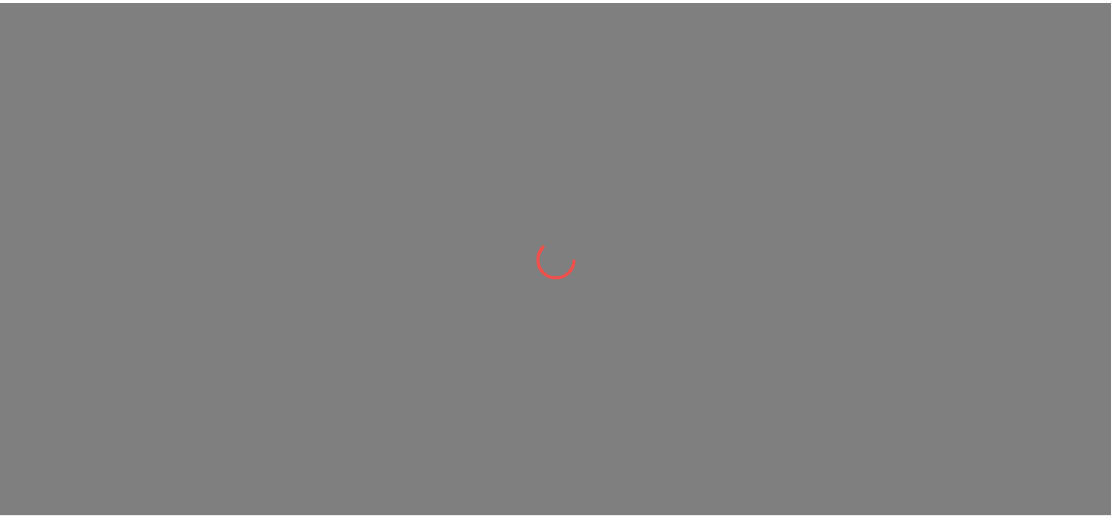 scroll, scrollTop: 0, scrollLeft: 0, axis: both 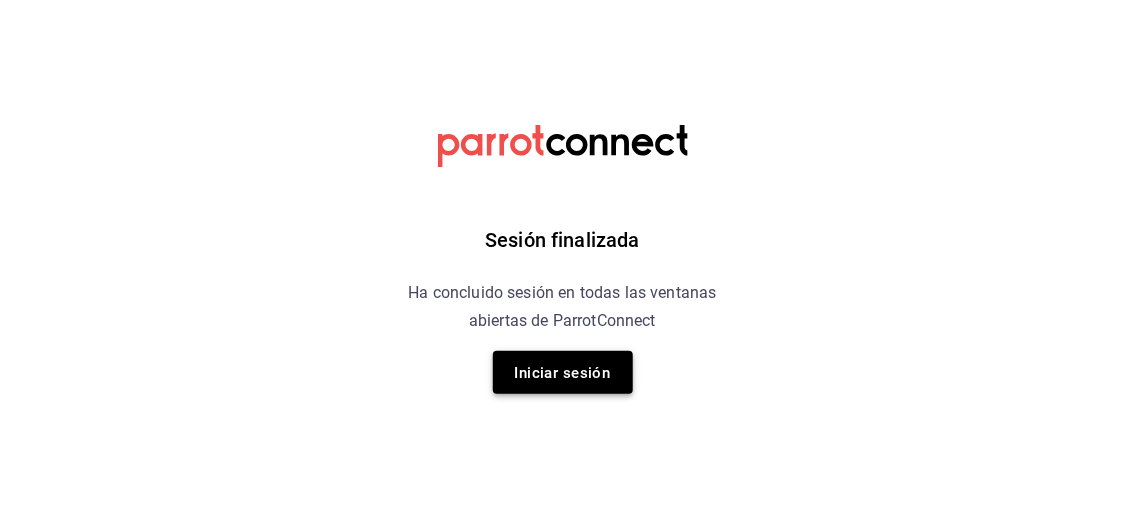 click on "Iniciar sesión" at bounding box center [563, 373] 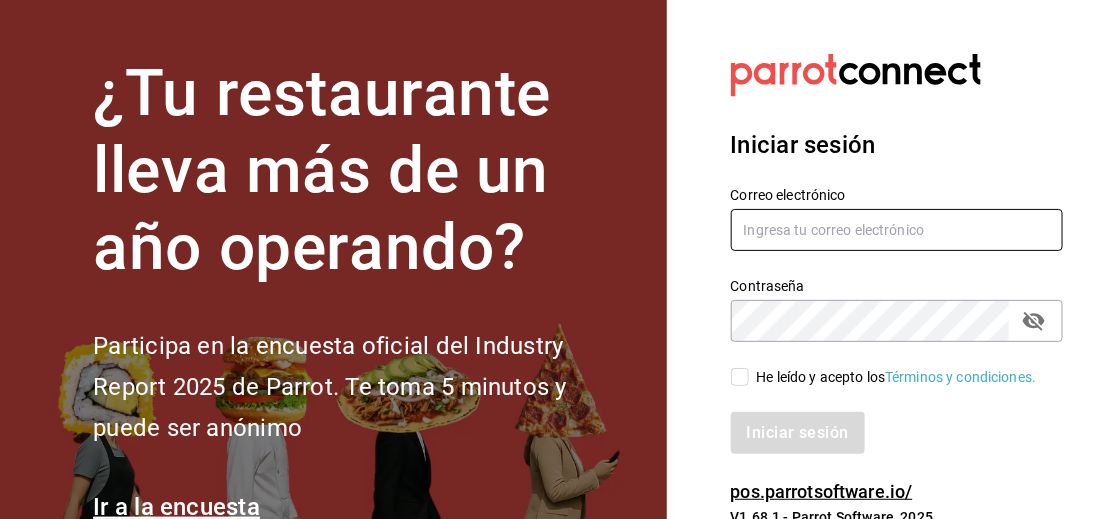 click at bounding box center (897, 230) 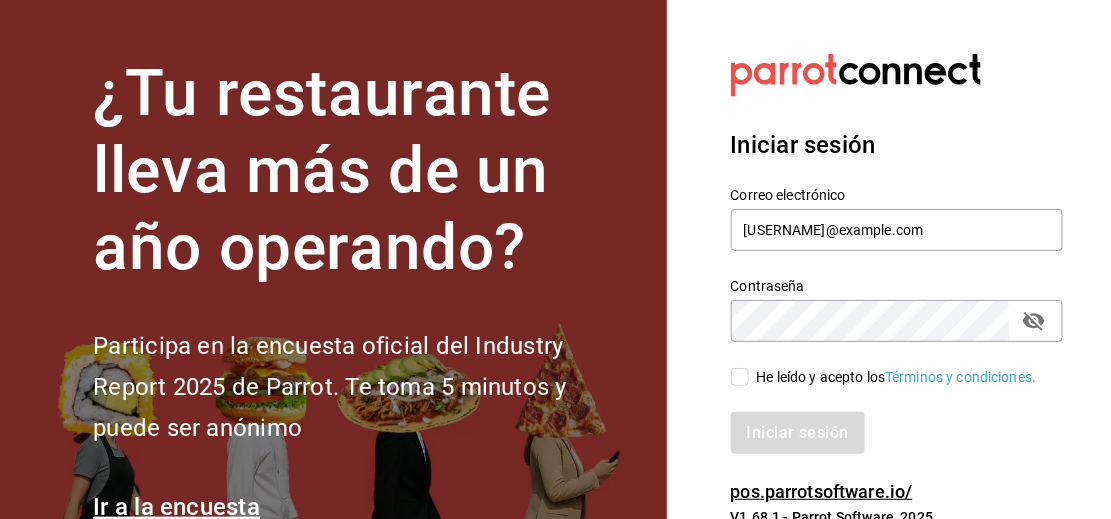 click on "He leído y acepto los  Términos y condiciones." at bounding box center [740, 377] 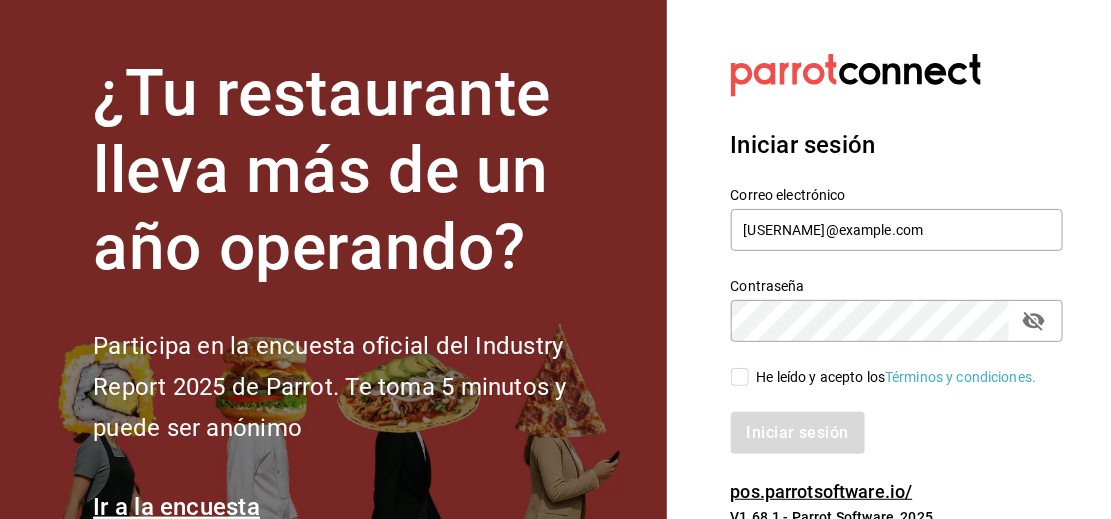 checkbox on "true" 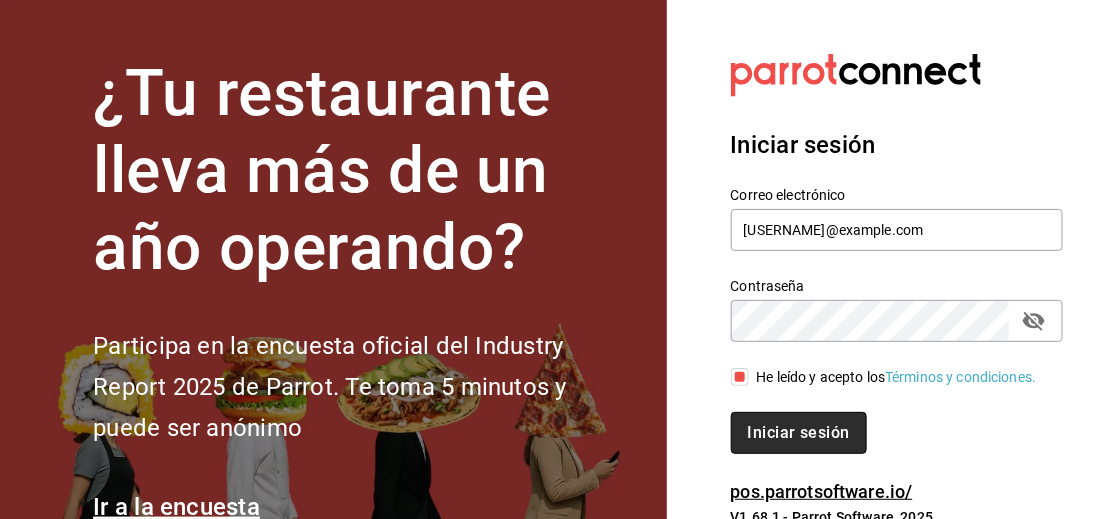 click on "Iniciar sesión" at bounding box center (799, 432) 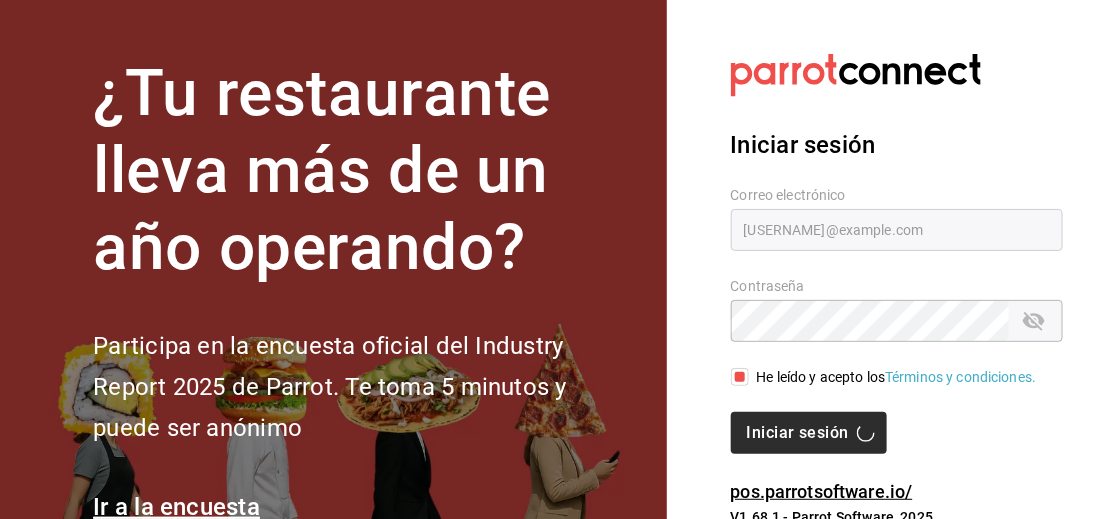 click on "Iniciar sesión" at bounding box center (897, 433) 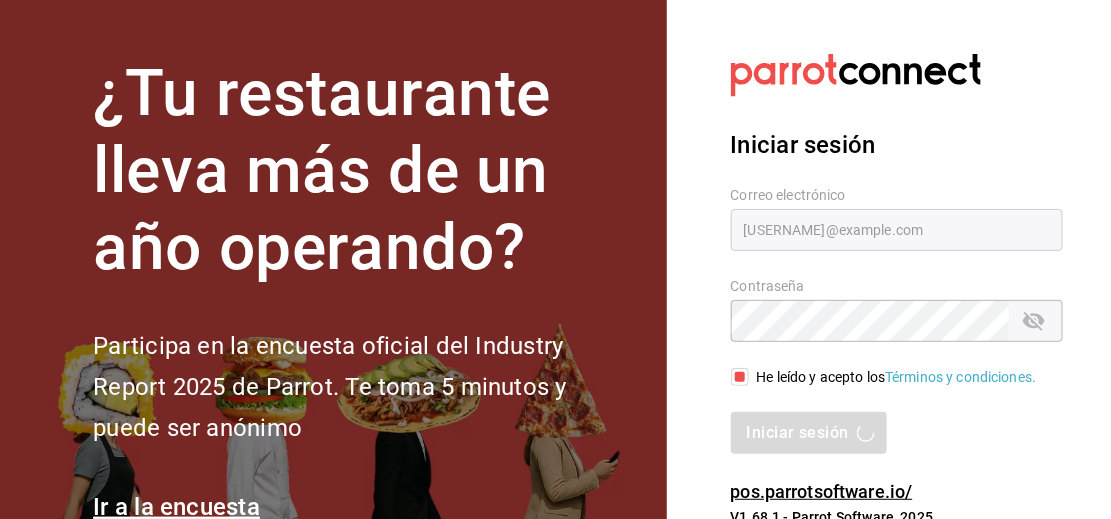 click on "Iniciar sesión" at bounding box center [897, 433] 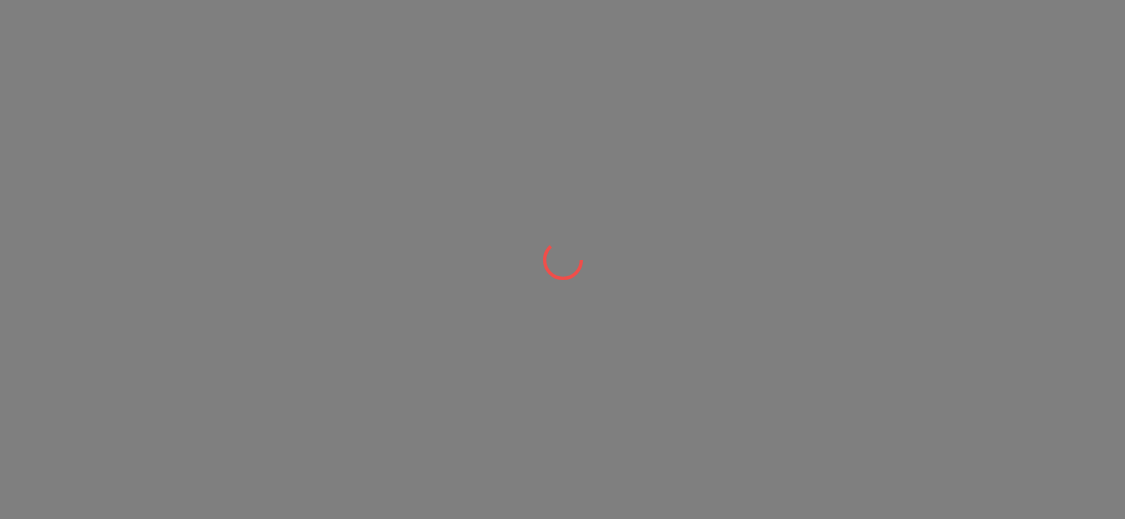 scroll, scrollTop: 0, scrollLeft: 0, axis: both 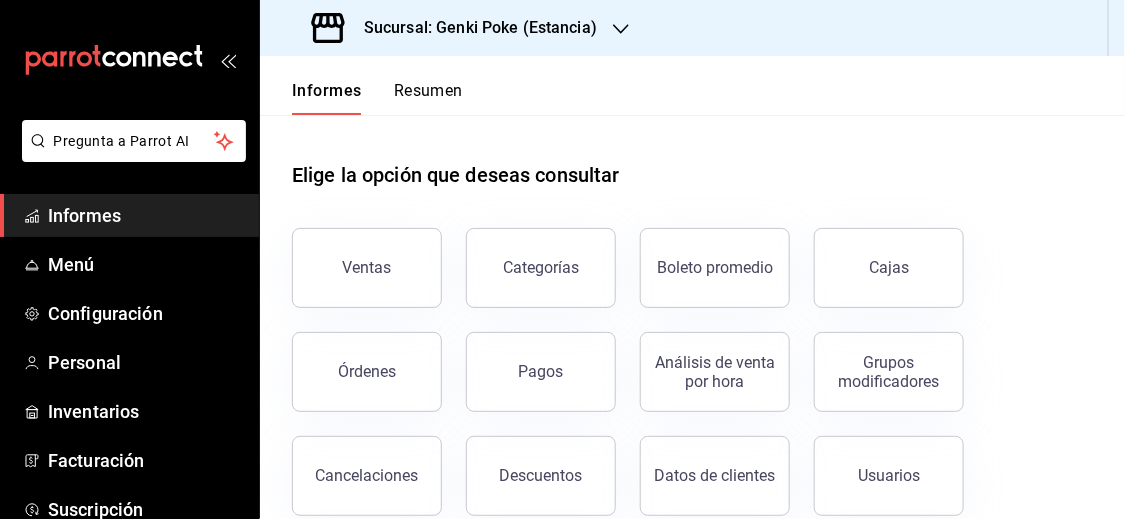 click on "Sucursal: Genki Poke (Estancia)" at bounding box center (480, 27) 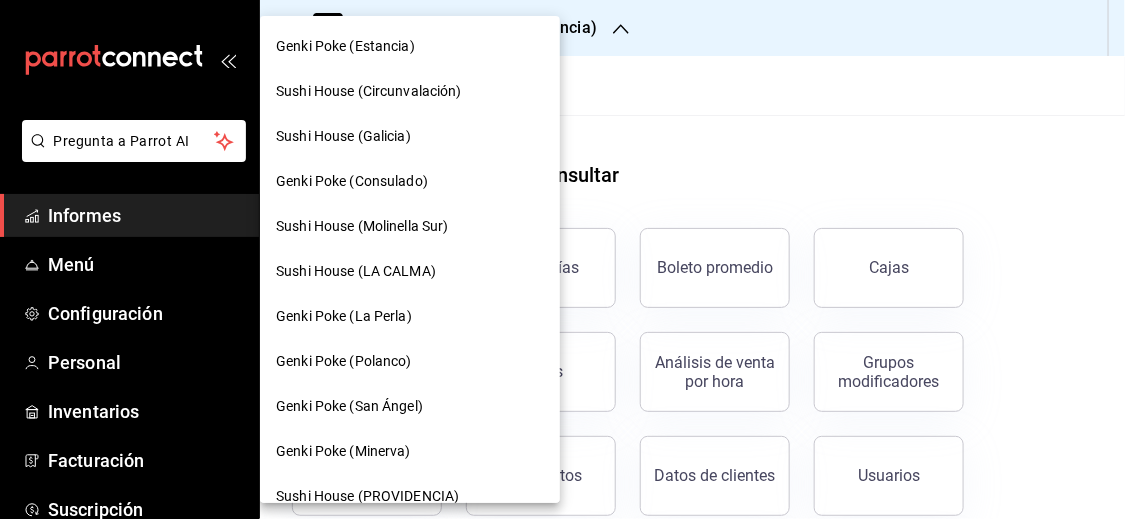 click on "Sushi House (PROVIDENCIA)" at bounding box center (367, 496) 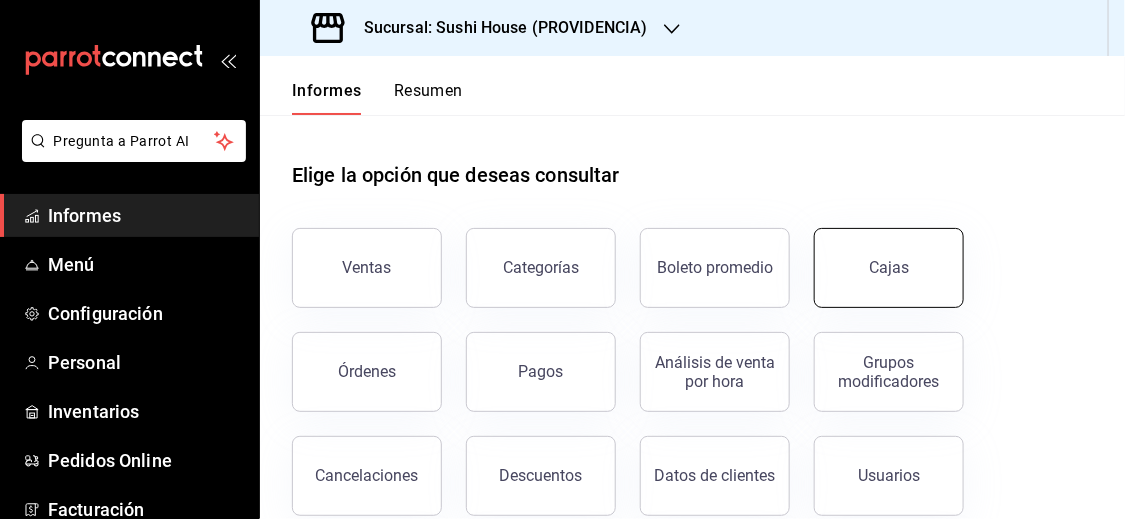 click on "Cajas" at bounding box center [889, 268] 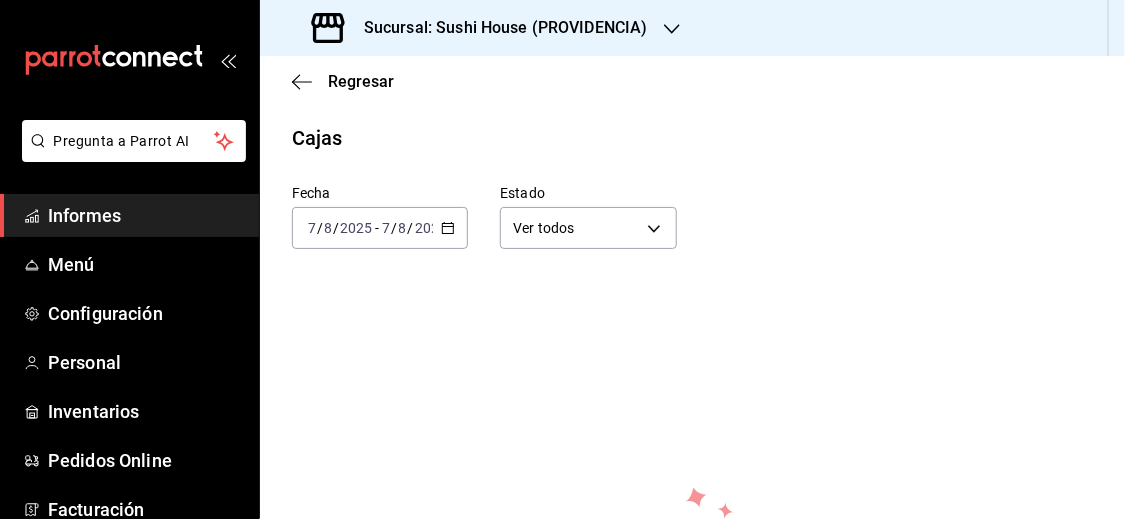 scroll, scrollTop: 284, scrollLeft: 0, axis: vertical 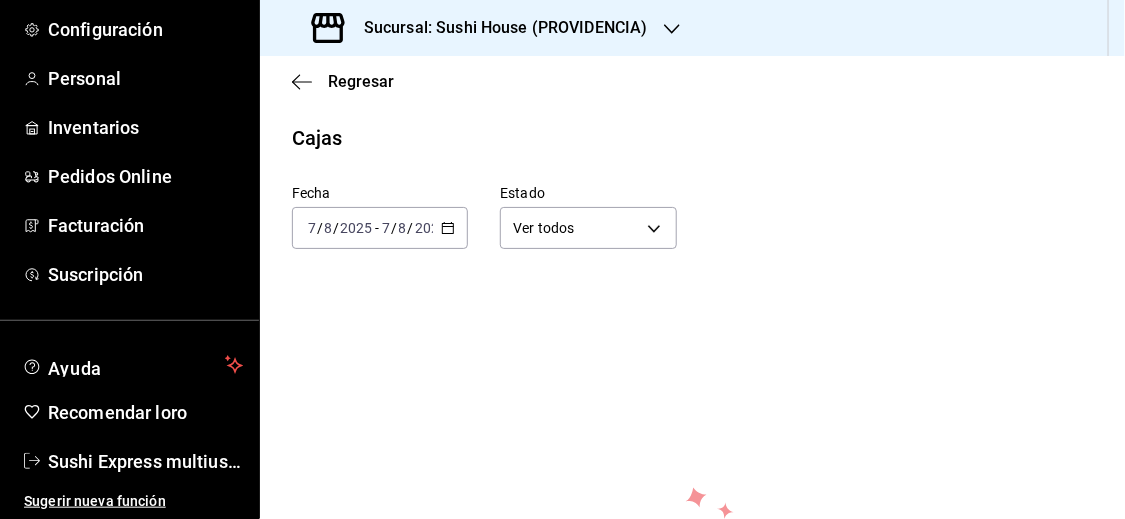 click 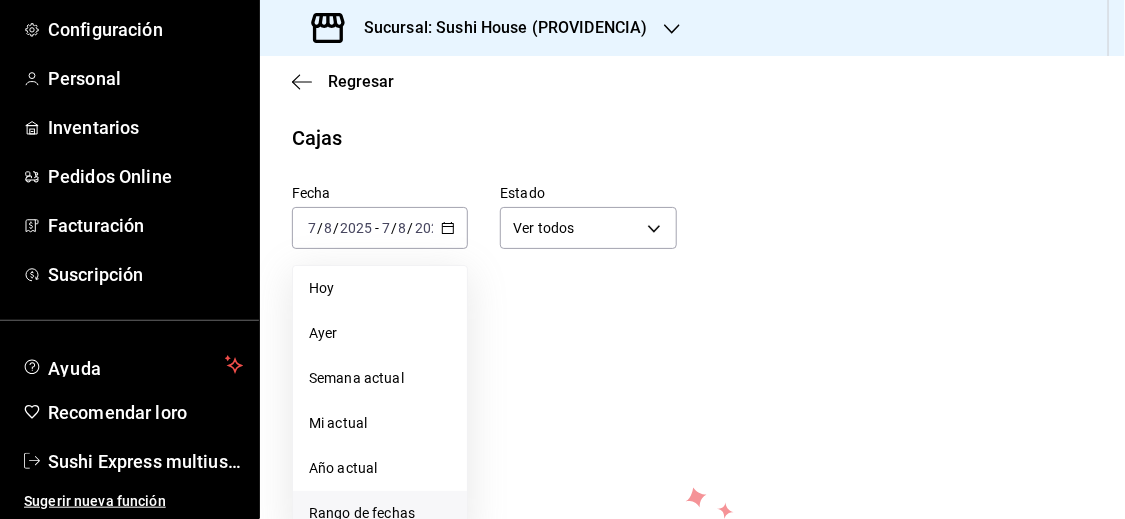 click on "Rango de fechas" at bounding box center [362, 513] 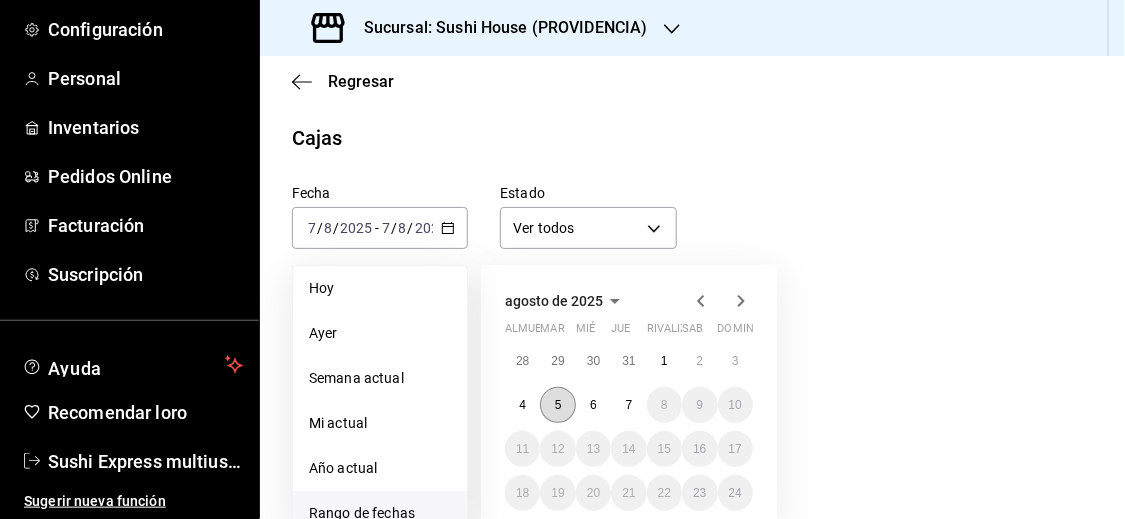 click on "5" at bounding box center (557, 405) 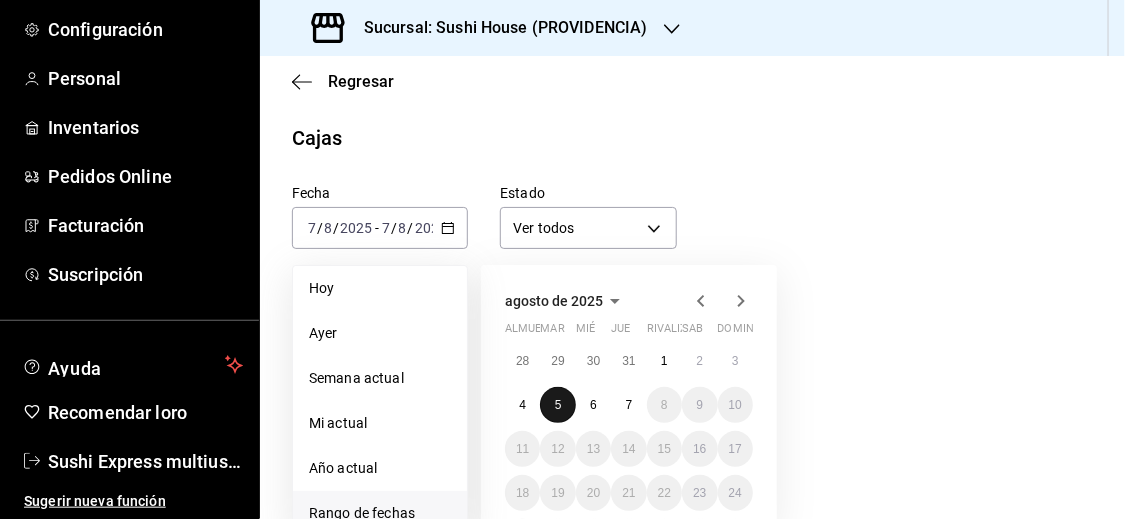 click on "5" at bounding box center (557, 405) 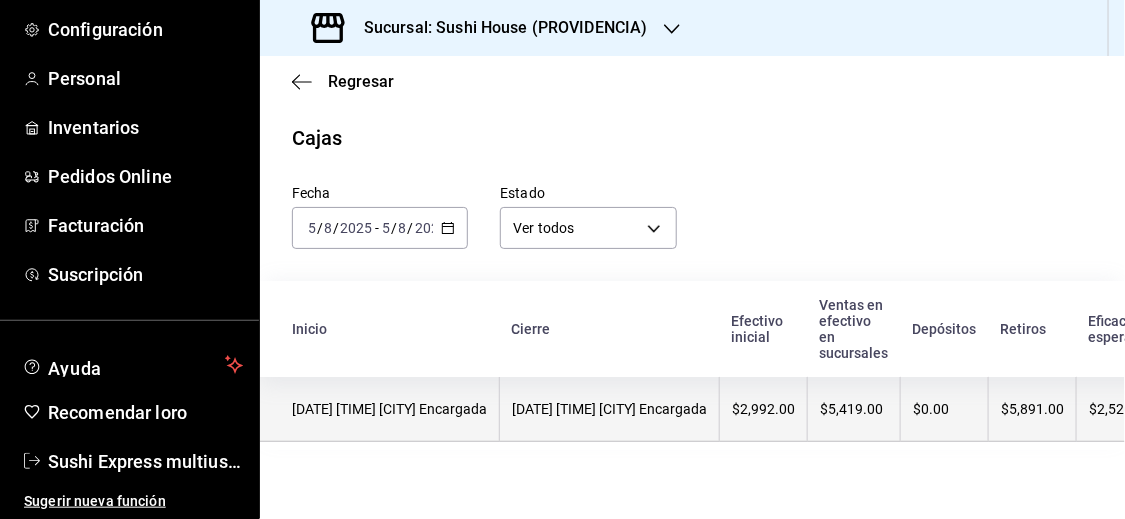 click on "[DATE] [TIME] [CITY] Encargada" at bounding box center [610, 409] 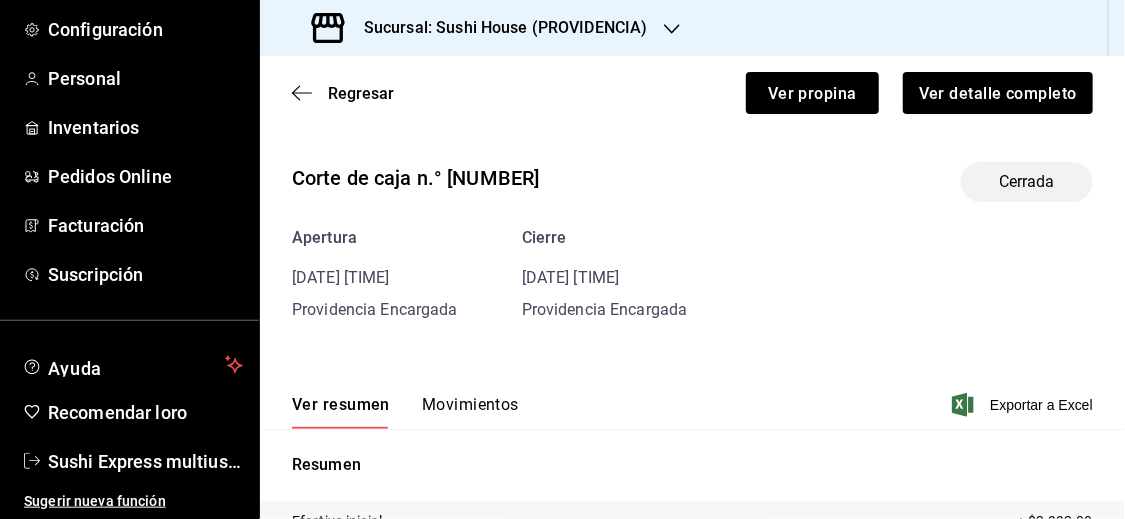 click on "Movimientos" at bounding box center [470, 404] 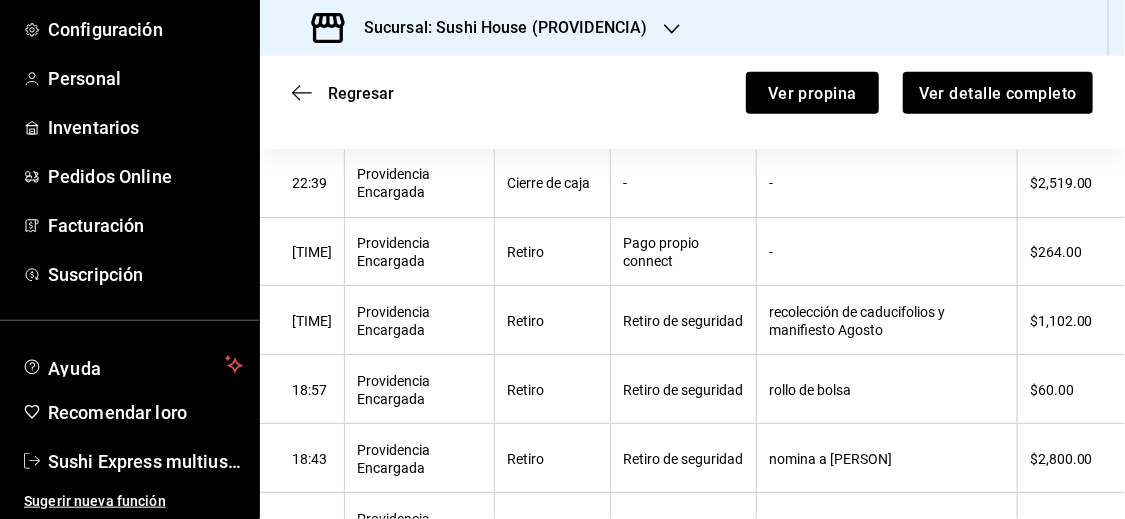 scroll, scrollTop: 897, scrollLeft: 0, axis: vertical 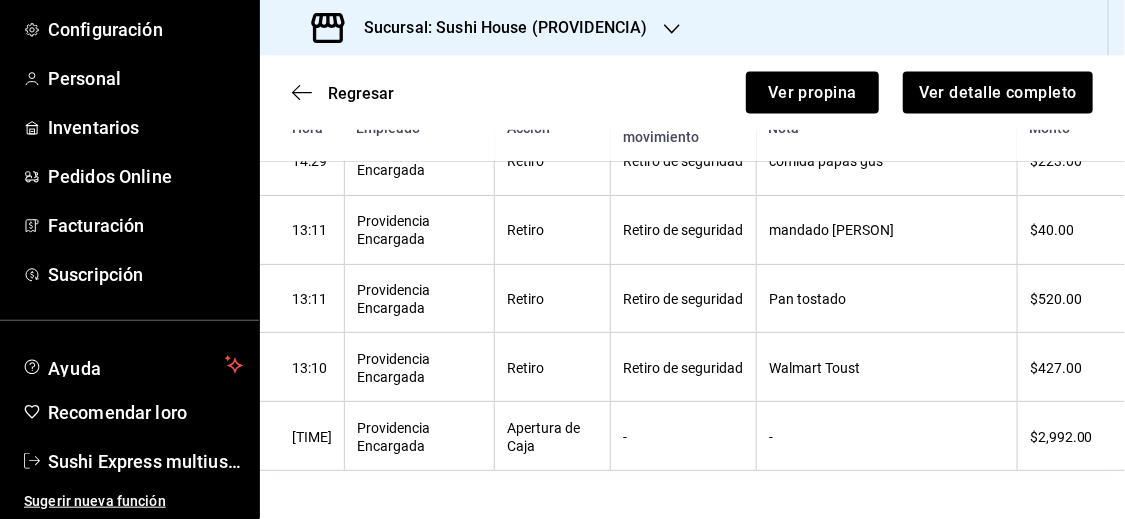 type 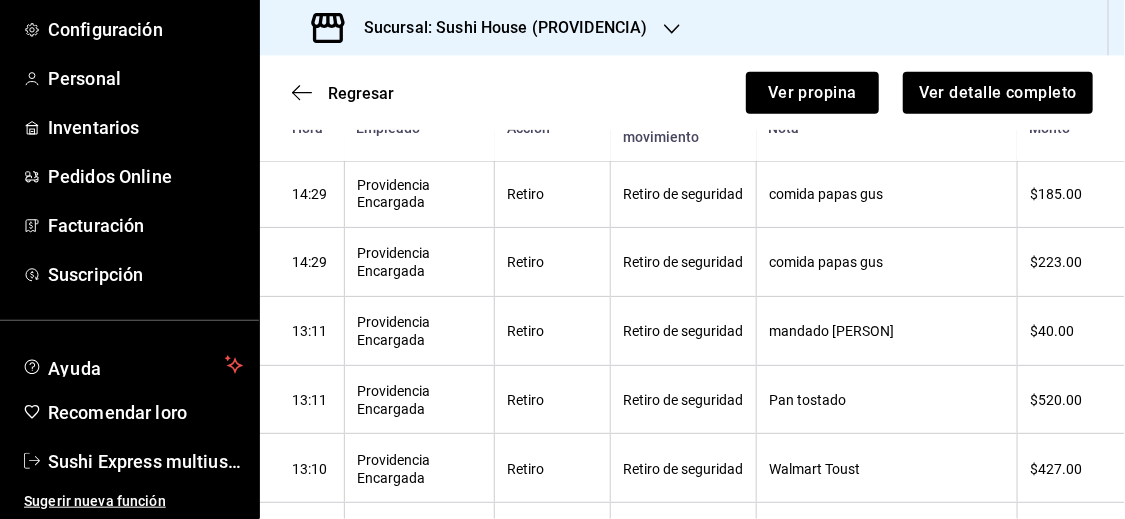 scroll, scrollTop: 752, scrollLeft: 0, axis: vertical 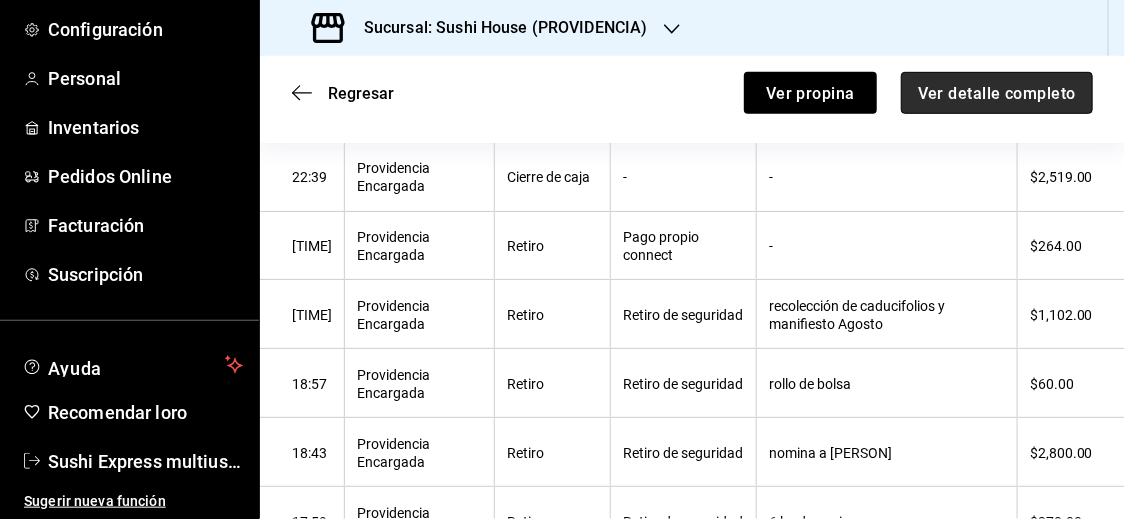 click on "Ver detalle completo" at bounding box center [997, 92] 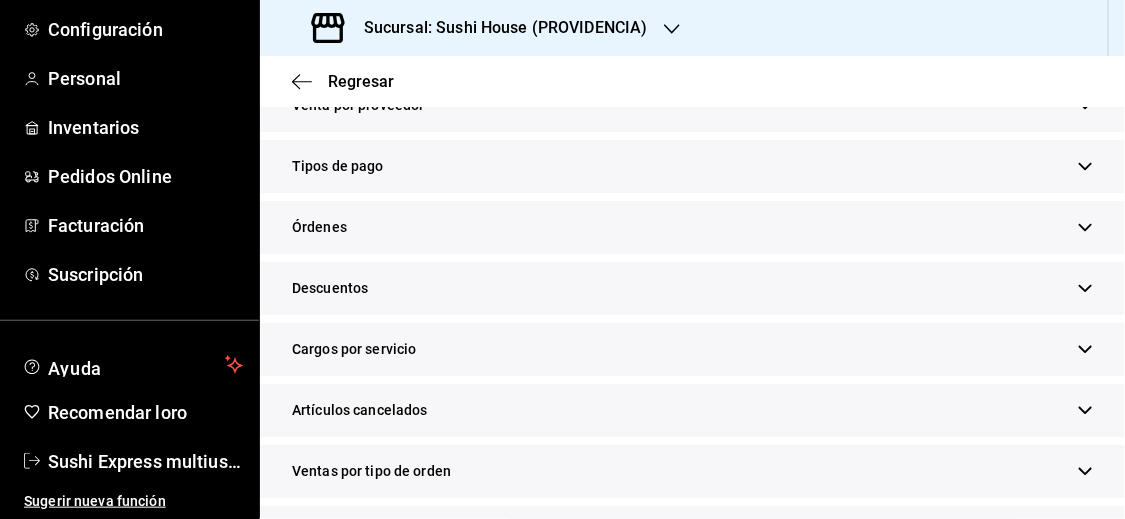 scroll, scrollTop: 446, scrollLeft: 0, axis: vertical 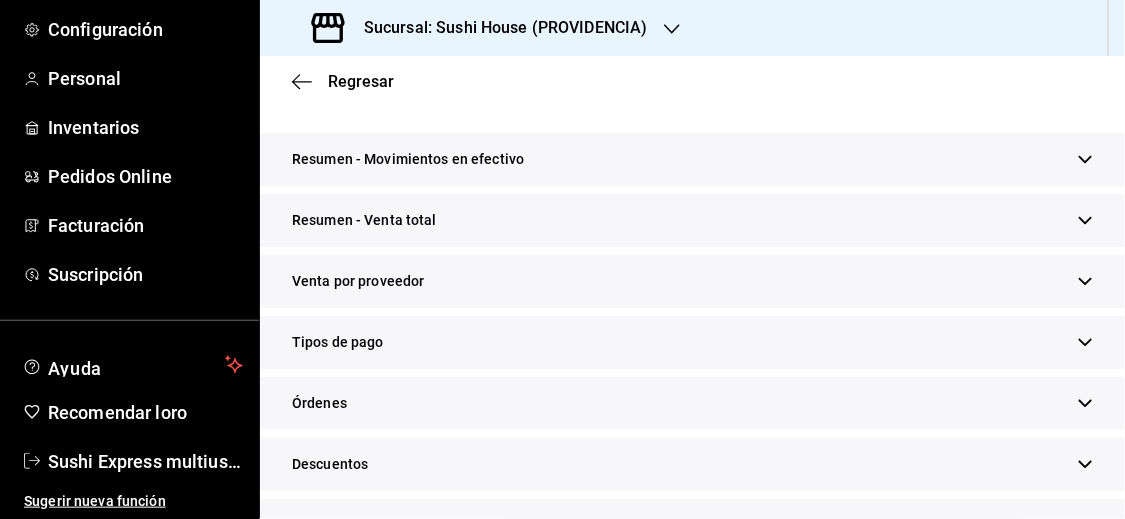 click 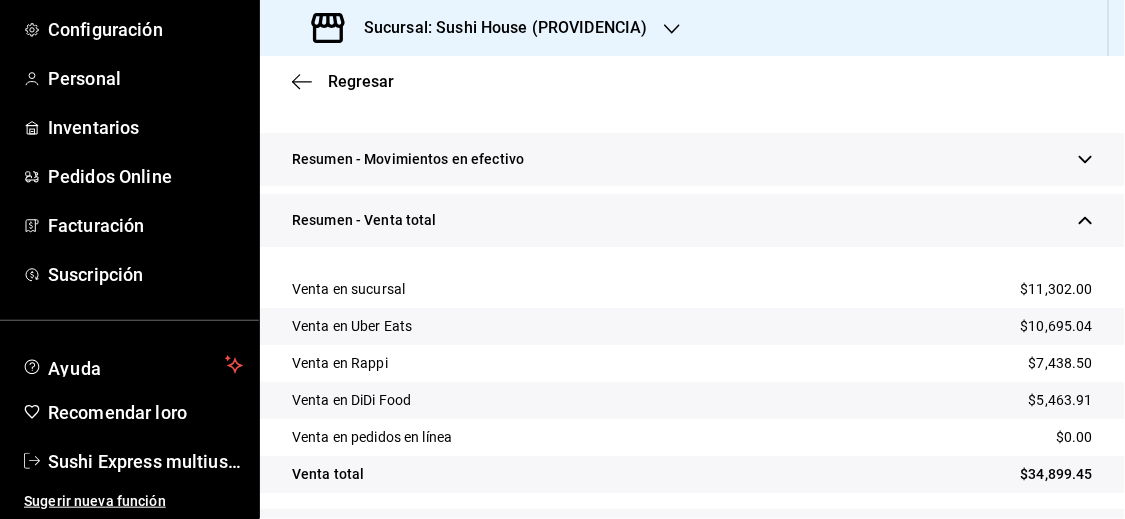 type 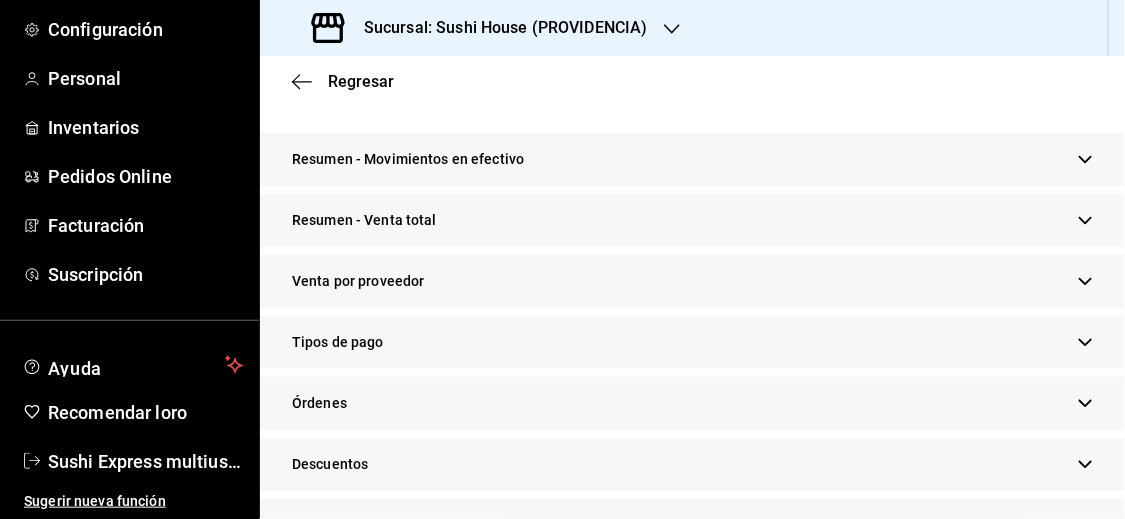 click 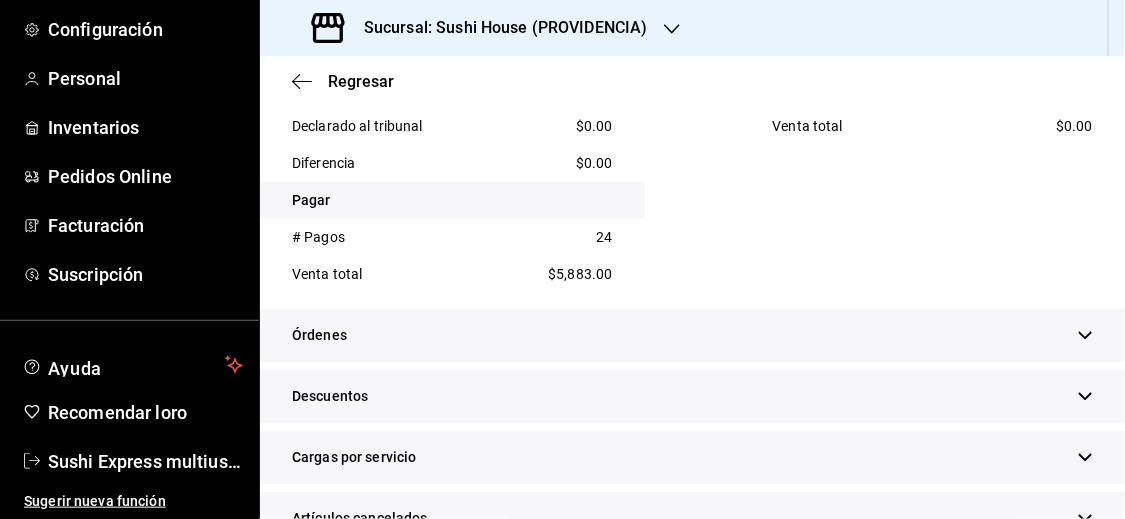 scroll, scrollTop: 1050, scrollLeft: 0, axis: vertical 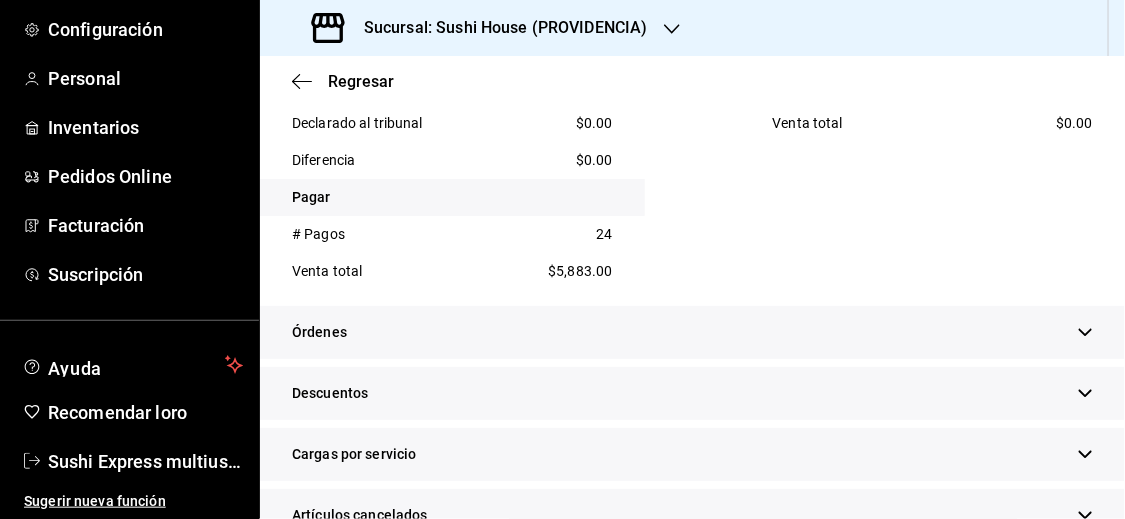 type 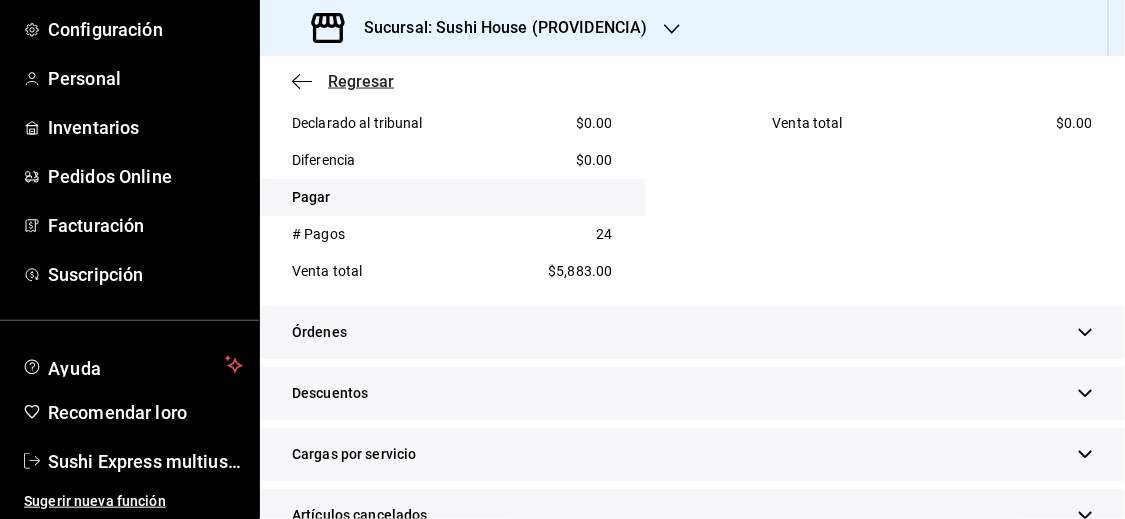 click on "Regresar" at bounding box center [361, 81] 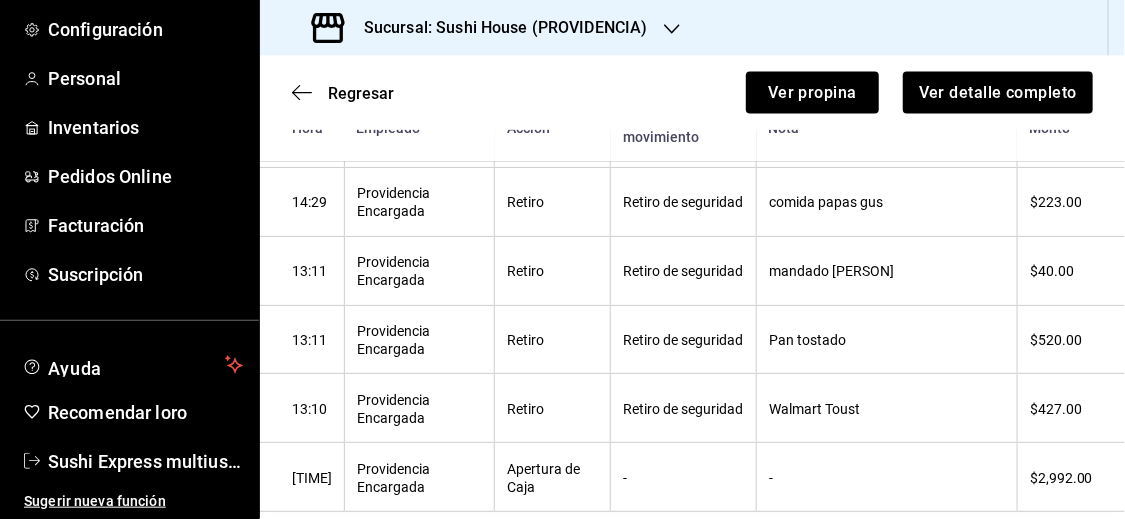scroll, scrollTop: 871, scrollLeft: 0, axis: vertical 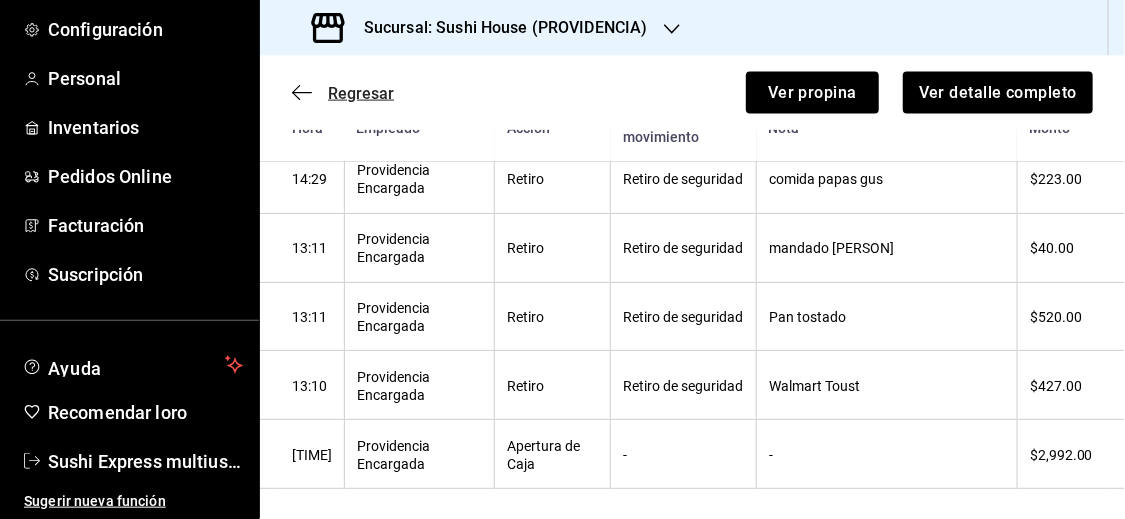 click on "Regresar" at bounding box center (361, 93) 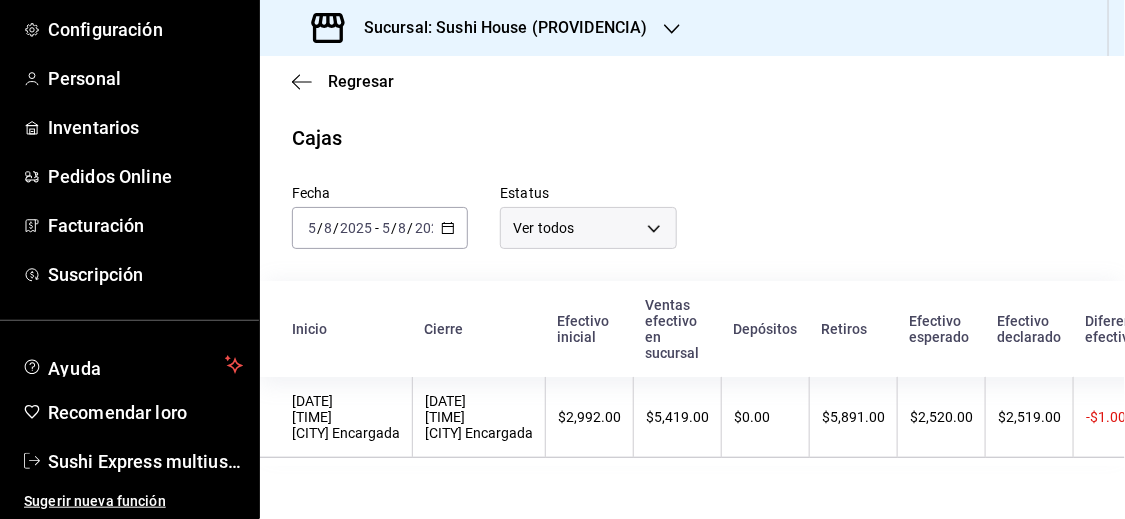 scroll, scrollTop: 0, scrollLeft: 0, axis: both 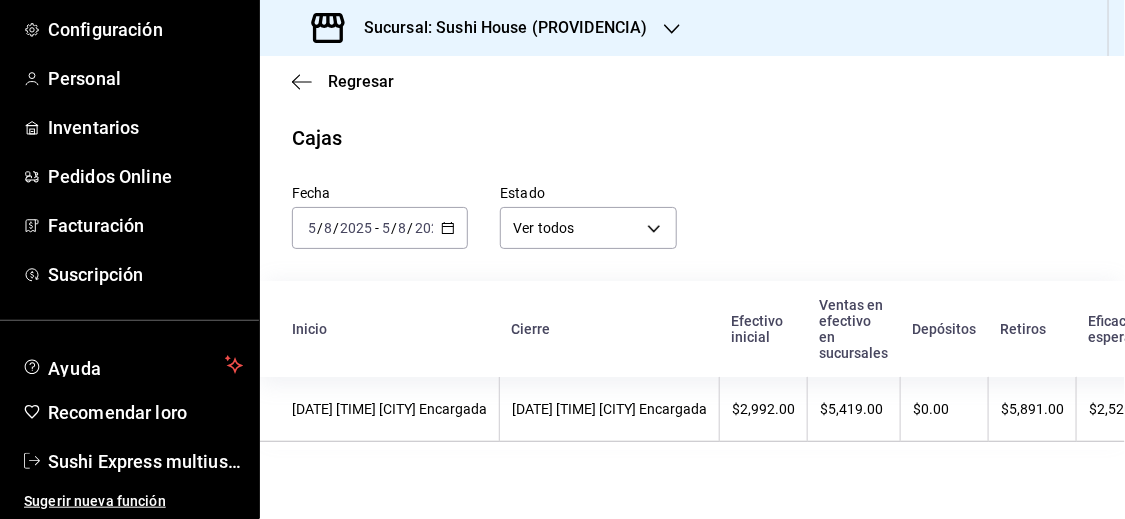 click 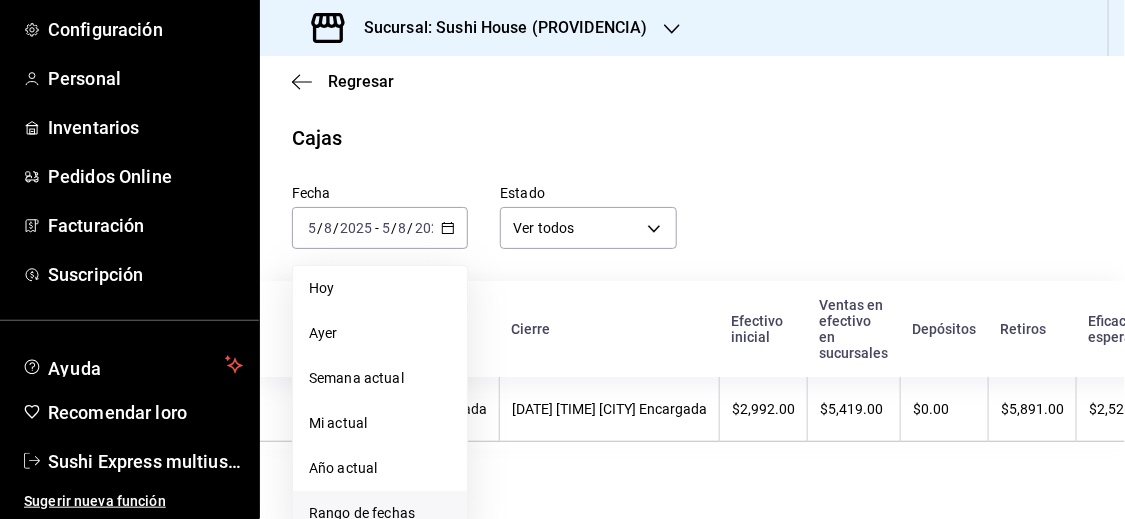 click on "Rango de fechas" at bounding box center (362, 513) 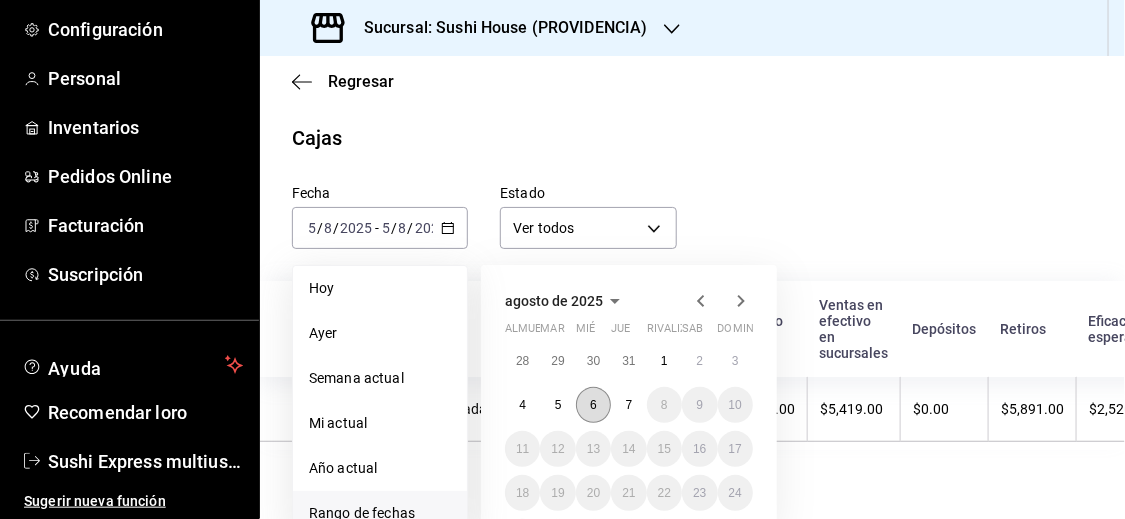 click on "6" at bounding box center [593, 405] 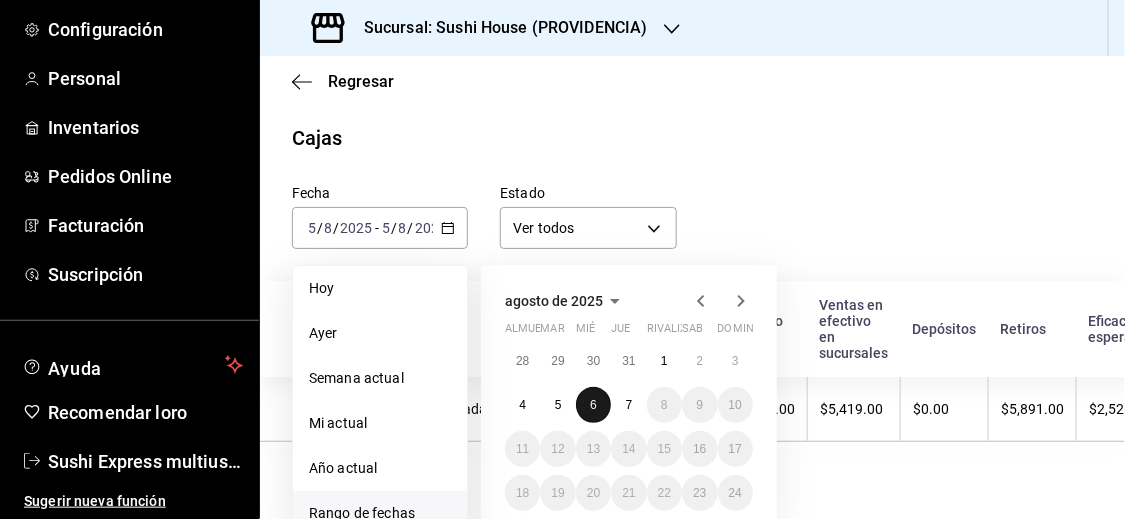 click on "6" at bounding box center [593, 405] 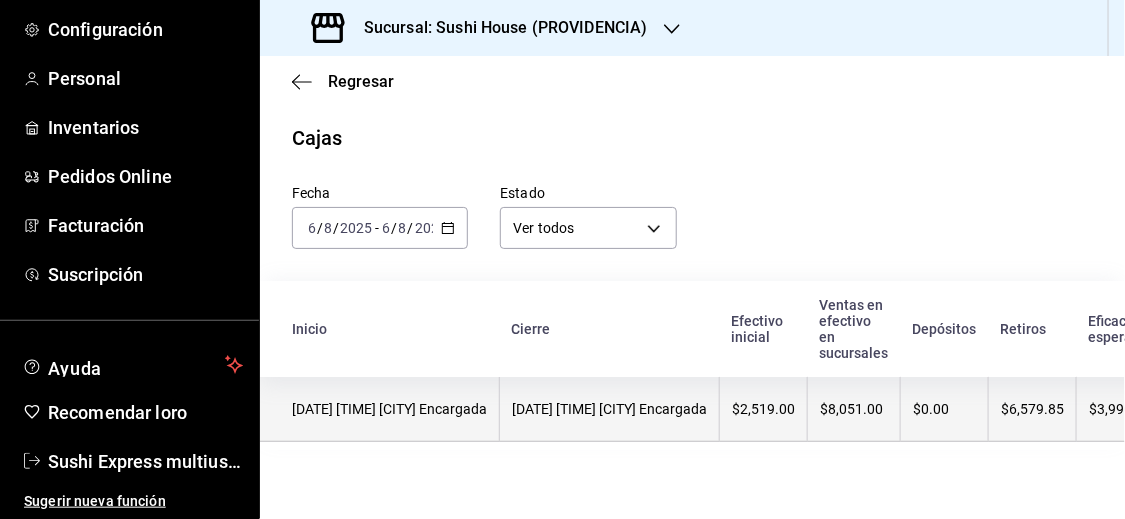 click on "[DATE] [TIME] [CITY] Encargada" at bounding box center (389, 409) 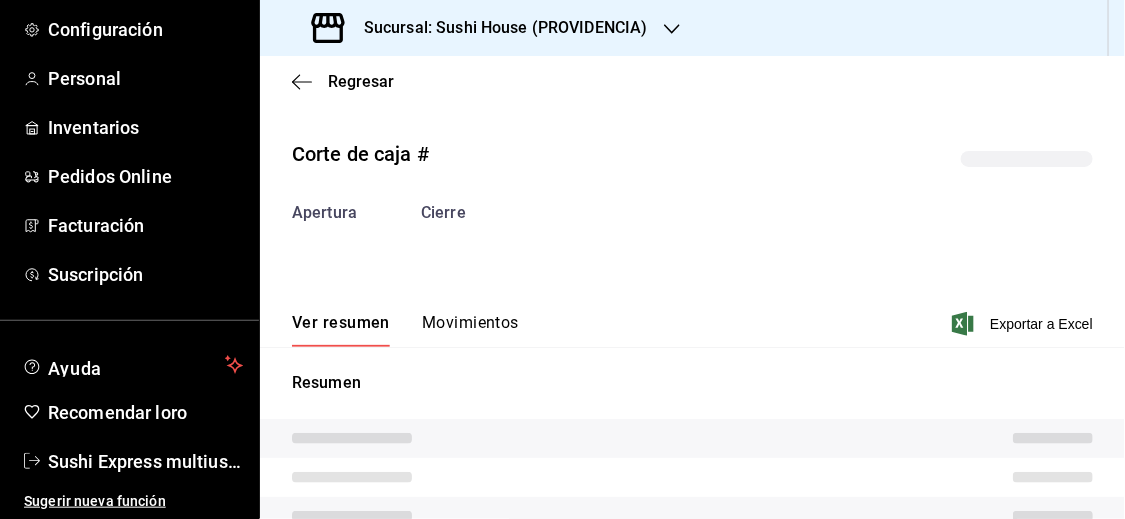 click on "Resumen" at bounding box center (692, 542) 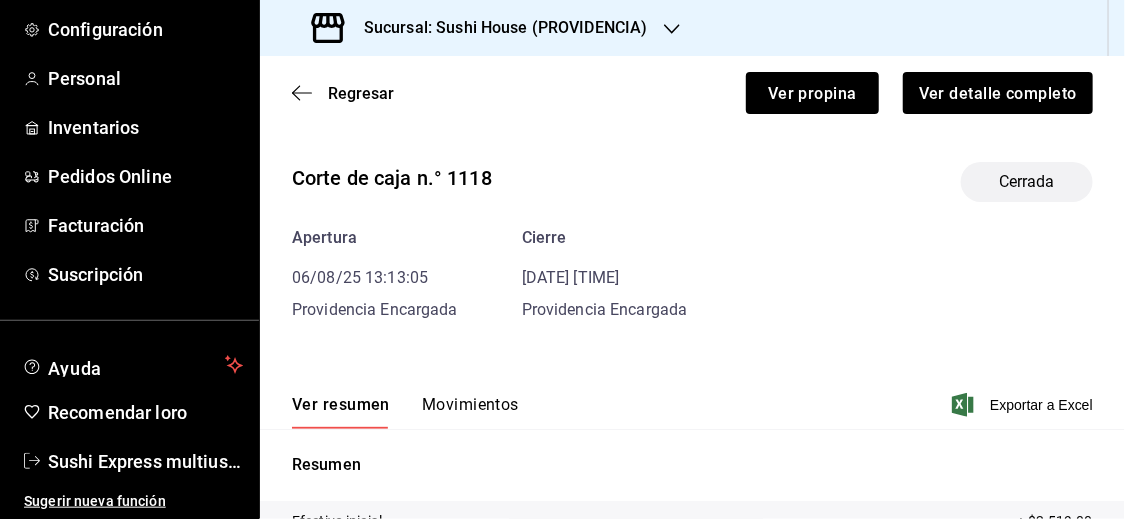 click on "Movimientos" at bounding box center [470, 404] 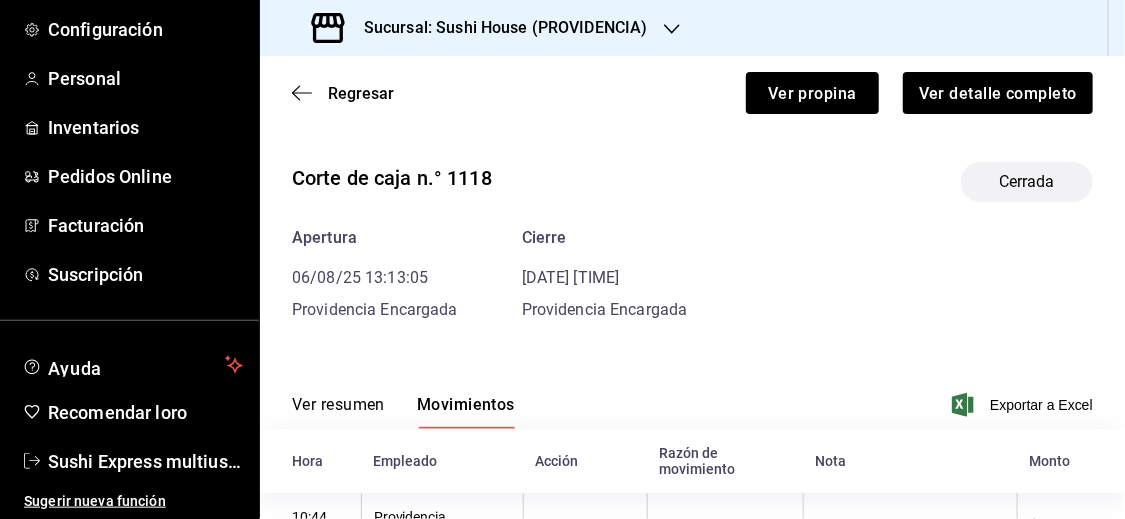 click on "Movimientos" at bounding box center (466, 404) 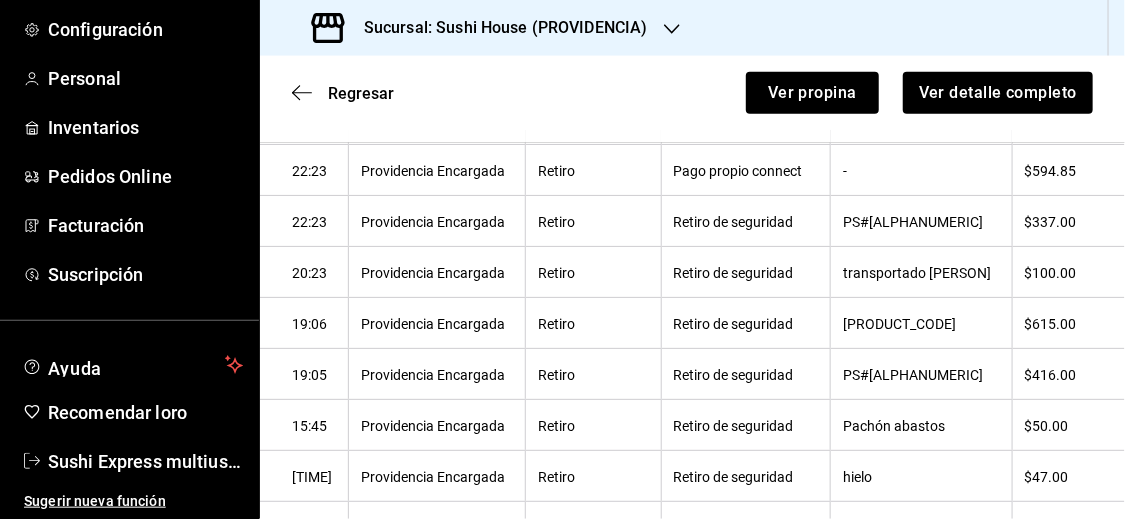scroll, scrollTop: 709, scrollLeft: 0, axis: vertical 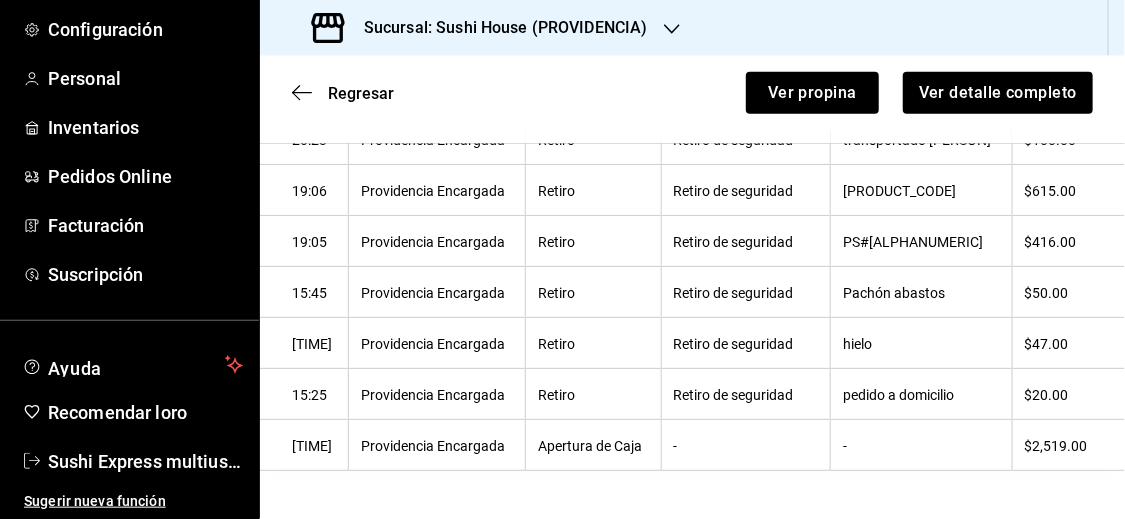 type 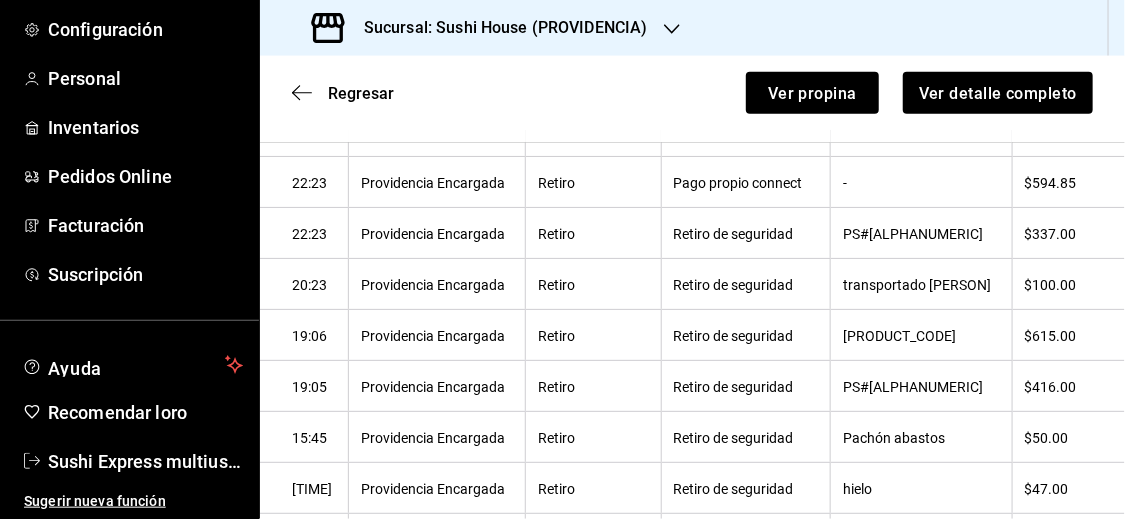 scroll, scrollTop: 564, scrollLeft: 0, axis: vertical 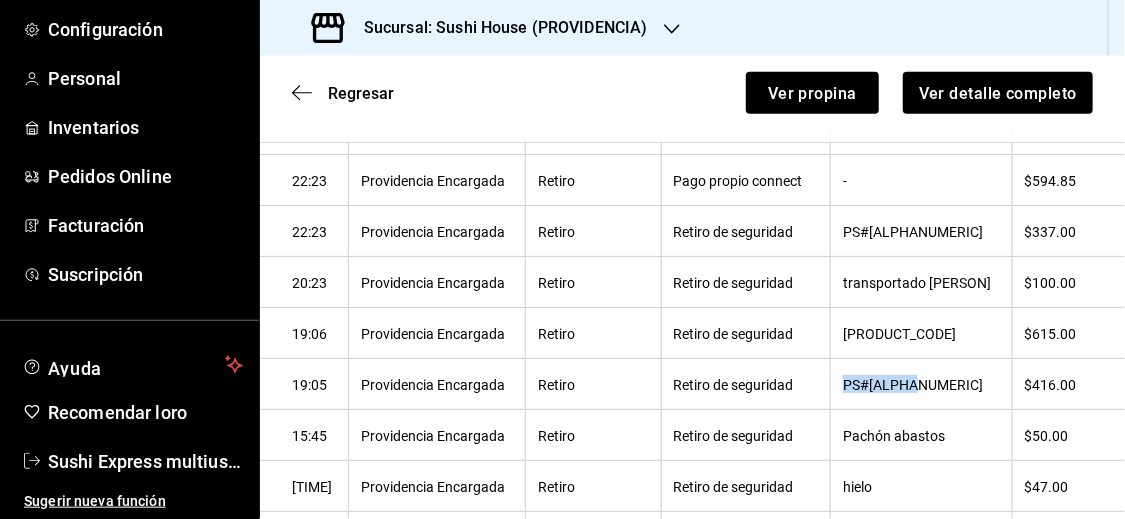 drag, startPoint x: 854, startPoint y: 387, endPoint x: 932, endPoint y: 393, distance: 78.23043 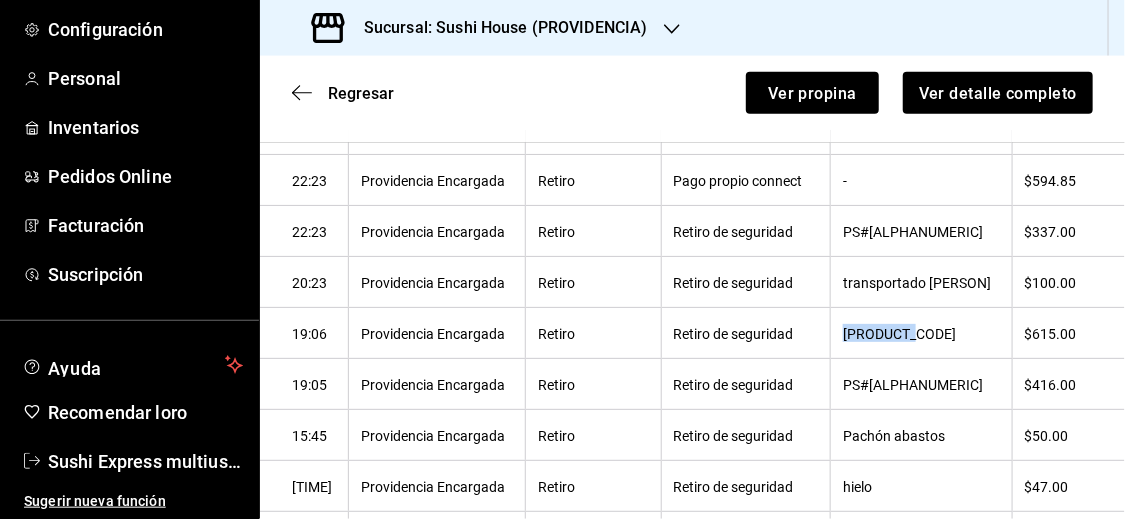 drag, startPoint x: 852, startPoint y: 335, endPoint x: 950, endPoint y: 344, distance: 98.4124 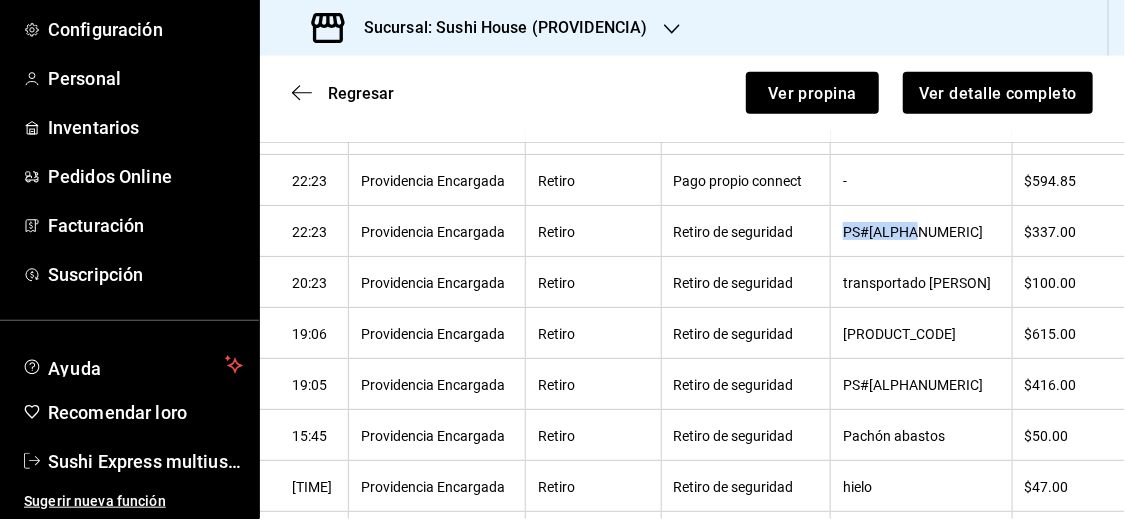 drag, startPoint x: 852, startPoint y: 229, endPoint x: 941, endPoint y: 243, distance: 90.0944 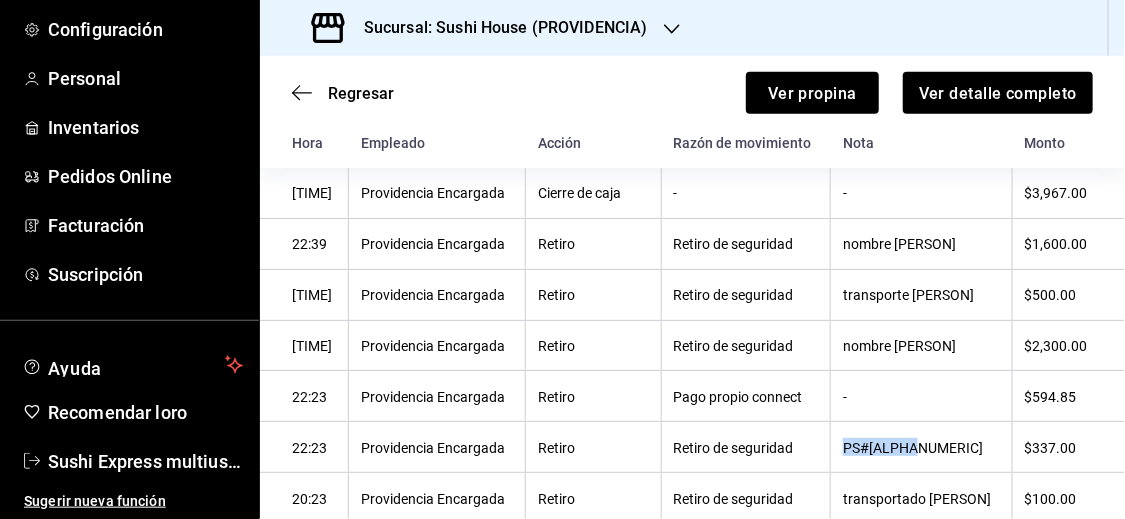 scroll, scrollTop: 274, scrollLeft: 0, axis: vertical 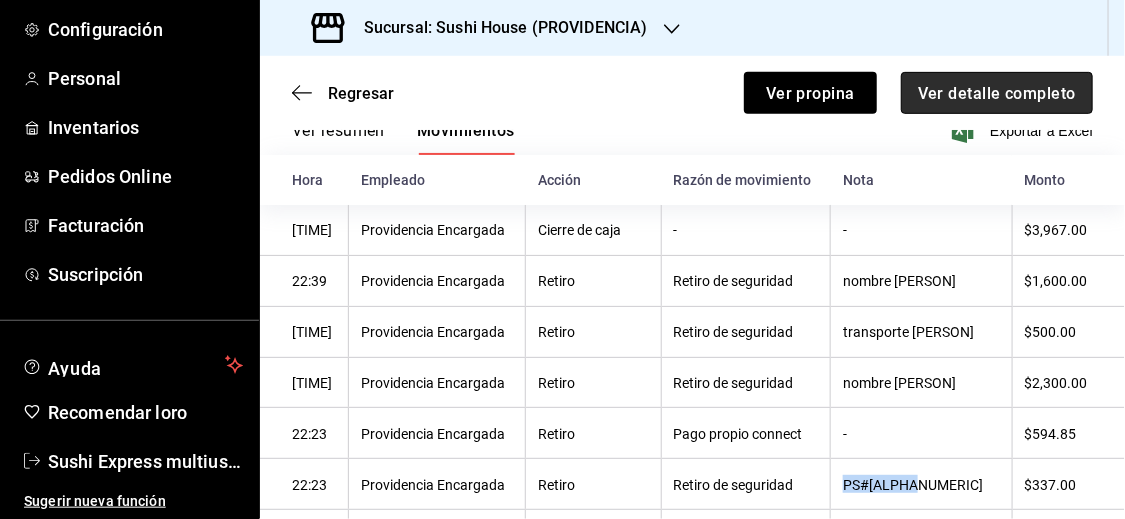 click on "Ver detalle completo" at bounding box center (997, 92) 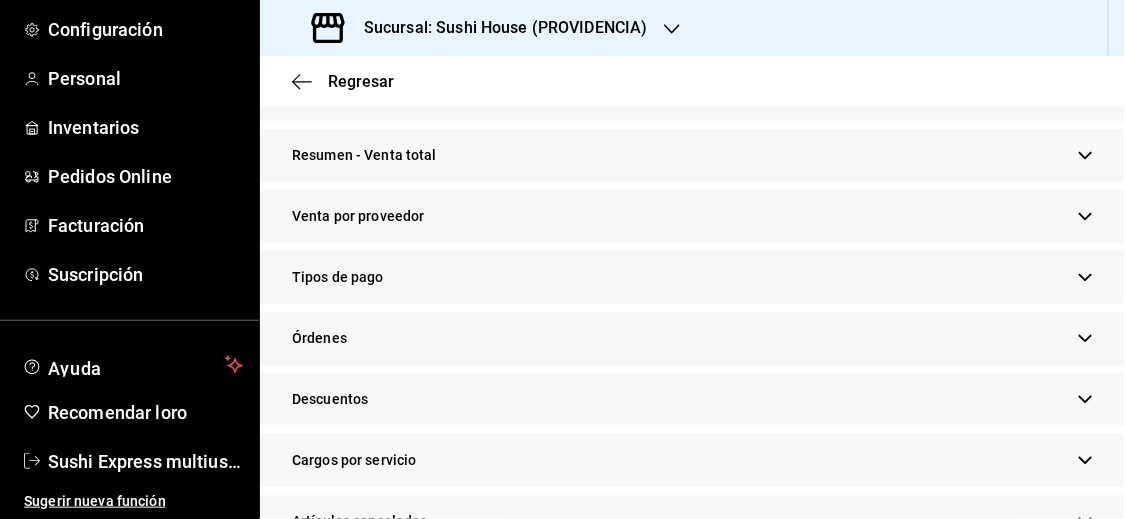 scroll, scrollTop: 367, scrollLeft: 0, axis: vertical 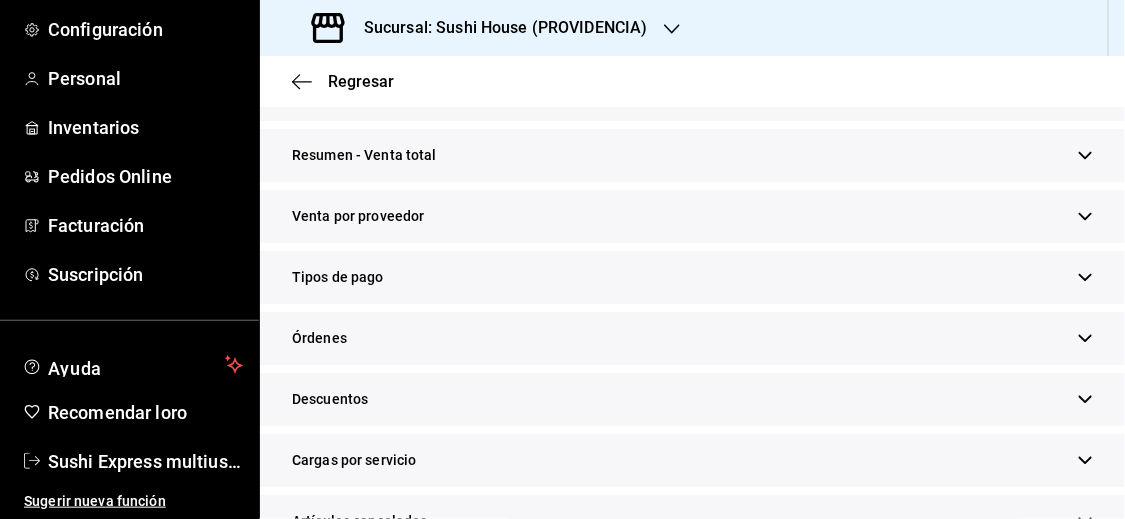 click 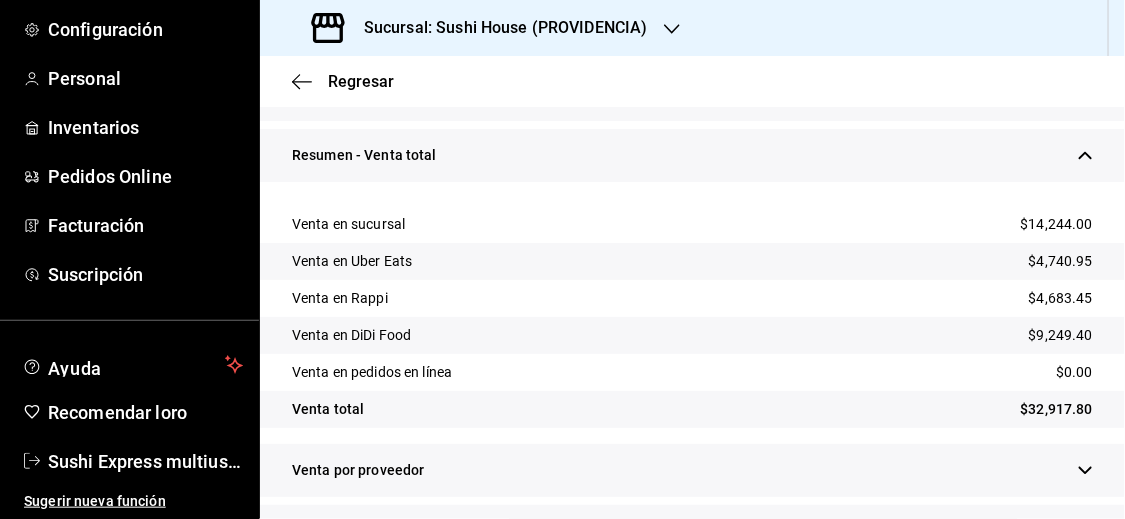 type 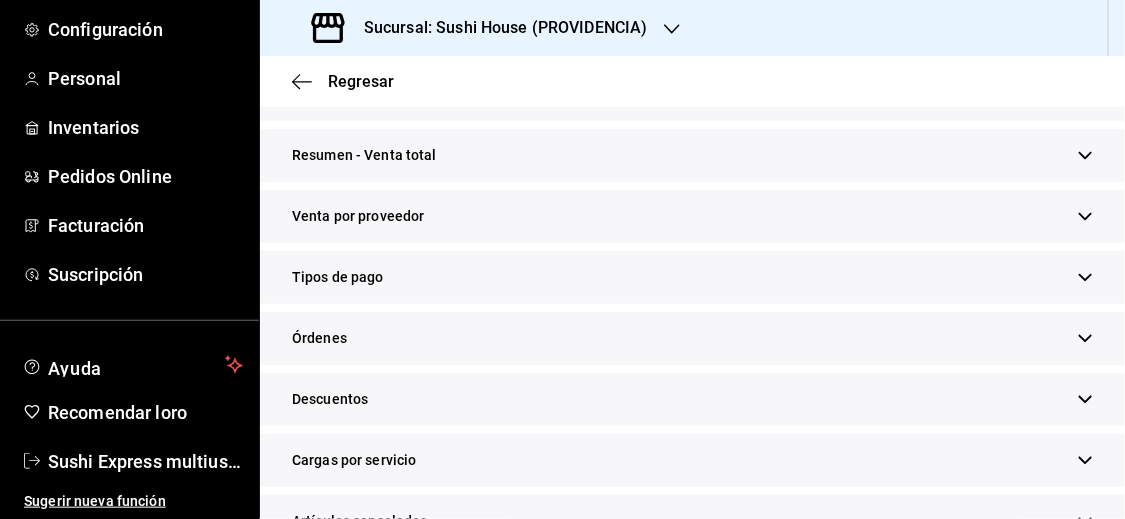 click 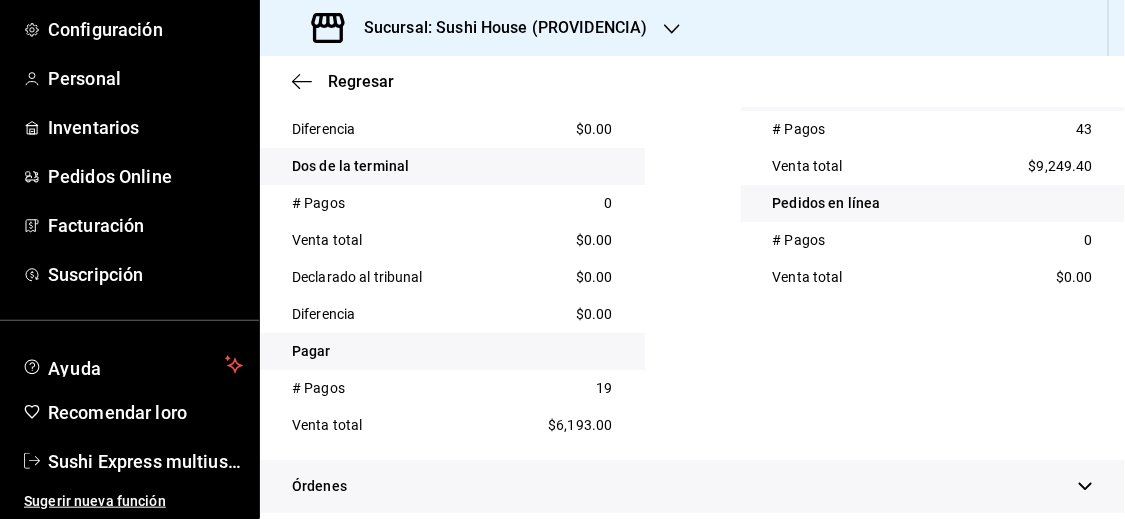 scroll, scrollTop: 899, scrollLeft: 0, axis: vertical 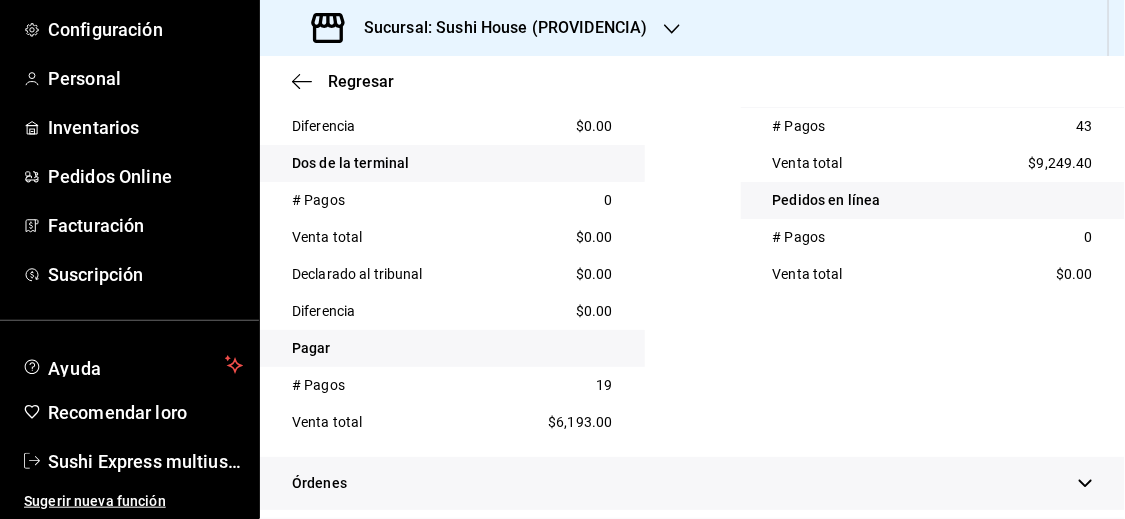 type 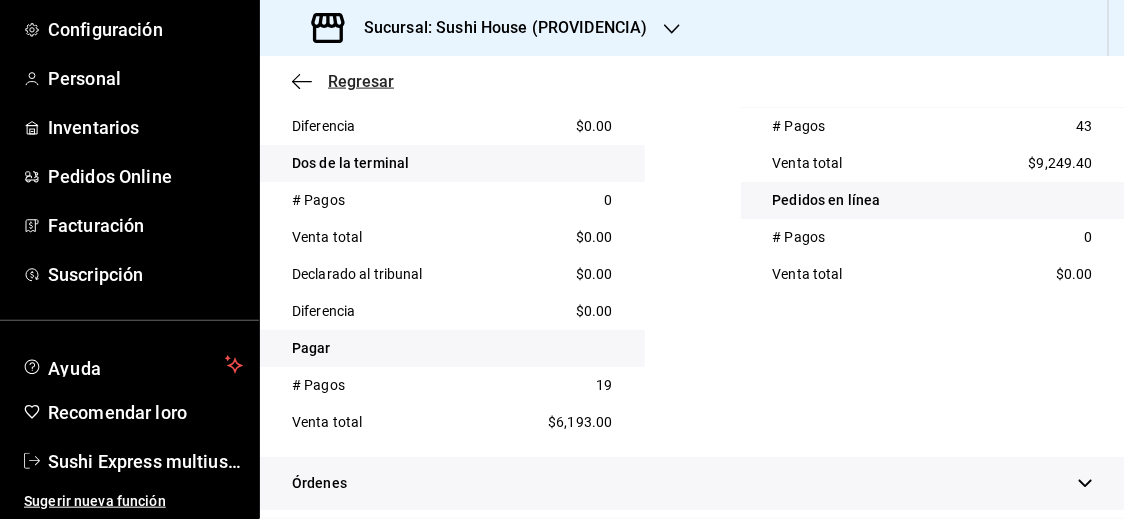 click on "Regresar" at bounding box center (361, 81) 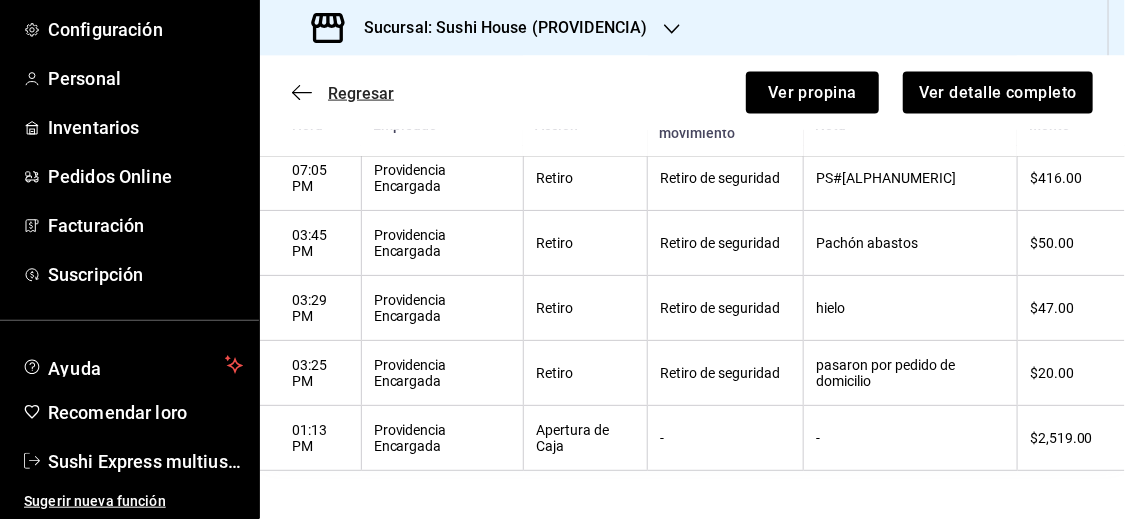 scroll, scrollTop: 709, scrollLeft: 0, axis: vertical 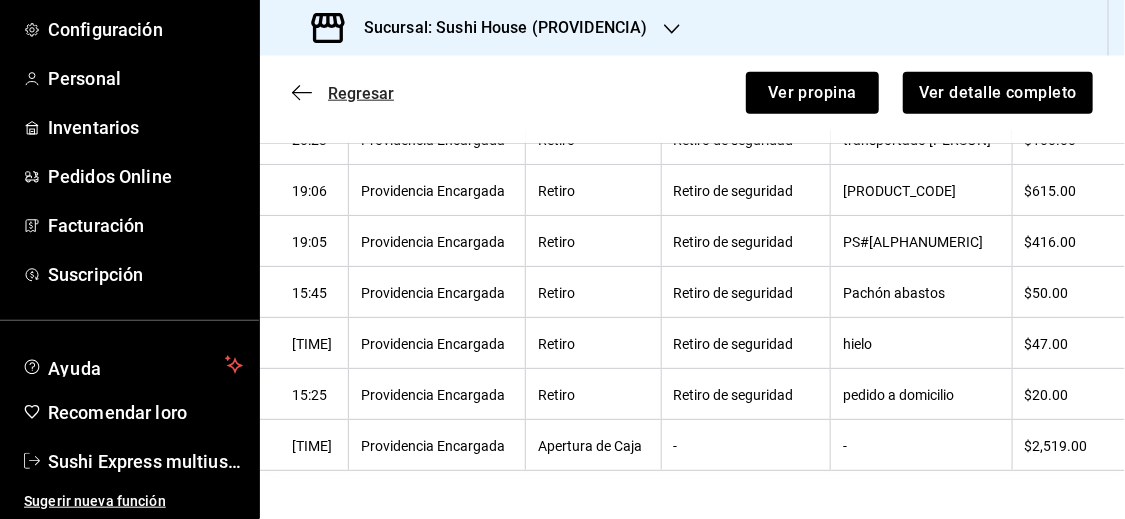 click on "Regresar" at bounding box center (361, 93) 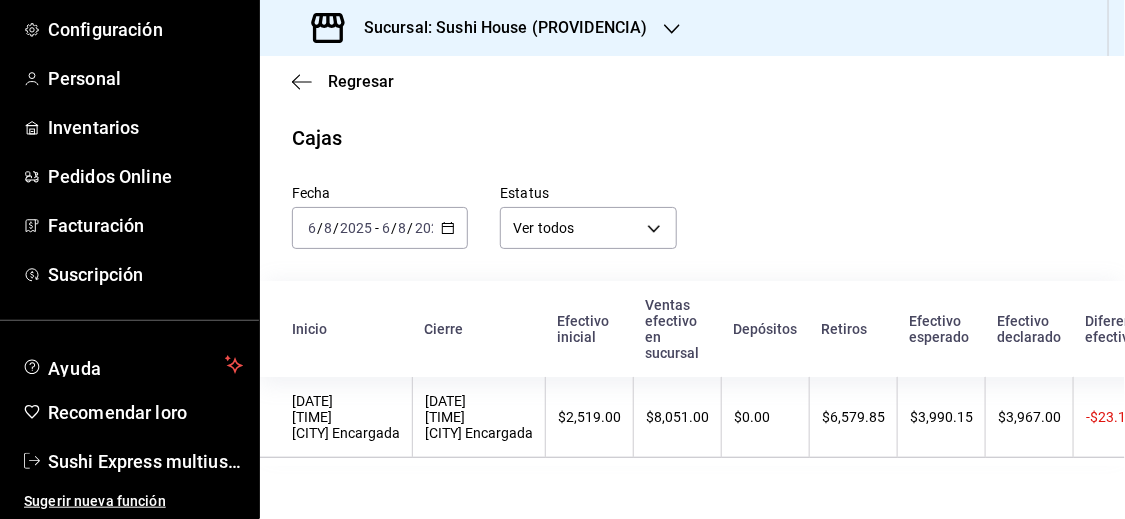 scroll, scrollTop: 0, scrollLeft: 0, axis: both 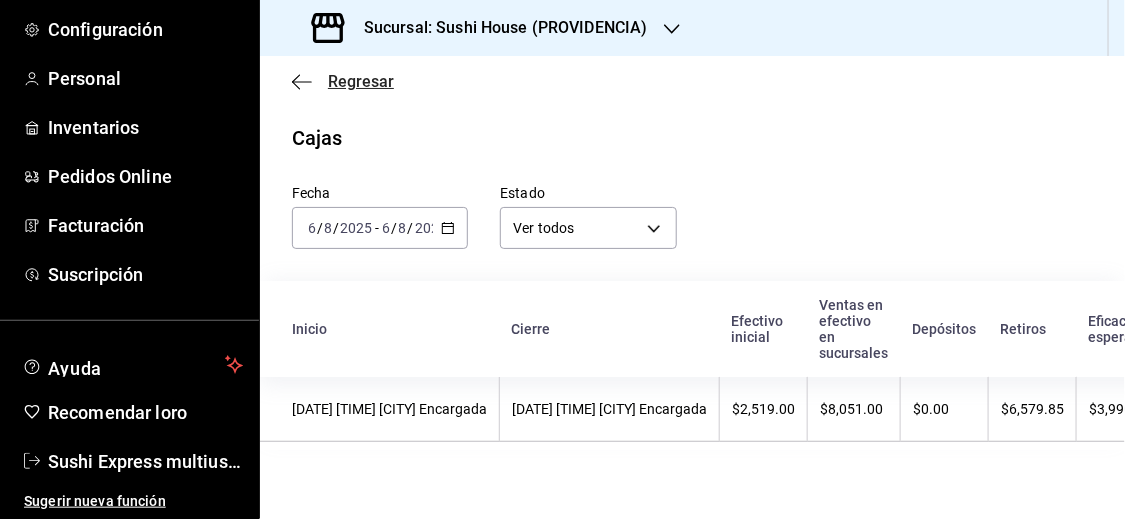 click on "Regresar" at bounding box center (361, 81) 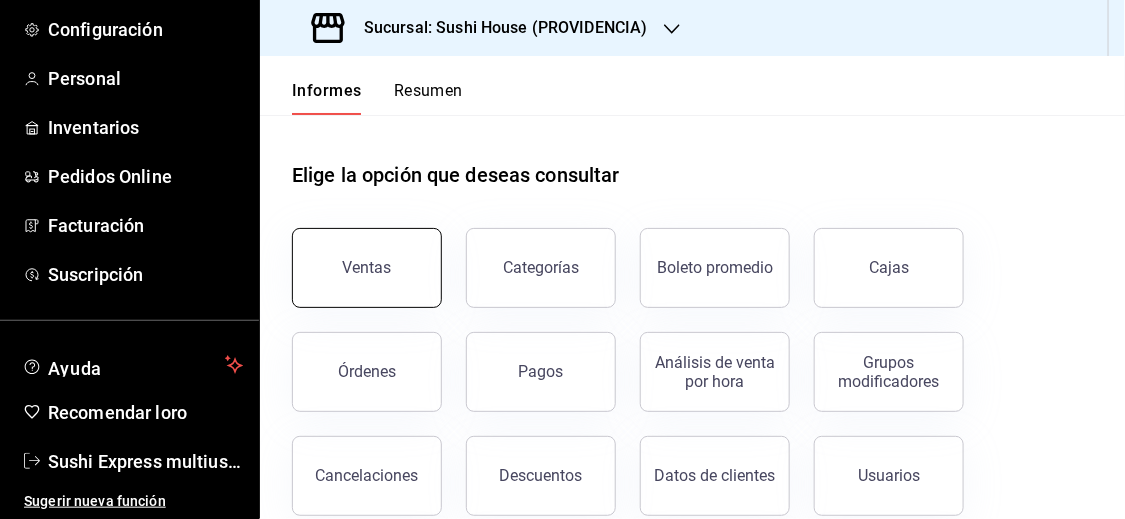 click on "Ventas" at bounding box center [367, 268] 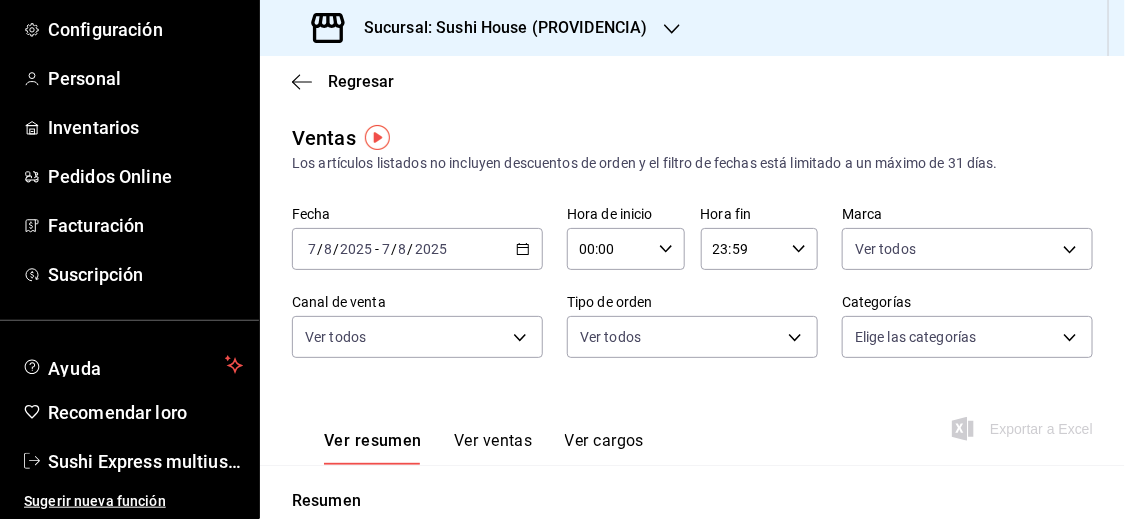 click 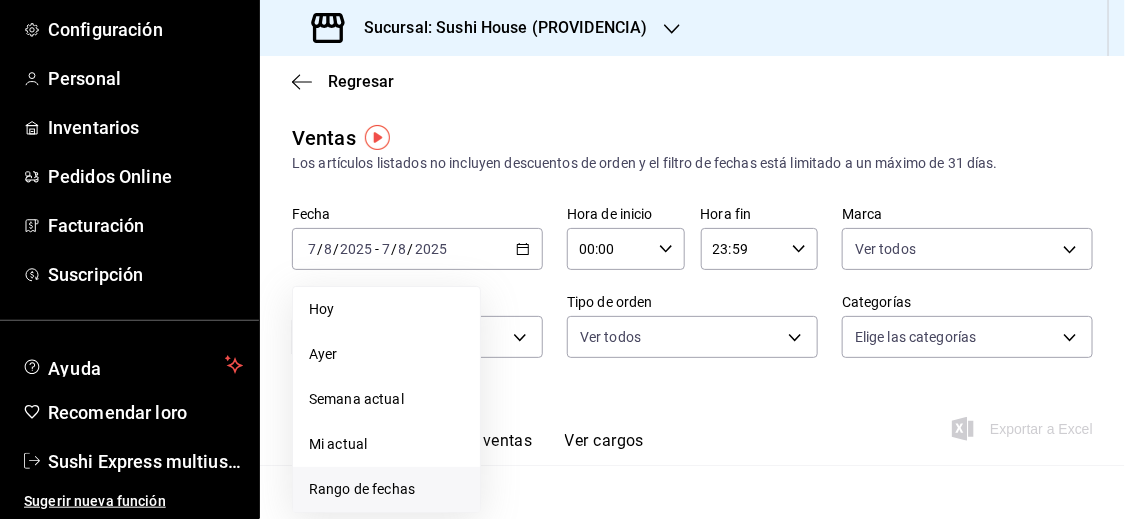 click on "Rango de fechas" at bounding box center (362, 489) 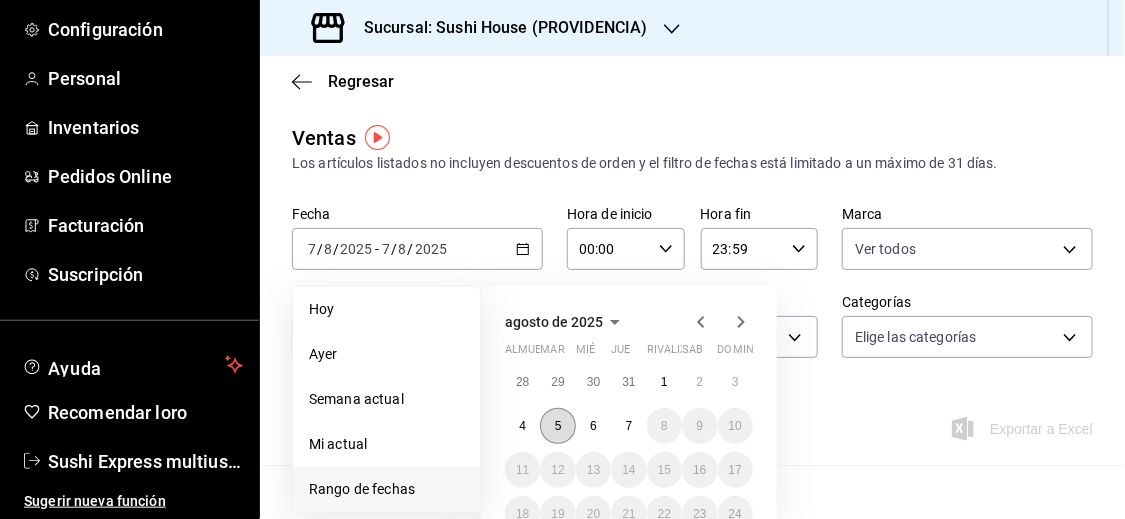 click on "5" at bounding box center (557, 426) 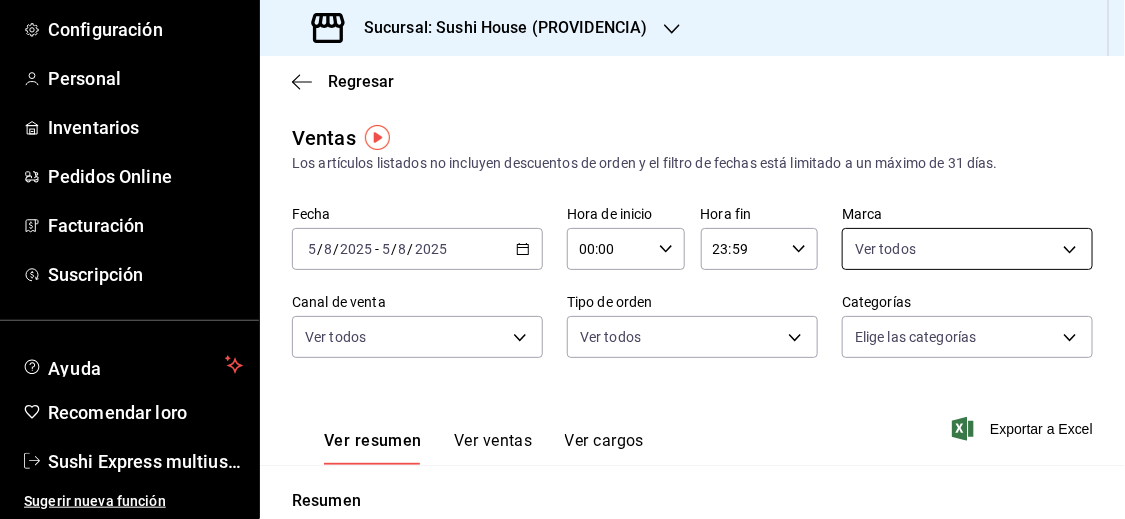 click on "Sucursal: Sushi House (PROVIDENCIA) Regresar Ventas Los artículos listados no incluyen descuentos de orden y el filtro de fechas está limitado a un máximo de 31 días. Fecha [DATE] [DATE] - [DATE] [DATE] Hora de inicio 00:00 Hora de inicio Hora fin 23:59 Hora fin Marca Ver todos Canal de venta Ver todos Tipo de orden Ver todos Categorías Elige las categorías Ver resumen Ver ventas Ver cargos Exportar a Excel Resumen Total artículos Da clic en la fila para ver el detalle por tipo de artículo + $44,391.00 Cargos por servicio + $0.00 Venta bruta = $44,391.00 Descuentos totales - $9,764.60 Certificados de regalo - $0.00 Venta neta = $29,850.34 Texto original Valora esta traducción GANA 1 MES GRATIS EN TU SUSCRIPCIÓN AQUÍ Ir a un video" at bounding box center (562, 259) 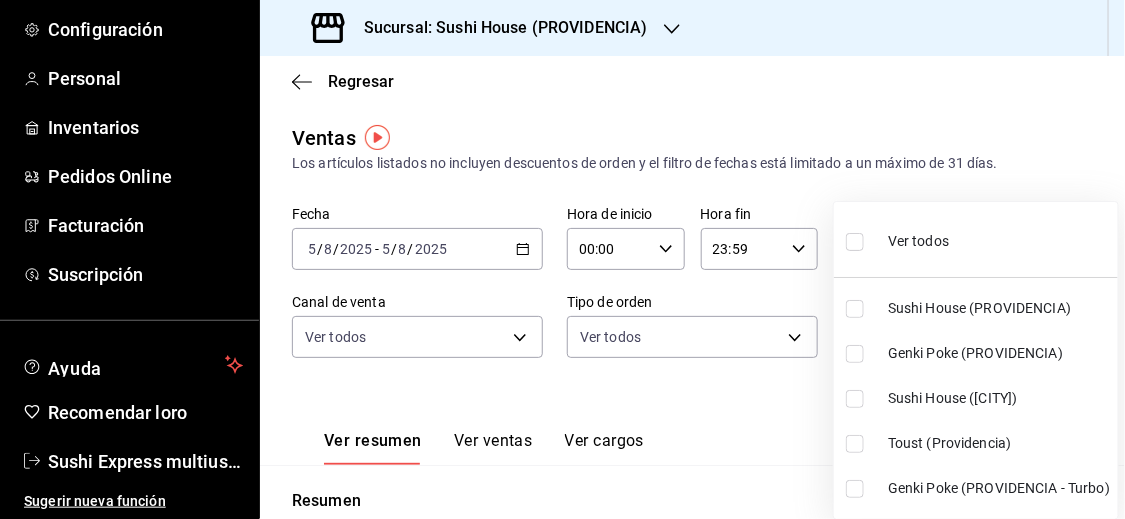 click at bounding box center [855, 242] 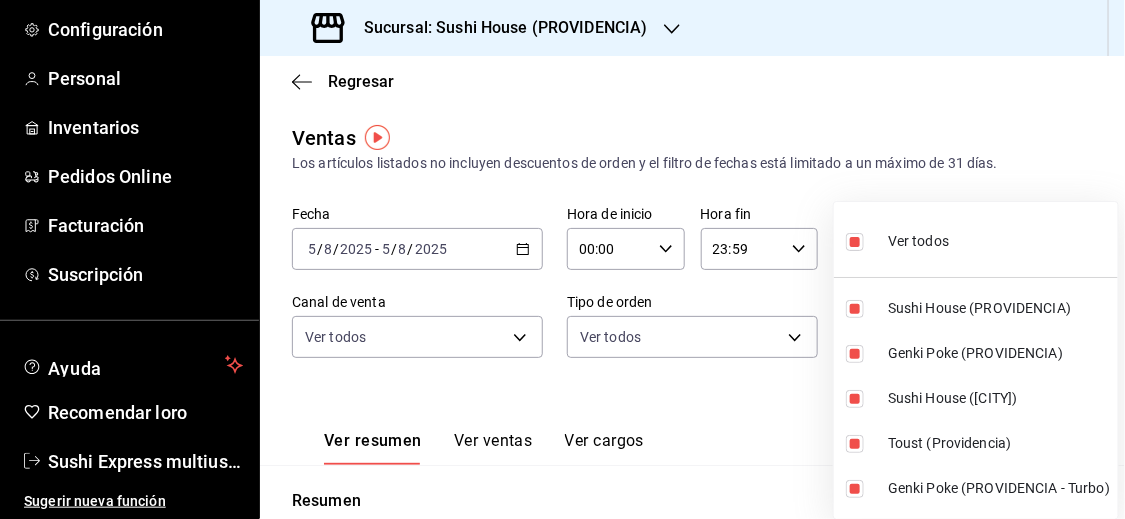 click at bounding box center [562, 259] 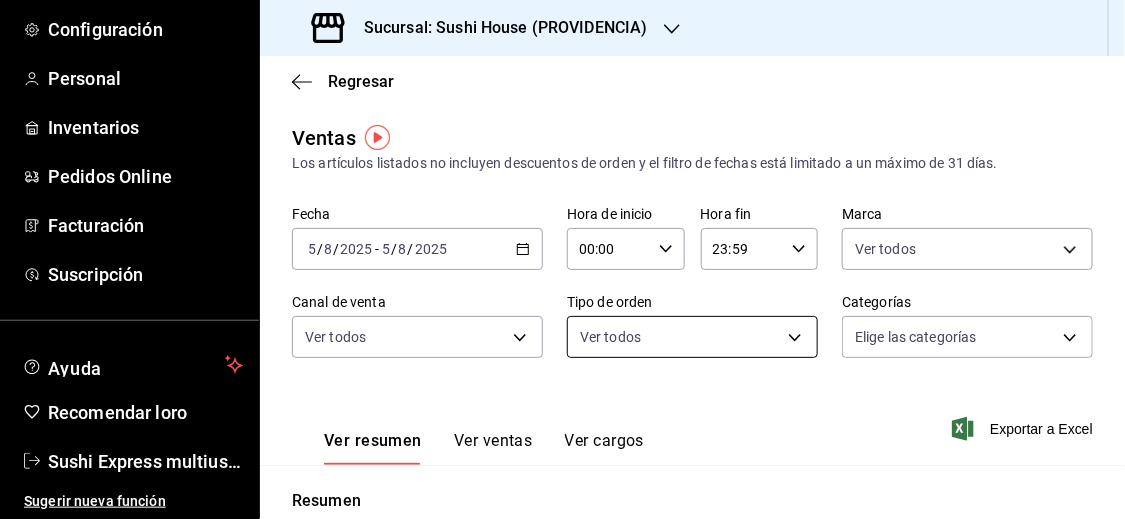 click on "Pregunta a Parrot AI Informes   Menú   Configuración   Personal   Inventarios   Pedidos Online   Facturación   Suscripción   Ayuda Recomendar loro   Sushi Express multiusuario   Sugerir nueva función   Sucursal: Sushi House (PROVIDENCIA) Regresar Ventas Los artículos listados no incluyen descuentos de orden y el filtro de fechas está limitado a un máximo de 31 días. Fecha [DATE] [DATE] - [DATE] [DATE] Hora de inicio 00:00 Hora de inicio Hora fin 23:59 Hora fin Marca Ver todos [UUID],[UUID],[UUID],[UUID],[UUID] Canal de venta Ver todos Tipo de orden Ver todos Categorías Elige las categorías Ver resumen Ver ventas Ver cargos Exportar a Excel Resumen Total de artículos Da clic en la fila para ver el detalle por tipo de artículo + $44,391.00 Cargas por servicio + $0.00 Venta bruta = $44,391.00 Descuentos totales - $9,764.60 - $0.00" at bounding box center [562, 259] 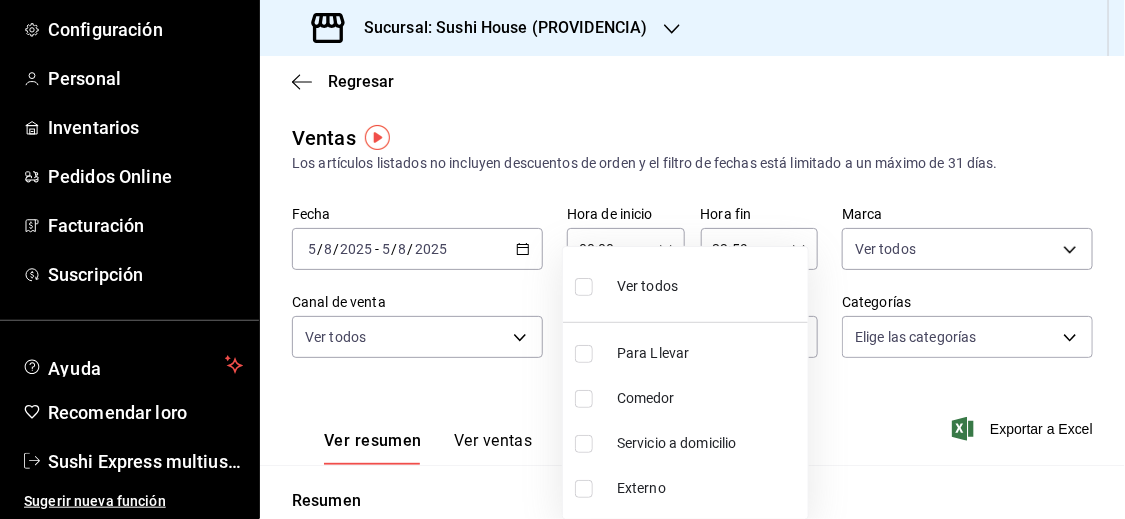 click at bounding box center [584, 444] 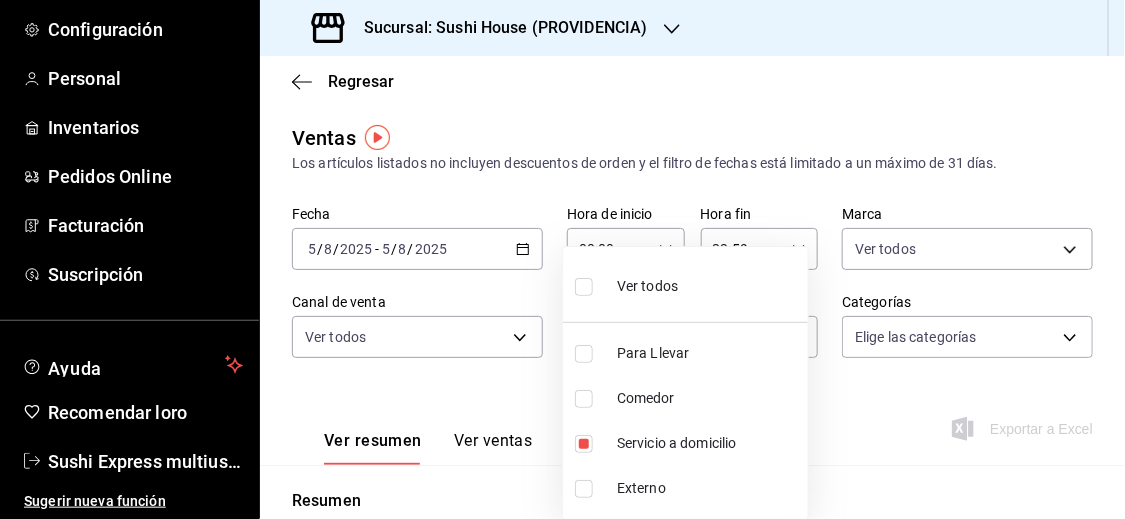 click at bounding box center [562, 259] 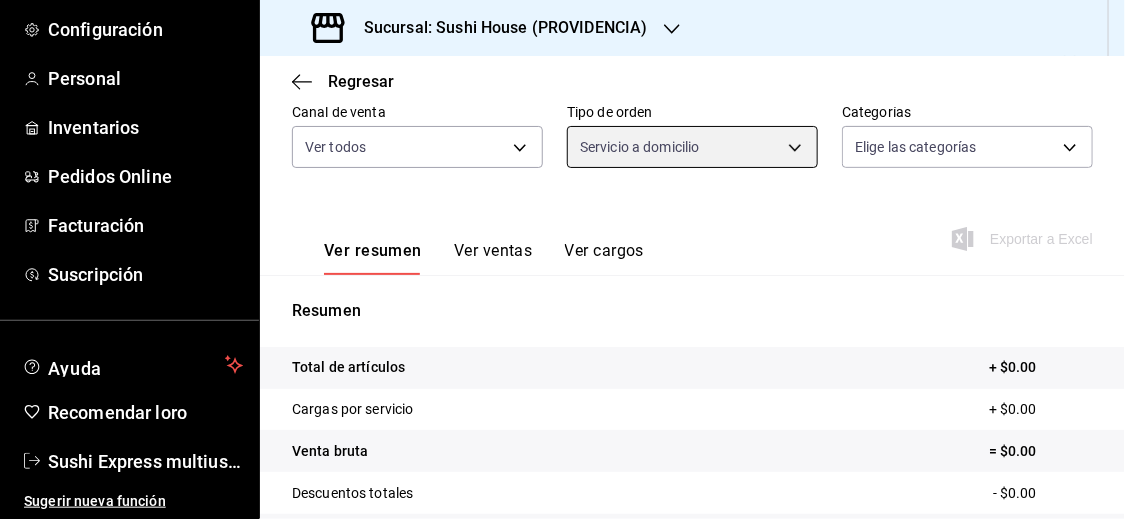scroll, scrollTop: 0, scrollLeft: 0, axis: both 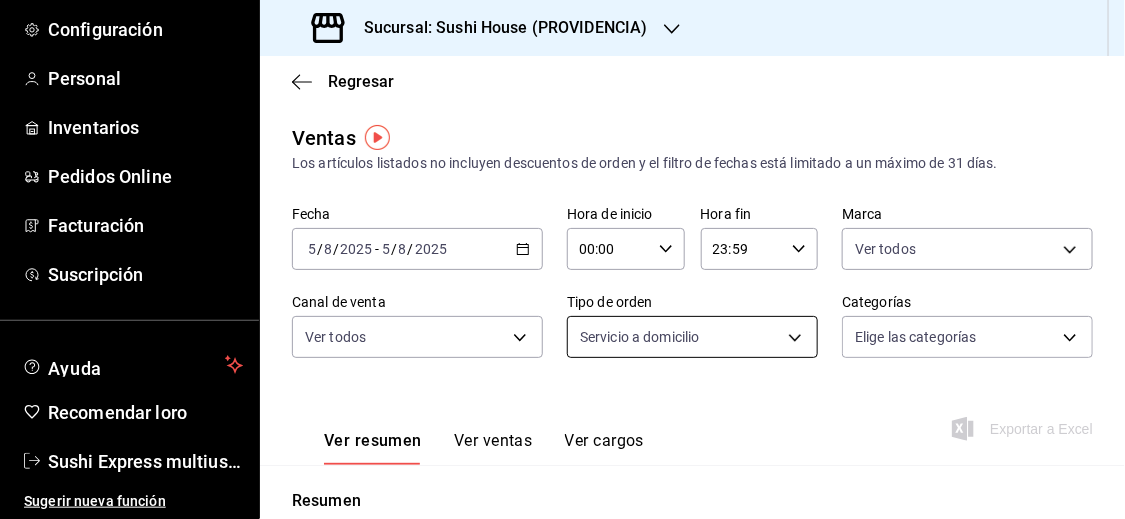 click on "Pregunta a Parrot AI Informes   Menú   Configuración   Personal   Inventarios   Pedidos Online   Facturación   Suscripción   Ayuda Recomendar loro   Sushi Express multiusuario   Sugerir nueva función   Sucursal: Sushi House ([CITY]) Regresar Ventas Los artículos listados no incluyen descuentos de orden y el filtro de fechas está limitado a un máximo de 31 días. Fecha [DATE] [DATE] - [DATE] [DATE] Hora de inicio 00:00 Hora de inicio Hora fin 23:59 Hora fin Marca Ver todos [UUID],[UUID],[UUID],[UUID],[UUID] Canal de venta Ver todos Tipo de orden Servicio a domicilio [UUID] Categorías Elige las categorías Ver resumen Ver ventas Ver cargos Exportar a Excel Resumen Total de artículos + $0.00 Cargas por servicio + $0.00 Venta bruta = $0.00 Descuentos totales - $0.00 Certificados de regalo - $0.00" at bounding box center (562, 259) 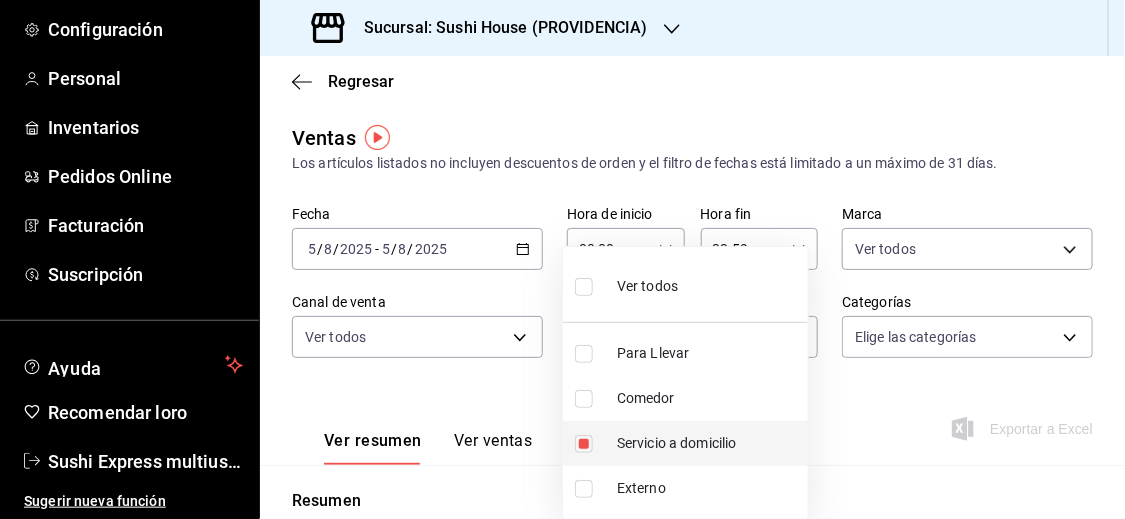 click at bounding box center (584, 444) 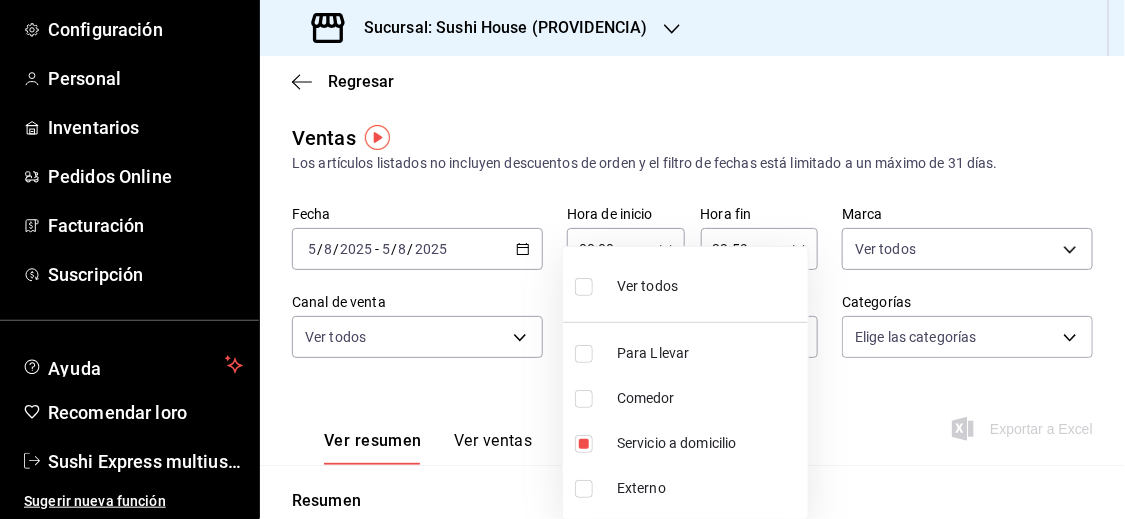 type 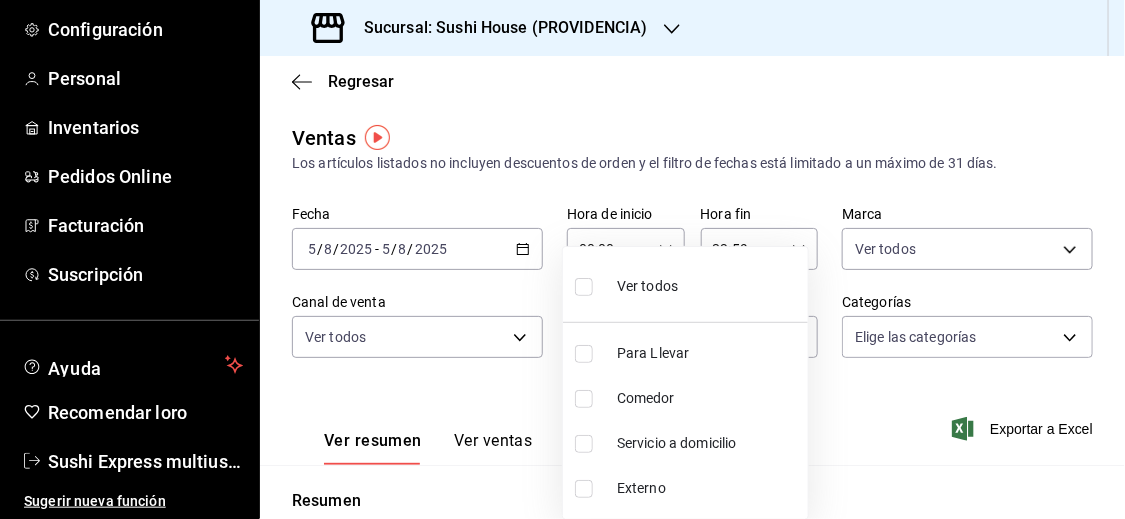 click at bounding box center [562, 259] 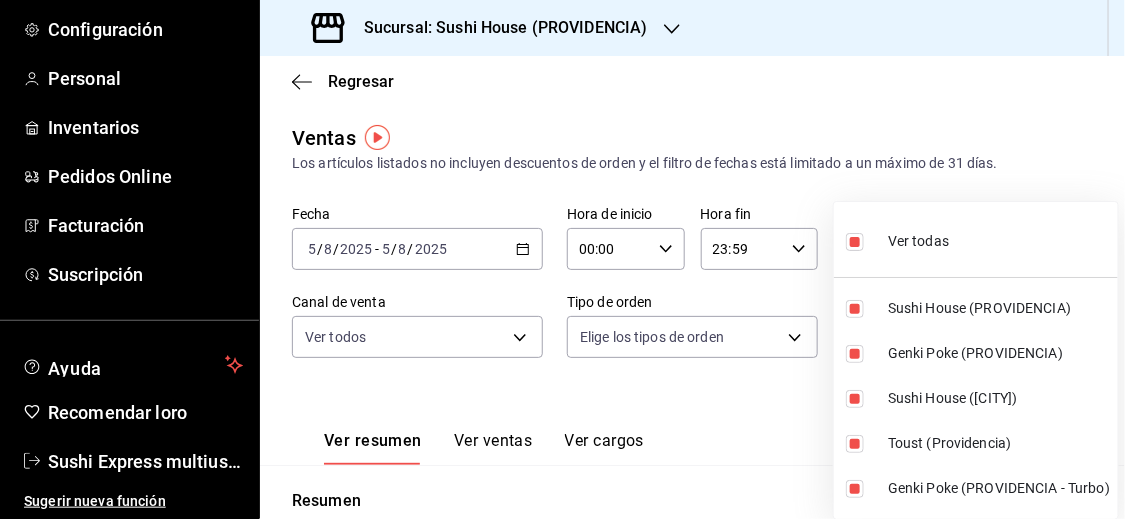 click on "Sucursal: Sushi House (PROVIDENCIA) Regresar Ventas Los artículos listados no incluyen descuentos de orden y el filtro de fechas está limitado a un máximo de 31 días. Fecha [DATE] [DATE] - [DATE] [DATE] Hora de inicio 00:00 Hora de inicio Hora fin 23:59 Hora fin Marca Ver todos [UUID],[UUID],[UUID],[UUID],[UUID] Canal de venta Ver todos Tipo de orden Elige los tipos de orden Categorías Elige las categorías Ver resumen Ver ventas Ver cargos Exportar a Excel Resumen Total de artículos Da clic en la fila para ver el detalle por tipo de artículo + $44,391.00 Cargas por servicio + $0.00 Venta bruta = $44,391.00 Descuentos totales" at bounding box center (562, 259) 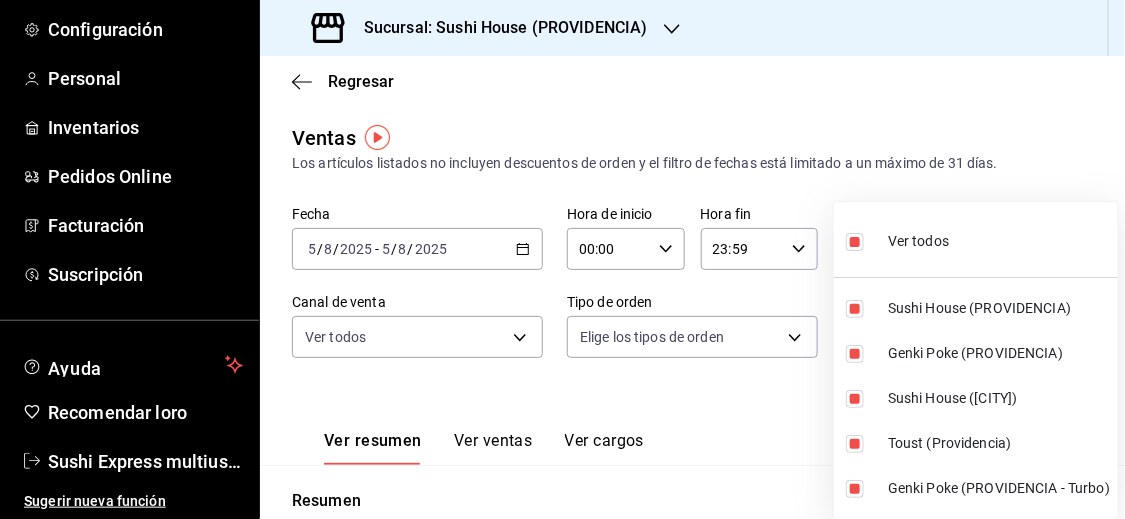 click at bounding box center (855, 242) 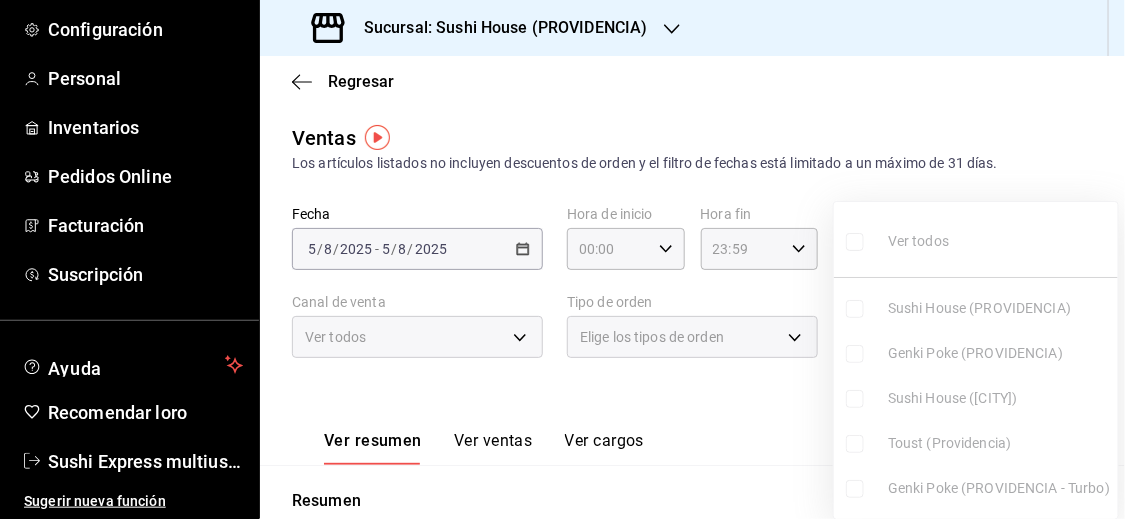 click on "Ver todos Sushi House ([CITY]) Genki Poke ([CITY]) Sushi House ([CITY]) Toust ([CITY]) Genki Poke ([CITY] - Turbo)" at bounding box center (976, 360) 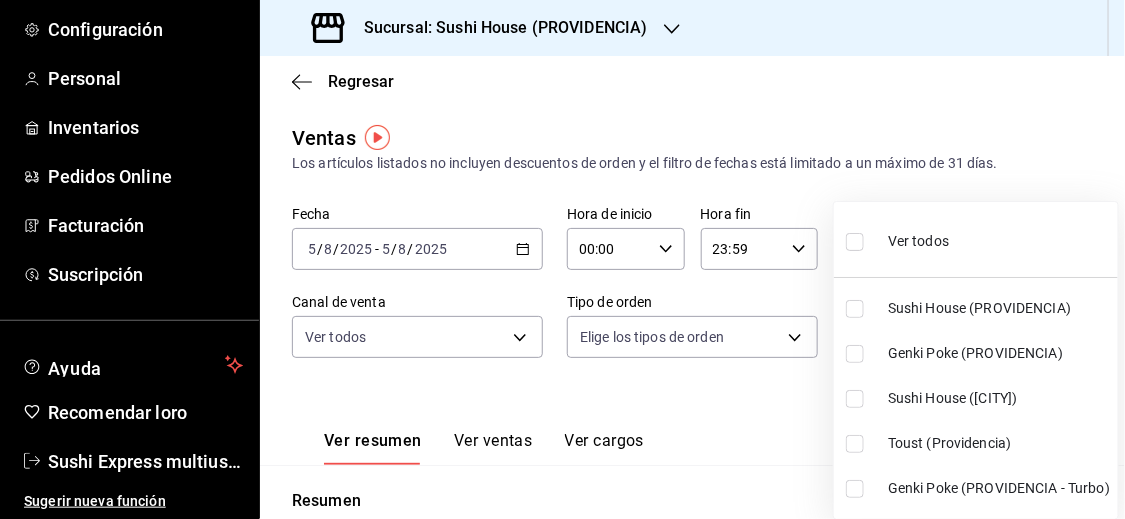 click at bounding box center [855, 309] 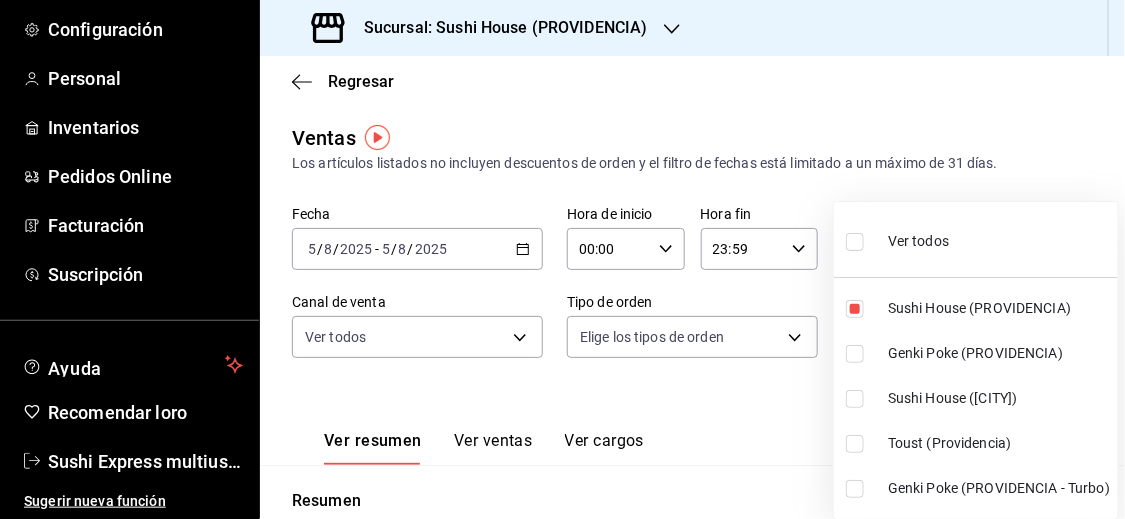 click at bounding box center [855, 399] 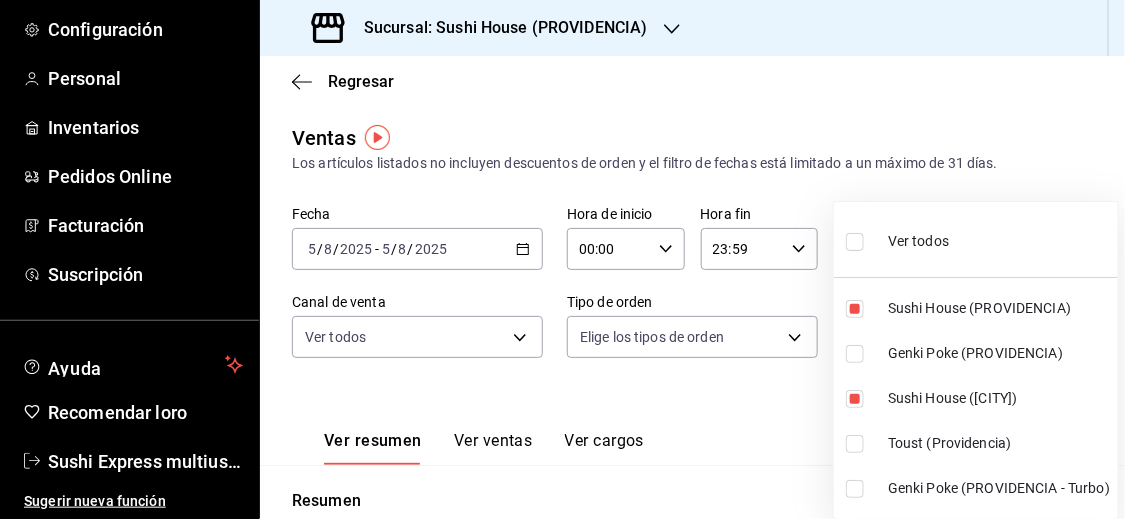 click at bounding box center [562, 259] 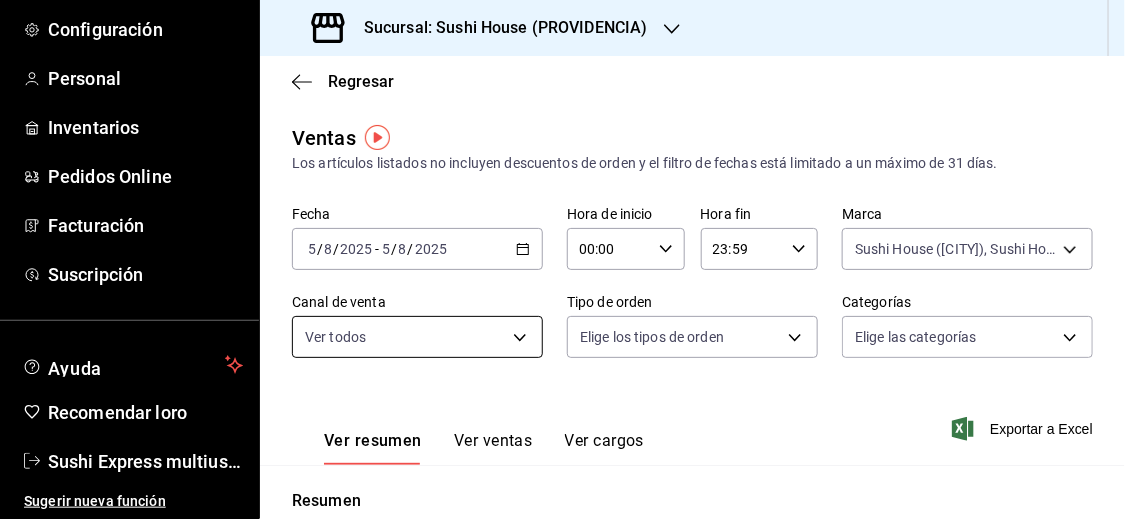click on "Pregunta a Parrot AI Informes   Menú   Configuración   Personal   Inventarios   Pedidos Online   Facturación   Suscripción   Ayuda Recomendar loro   Sushi Express multiusuario   Sugerir nueva función   Sucursal: Sushi House ([CITY]) Regresar Ventas Los artículos listados no incluyen descuentos de orden y el filtro de fechas está limitado a un máximo de 31 días. Fecha [DATE] [DATE] - [DATE] [DATE] Hora de inicio 00:00 Hora de inicio Hora fin 23:59 Hora fin Marca Sushi House ([CITY]), Sushi House ([CITY]) [UUID],[UUID], Canal de venta Ver todos Tipo de orden Elige los tipos de orden Categorías Elige las categorías Ver resumen Ver ventas Ver cargos Exportar a Excel Resumen Total de artículos Da clic en la fila para ver el detalle por tipo de artículo + $15,336.00 Cargas por servicio + $0.00 Venta bruta = $15,336.00 Descuentos totales - $2,223.69 Certificados de regalo - $0.00 Venta total = $13,112.31" at bounding box center [562, 259] 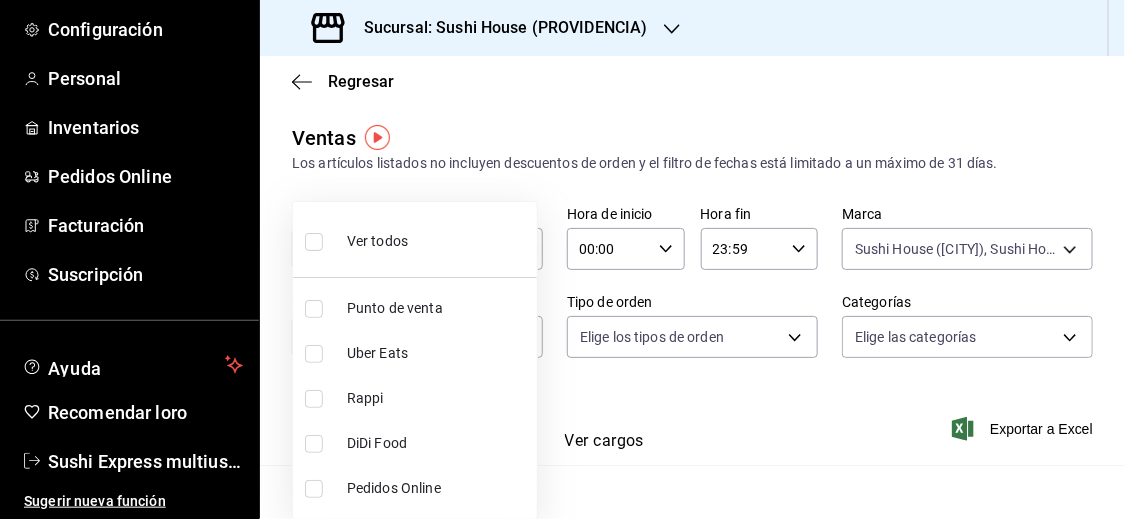 click at bounding box center (314, 399) 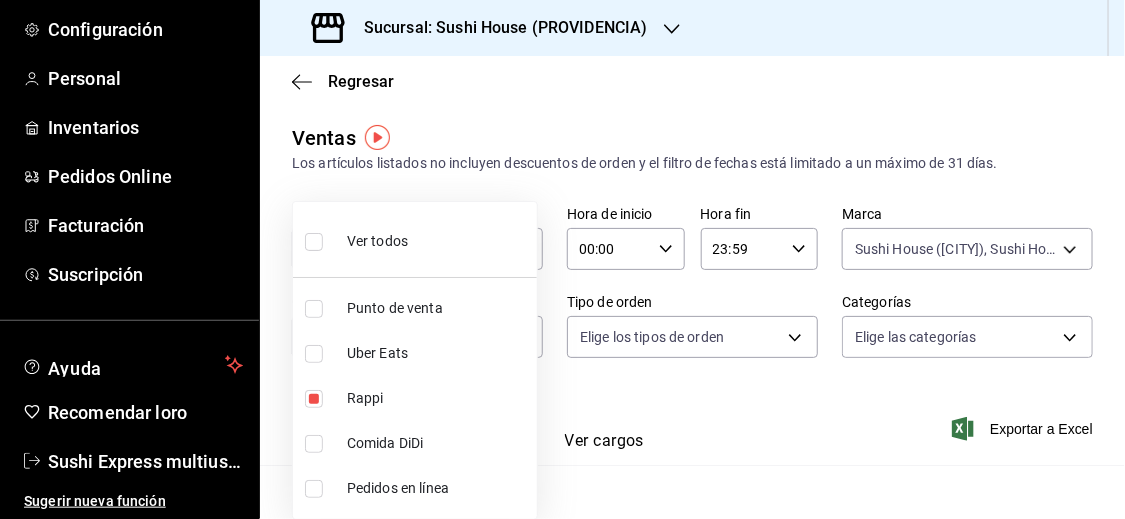 click at bounding box center [562, 259] 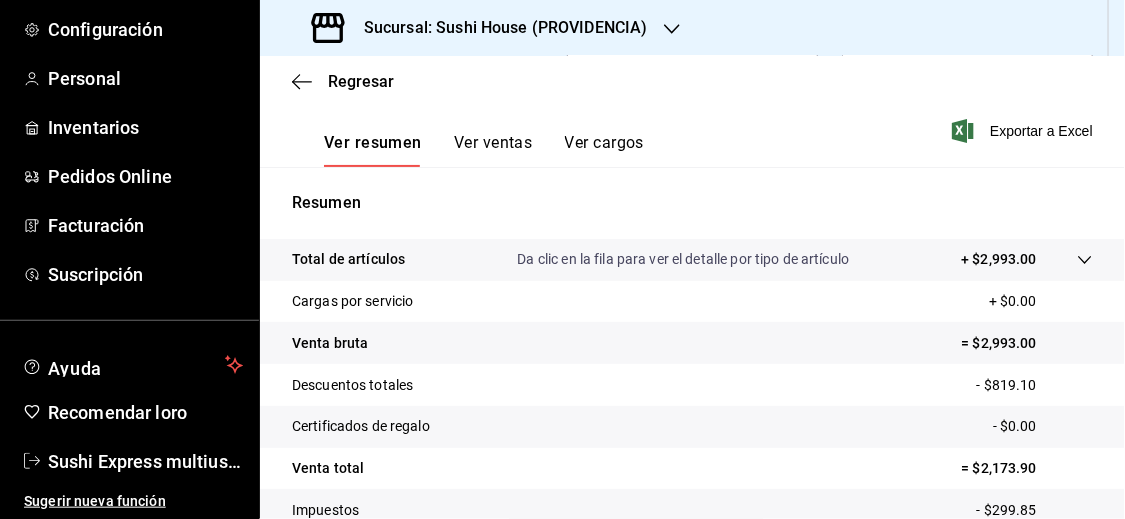 scroll, scrollTop: 329, scrollLeft: 0, axis: vertical 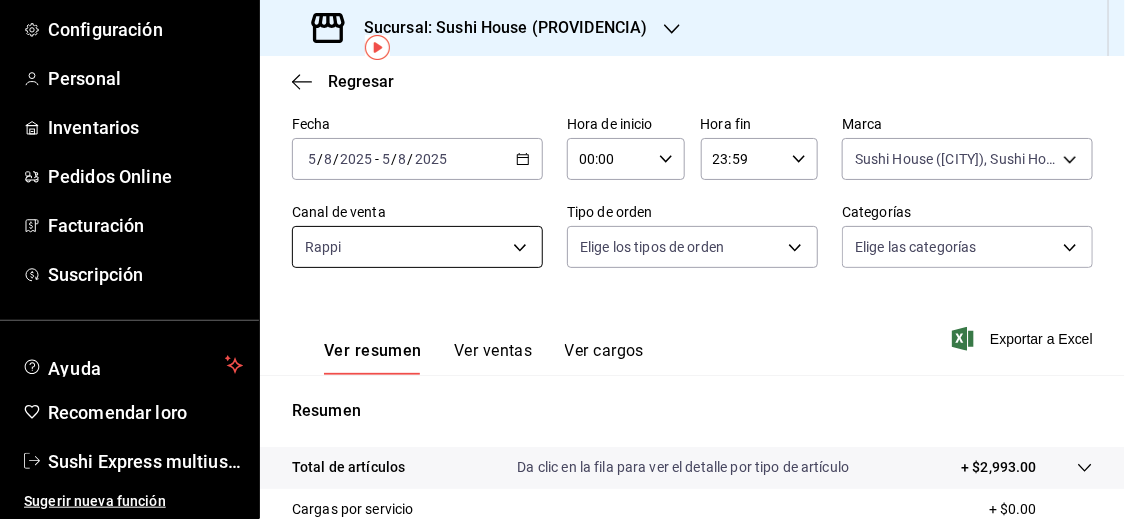 click on "Pregunta a Parrot AI Informes   Menú   Configuración   Personal   Inventarios   Pedidos Online   Facturación   Suscripción   Ayuda Recomendar loro   Sushi Express multiusuario   Sugerir nueva función   Sucursal: Sushi House ([CITY]) Regresar Ventas Los artículos listados no incluyen descuentos de orden y el filtro de fechas está limitado a un máximo de 31 días. Fecha [DATE] [DATE] - [DATE] [DATE] Hora de inicio 00:00 Hora de inicio Hora fin 23:59 Hora fin Marca Sushi House ([CITY]), Sushi House ([CITY]) [UUID],[UUID], Canal de venta Rappi RAPPI Tipo de orden Elige los tipos de orden Categorías Elige las categorías Ver resumen Ver ventas Ver cargos Exportar a Excel Resumen Total de artículos Da clic en la fila para ver el detalle por tipo de artículo + $2,993.00 Cargas por servicio + $0.00 Venta bruta = $2,993.00 Descuentos totales - $819.10 Certificados de regalo - $0.00 Venta total = $2,173.90 Impuestos" at bounding box center (562, 259) 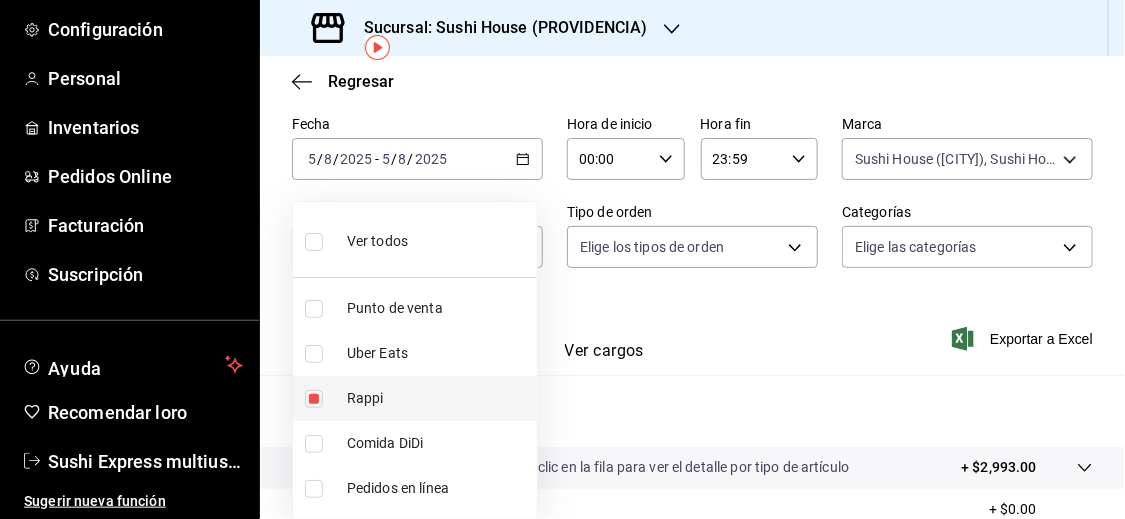 click at bounding box center (314, 399) 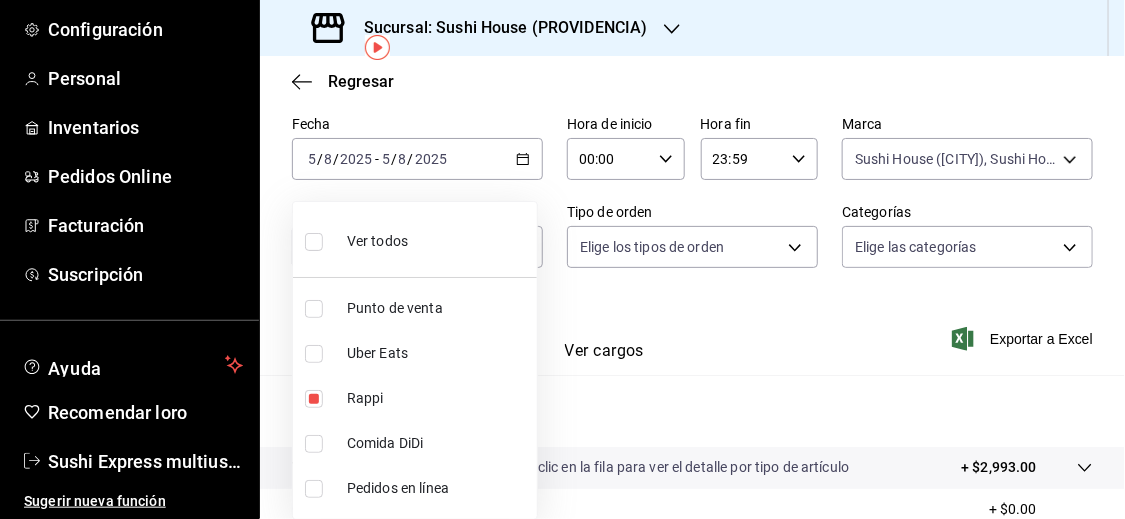 type 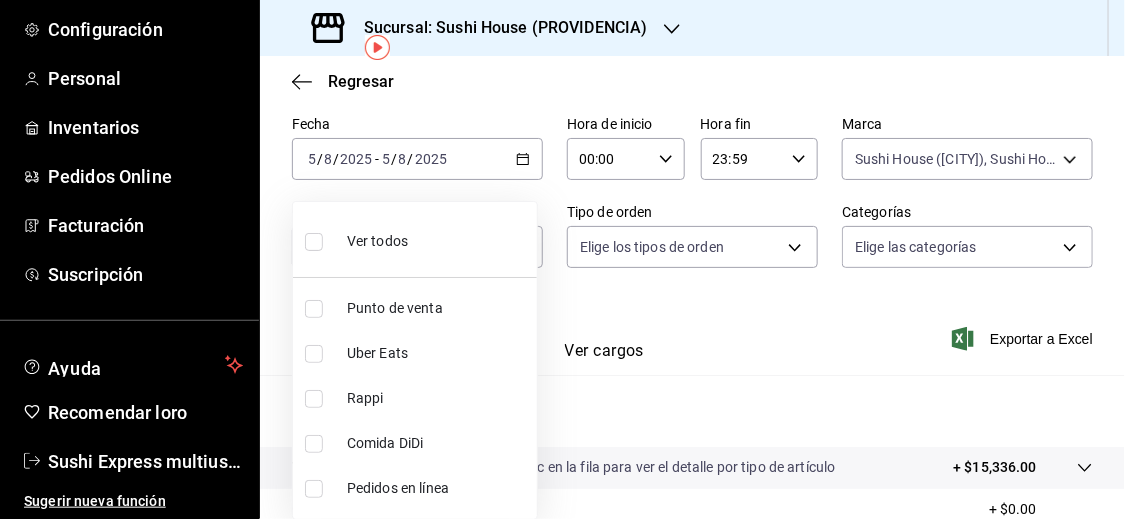 click at bounding box center (314, 354) 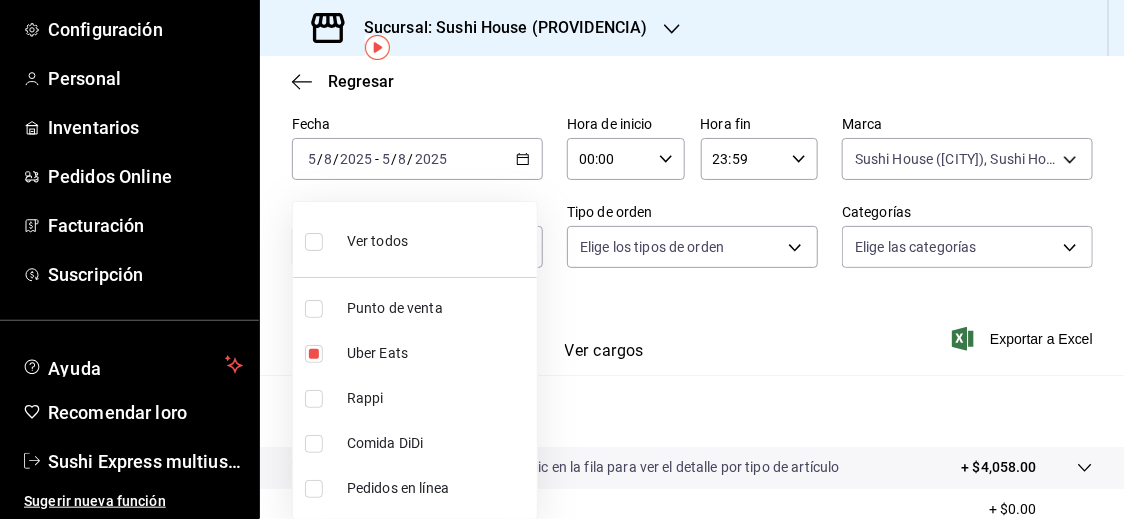 click at bounding box center [562, 259] 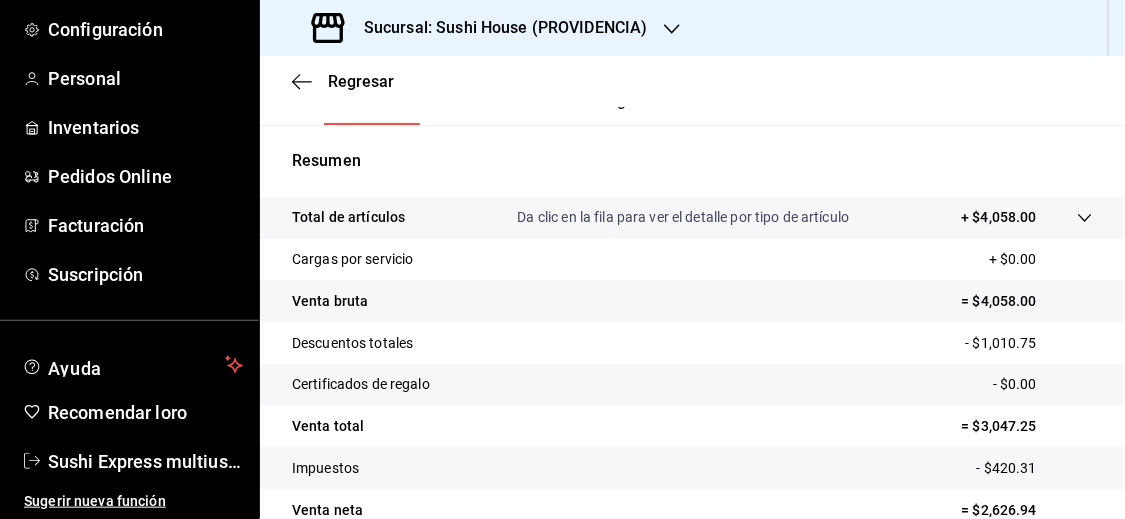 scroll, scrollTop: 341, scrollLeft: 0, axis: vertical 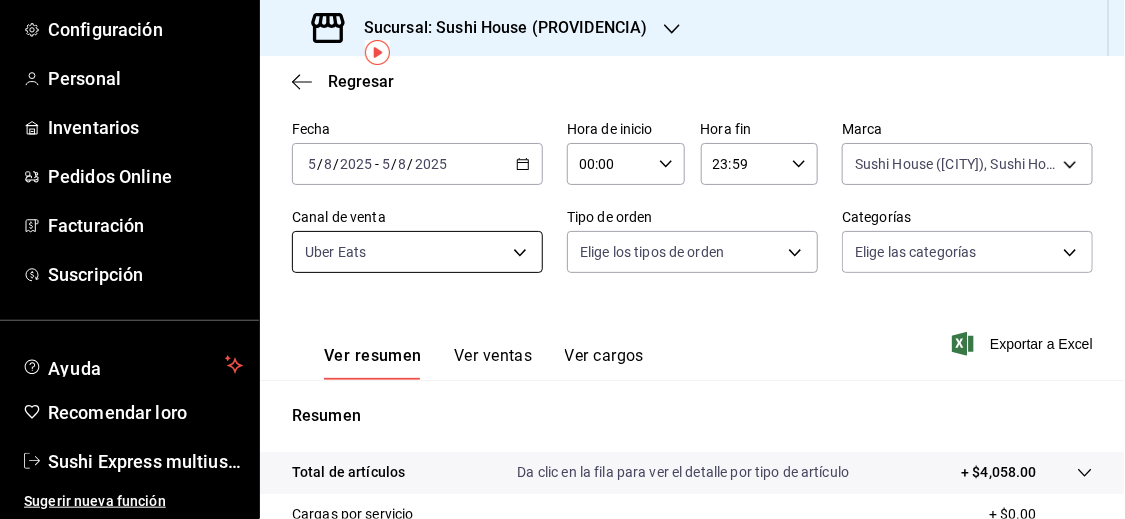 click on "Sucursal: Sushi House (PROVIDENCIA) Regresar Ventas Los artículos listados no incluyen descuentos de orden y el filtro de fechas está limitado a un máximo de 31 días. Fecha [DATE] [DATE] - [DATE] [DATE] Hora de inicio 00:00 Hora de inicio Hora fin 23:59 Hora fin Marca Sushi House (PROVIDENCIA), Sushi House (PROVIDENCIA) [UUID],[UUID] Canal de venta Uber Eats UBER_EATS Tipo de orden Elige los tipos de orden Categorías Elige las categorías Ver resumen Ver ventas Ver cargos Exportar a Excel Resumen Total de artículos Da clic en la fila para ver el detalle por tipo de artículo + $4,058.00 Cargas por servicio + $0.00 Venta bruta = $4,058.00 Descuentos totales - $1,010.75 Certificados de regalo - $0.00 Venta total = $3,047.25" at bounding box center (562, 259) 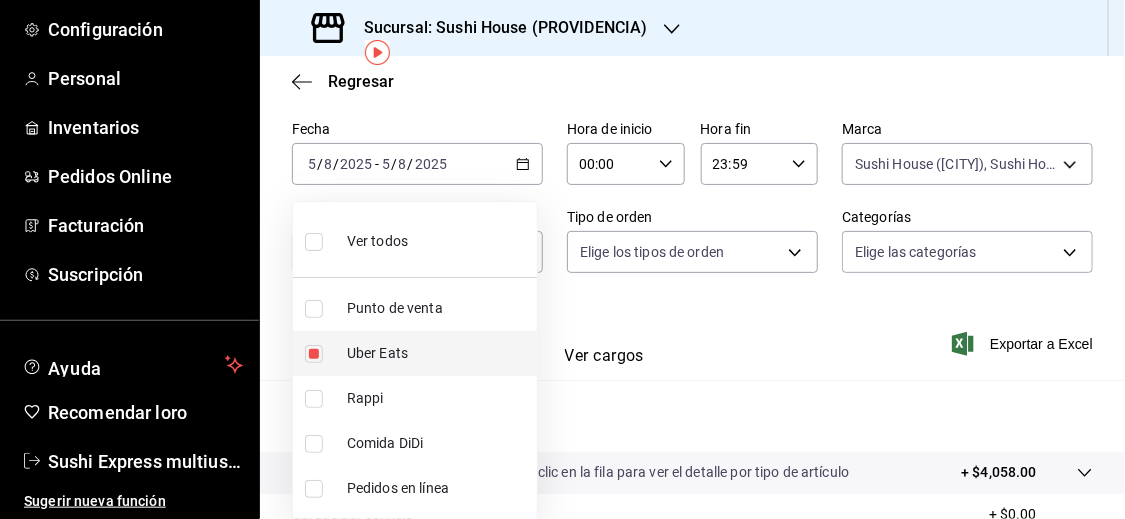 click at bounding box center [314, 354] 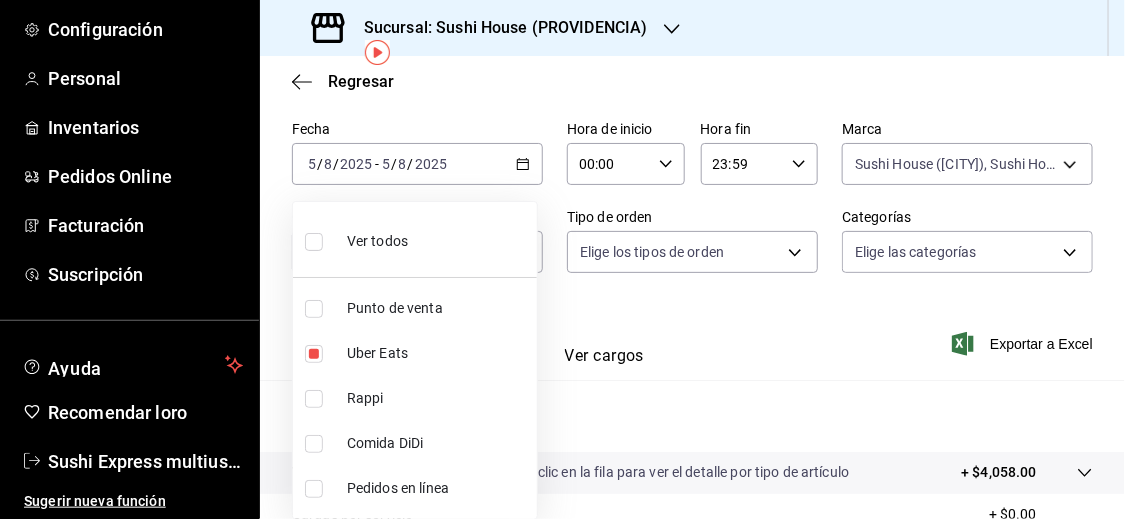 type 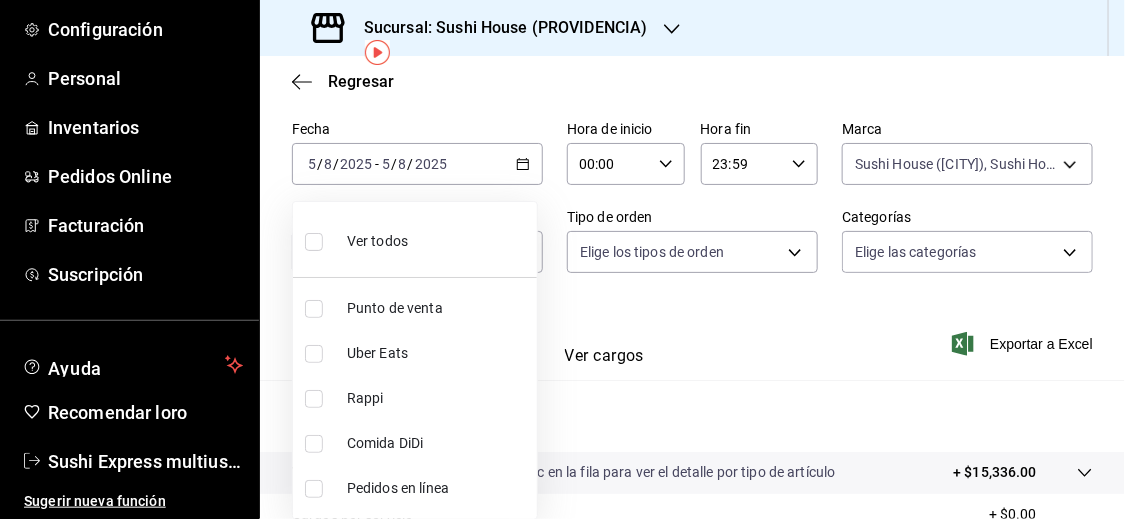 click at bounding box center [314, 444] 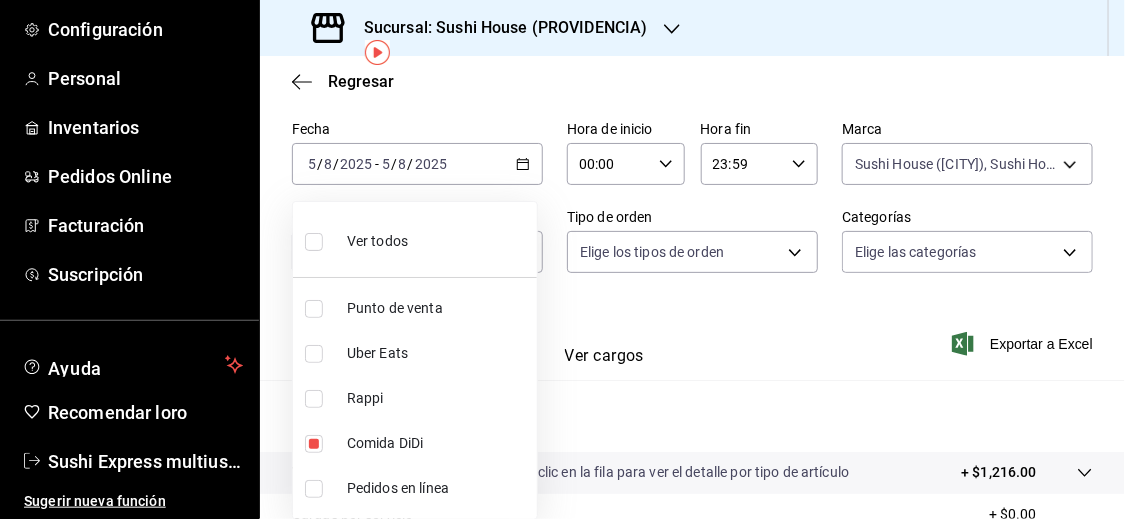 click at bounding box center [562, 259] 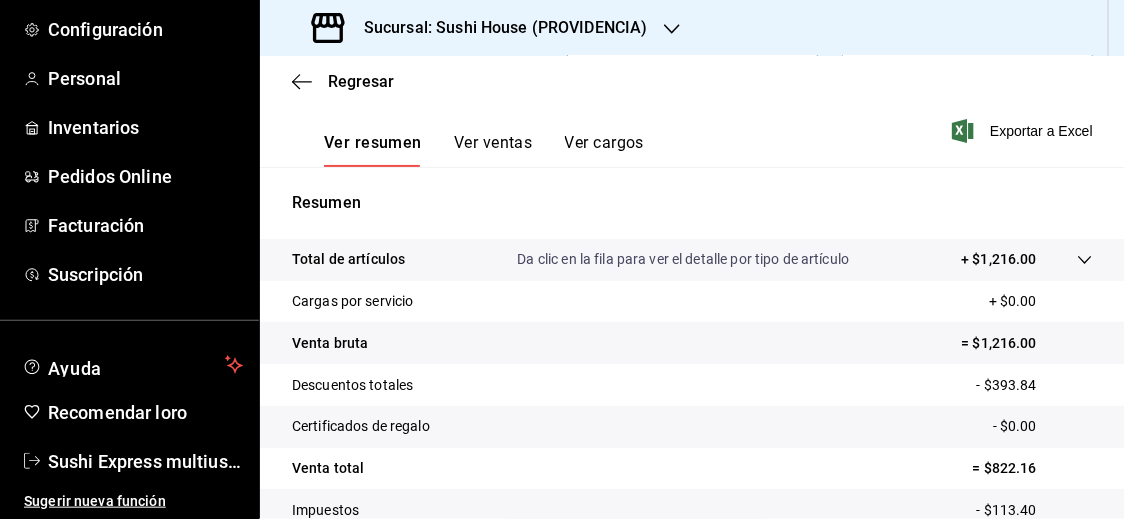scroll, scrollTop: 313, scrollLeft: 0, axis: vertical 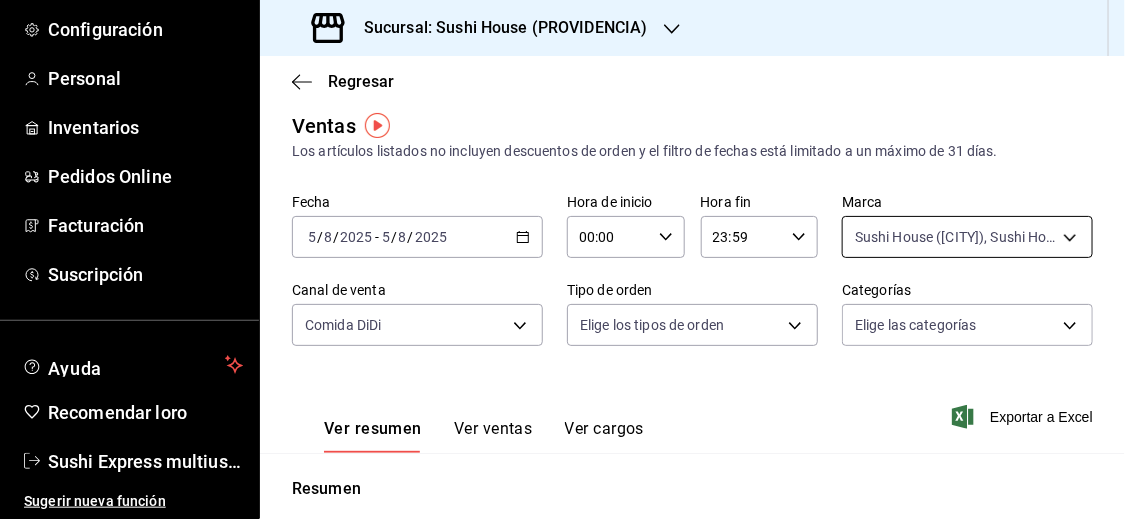 click on "Sucursal: Sushi House (PROVIDENCIA) Regresar Ventas Los artículos listados no incluyen descuentos de orden y el filtro de fechas está limitado a un máximo de 31 días. Fecha [DATE] [DATE] - [DATE] [DATE] Hora de inicio 00:00 Hora de inicio Hora fin 23:59 Hora fin Marca Sushi House (PROVIDENCIA), Sushi House (PROVIDENCIA) [UUID],[UUID] Canal de venta Comida DiDi DIDI_FOOD Tipo de orden Elige los tipos de orden Categorías Elige las categorías Ver resumen Ver ventas Ver cargos Exportar a Excel Resumen Total de artículos Da clic en la fila para ver el detalle por tipo de artículo + $1,216.00 Cargas por servicio + $0.00 Venta bruta = $1,216.00 Descuentos totales - $393.84 Certificados de regalo - $0.00 Venta total = $822.16" at bounding box center (562, 259) 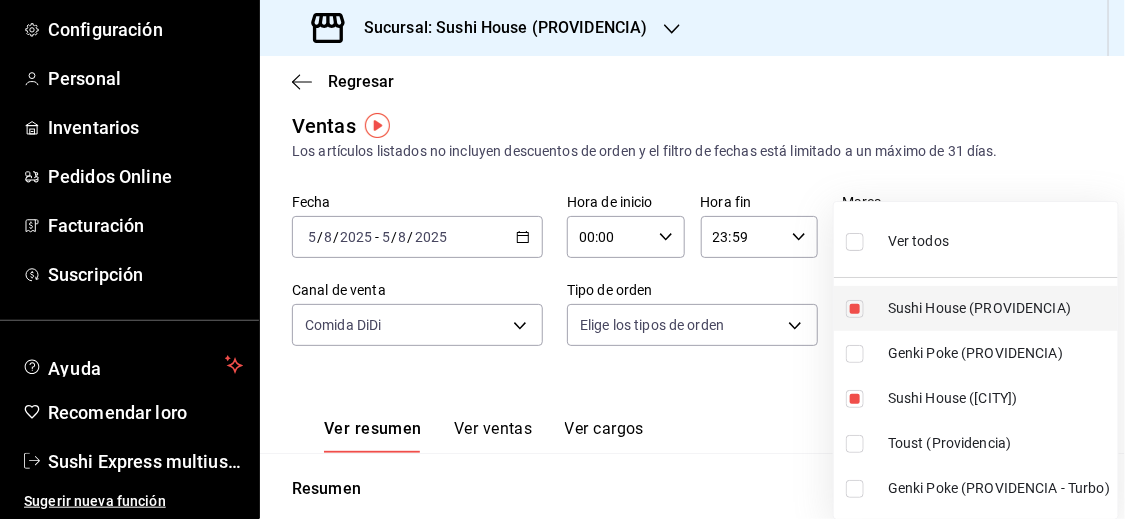 click at bounding box center [855, 309] 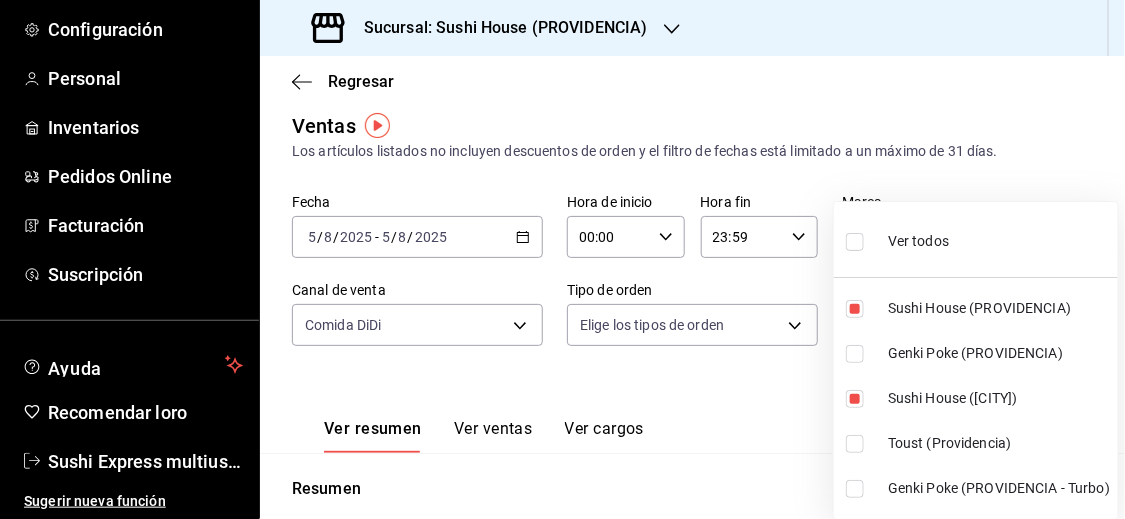 type on "d977e9e1-94a5-4c72-ae82-989a1b0a3219" 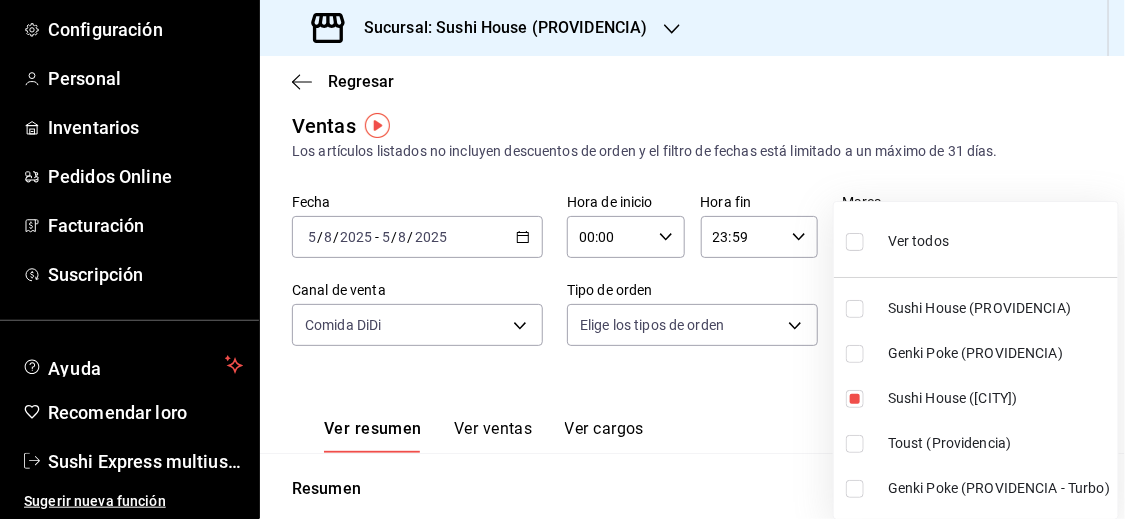 click at bounding box center (855, 354) 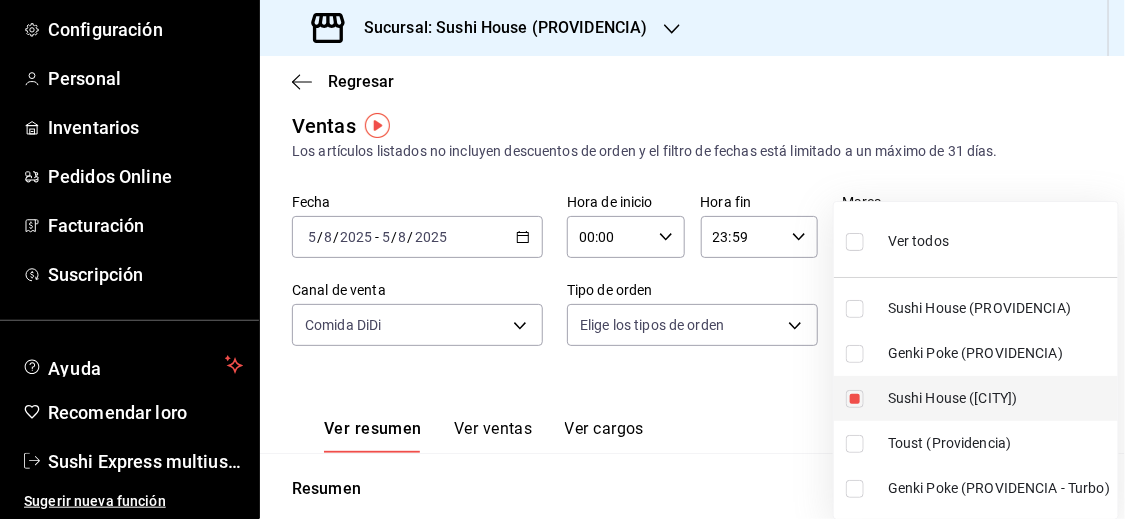 type on "d977e9e1-94a5-4c72-ae82-989a1b0a3219,a68405d1-b9ed-4209-8cac-070605860f79" 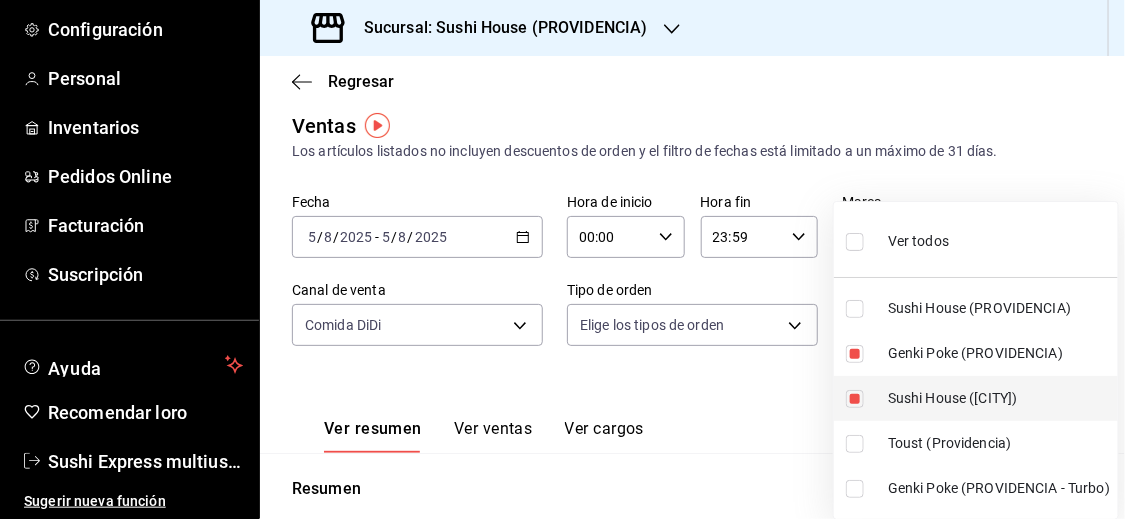 click at bounding box center (855, 399) 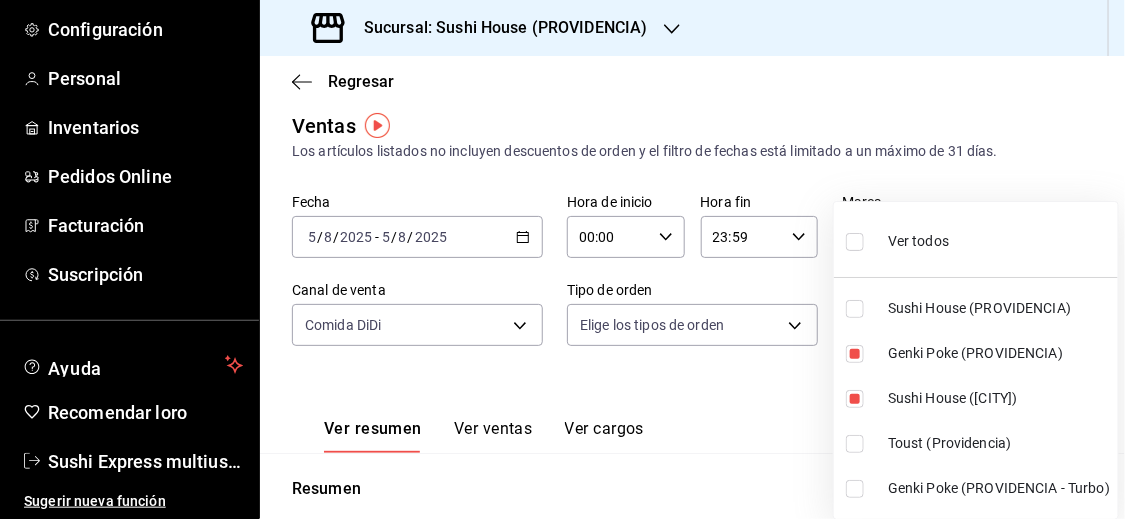 type on "[UUID]" 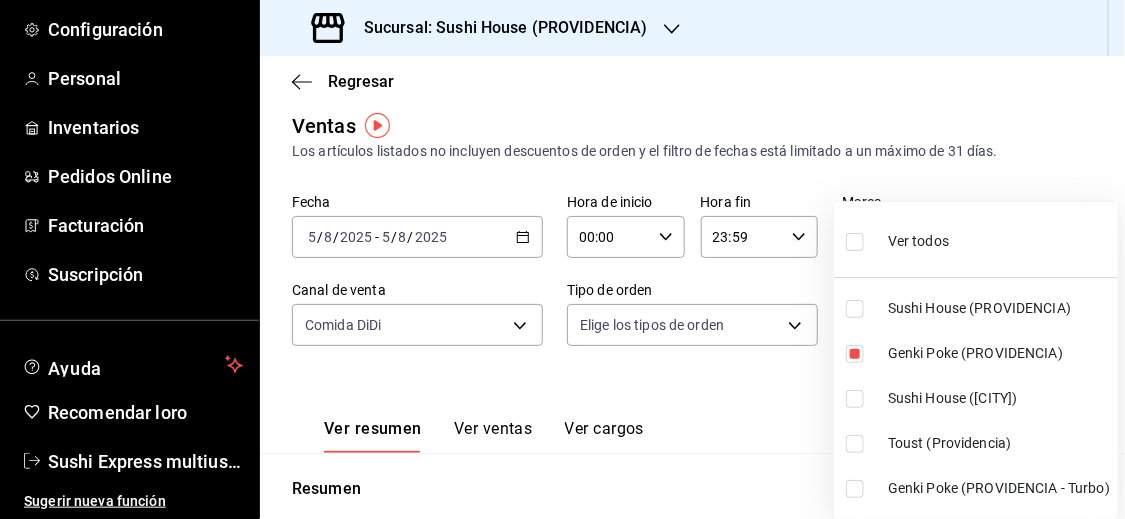 click at bounding box center [855, 489] 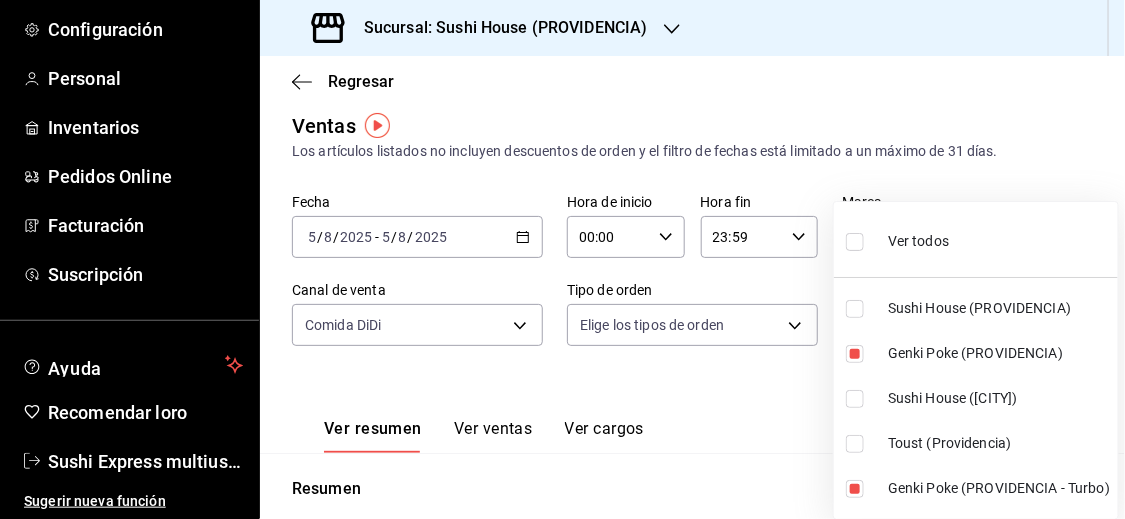 click at bounding box center (562, 259) 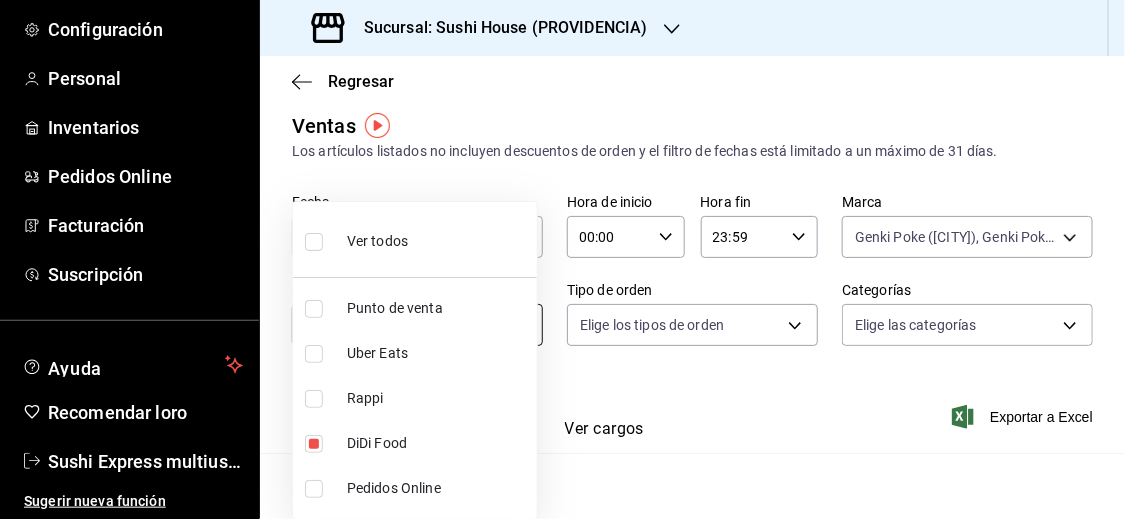 click on "Sucursal: Sushi House (PROVIDENCIA) Regresar Ventas Los artículos listados no incluyen descuentos de orden y el filtro de fechas está limitado a un máximo de 31 días. Fecha [DATE] [DATE] - [DATE] [DATE] Hora de inicio 00:00 Hora de inicio Hora fin 23:59 Hora fin Marca Genki Poke (PROVIDENCIA), Genki Poke (PROVIDENCIA - Turbo) [UUID],[UUID] Canal de venta Comida DiDi DIDI_FOOD Tipo de orden Elige los tipos de orden Categorías Elige las categorías Ver resumen Ver ventas Ver cargos Exportar a Excel Resumen Total de artículos Da clic en la fila para ver el detalle por tipo de artículo + $7,495.00 Cargas por servicio + $0.00 Venta bruta = $7,495.00 Descuentos totales - $3,027.25 Certificados de regalo - $0.00 Venta total" at bounding box center (562, 259) 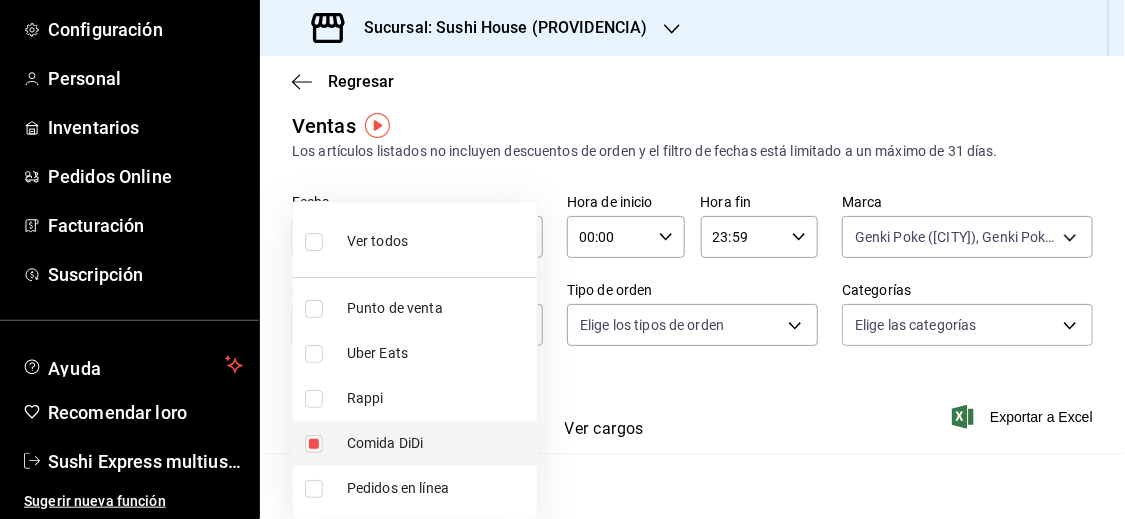 click at bounding box center [314, 444] 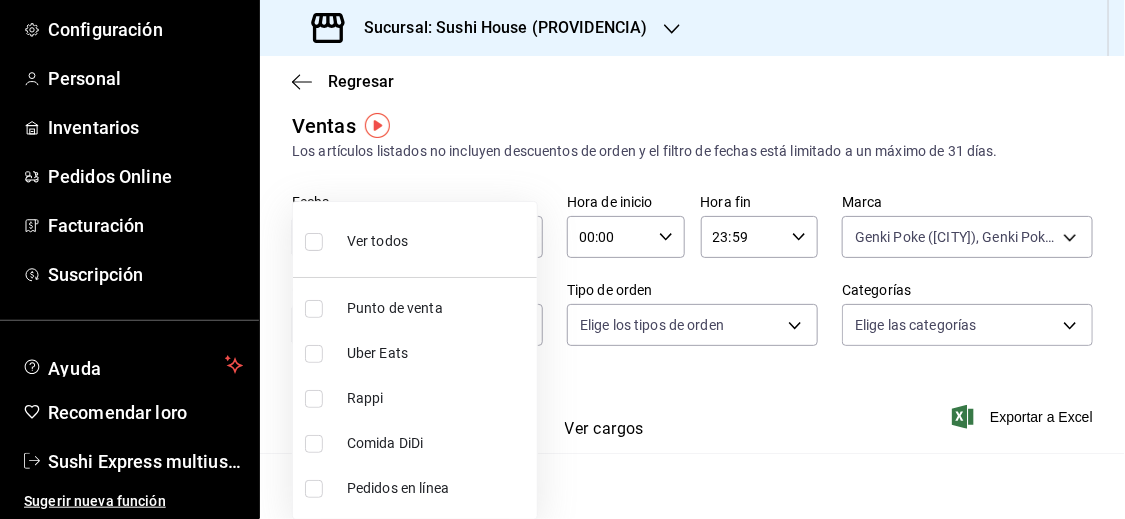 click at bounding box center [314, 399] 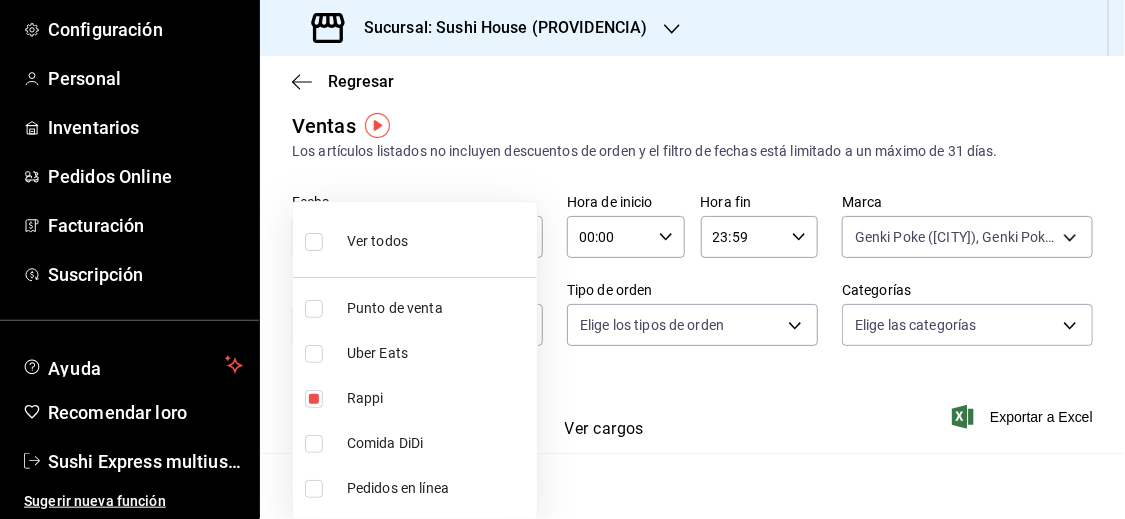 click at bounding box center [562, 259] 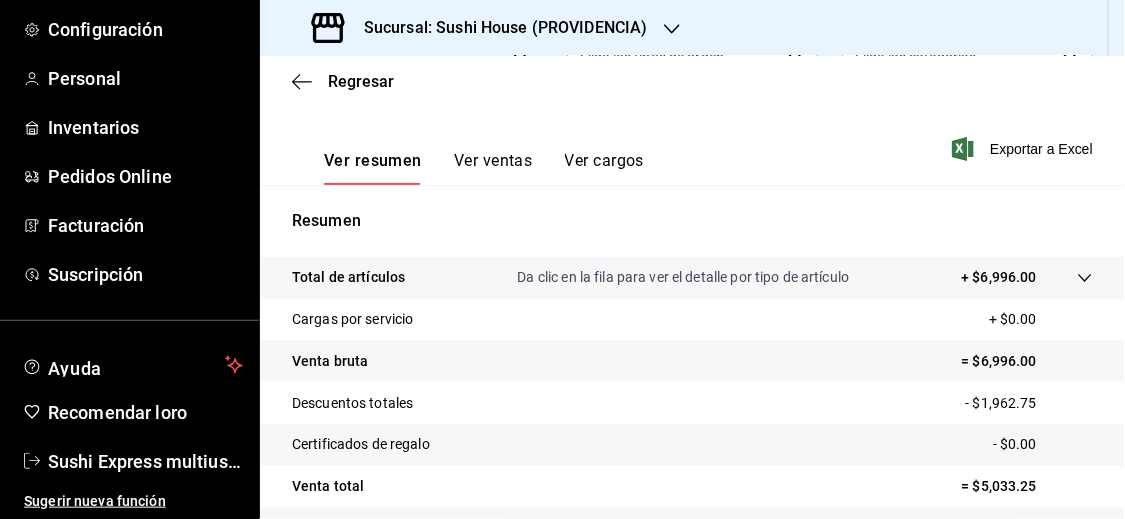 scroll, scrollTop: 284, scrollLeft: 0, axis: vertical 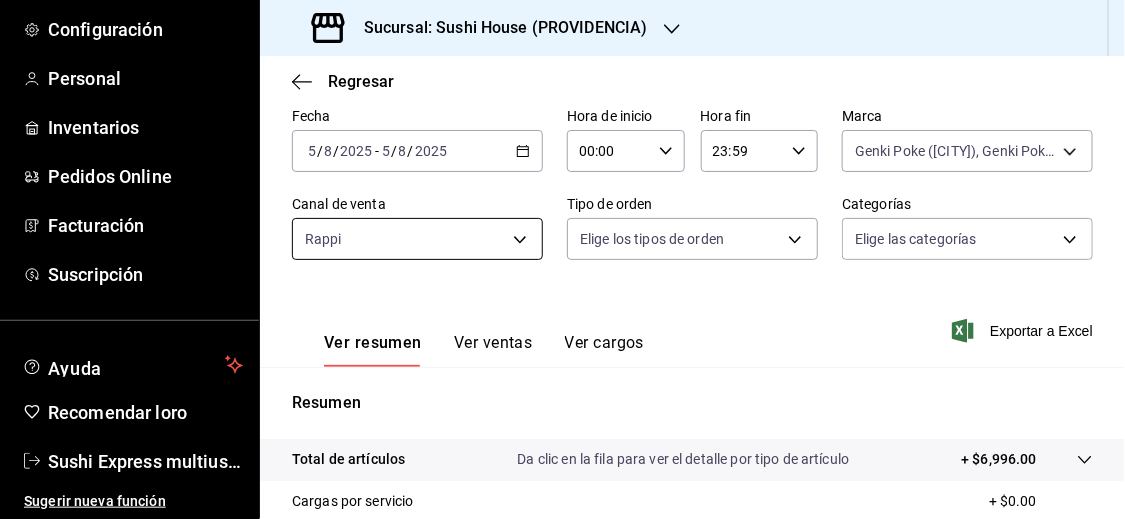 click on "Pregunta a Parrot AI Informes   Menú   Configuración   Personal   Inventarios   Pedidos Online   Facturación   Suscripción   Ayuda Recomendar loro   Sushi Express multiusuario   Sugerir nueva función   Sucursal: Sushi House ([CITY]) Regresar Ventas Los artículos listados no incluyen descuentos de orden y el filtro de fechas está limitado a un máximo de 31 días. Fecha [DATE] [DATE] - [DATE] [DATE] Hora de inicio 00:00 Hora de inicio Hora fin 23:59 Hora fin Marca Genki Poke ([CITY]), Genki Poke ([CITY] - Turbo) [UUID],[UUID],[UUID] Canal de venta Rappi RAPPI Tipo de orden Elige los tipos de orden Categorías Elige las categorías Ver resumen Ver ventas Ver cargos Exportar a Excel Resumen Total de artículos Da clic en la fila para ver el detalle por tipo de artículo + $6,996.00 Cargas por servicio + $0.00 Venta bruta = $6,996.00 Descuentos totales - $1,962.75 Certificados de regalo - $0.00 Venta total = $5,033.25" at bounding box center (562, 259) 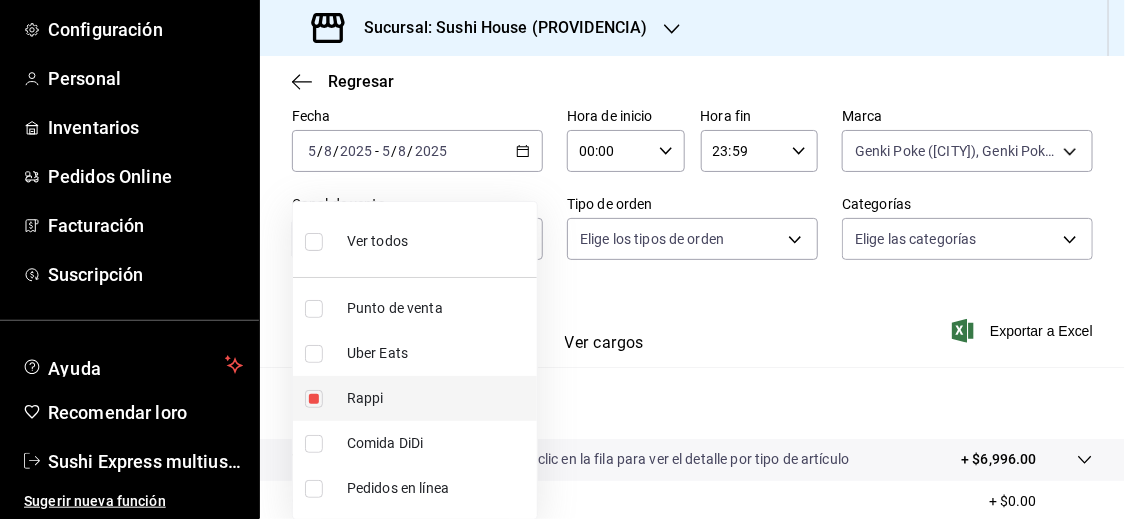 click at bounding box center (314, 399) 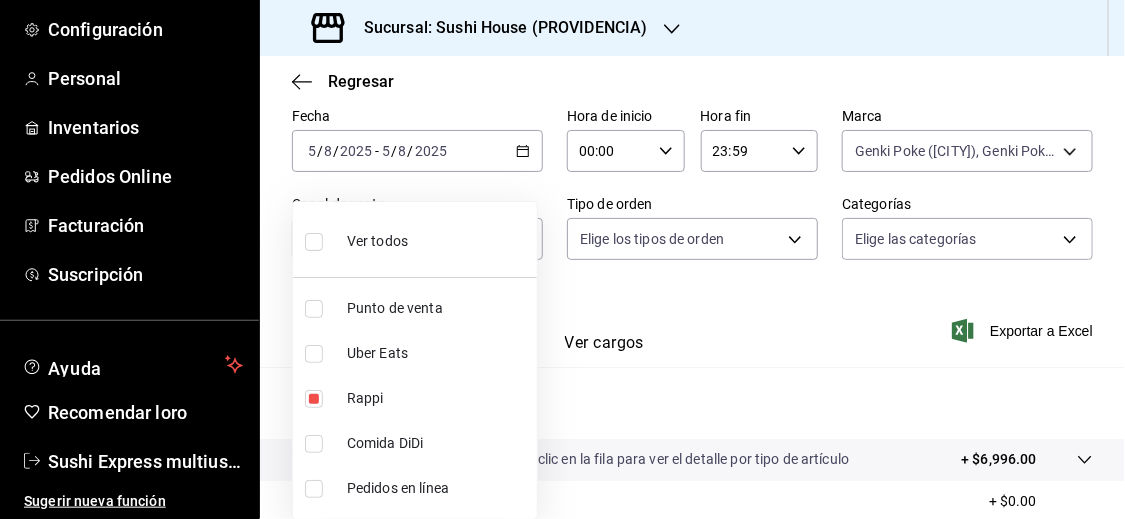 type 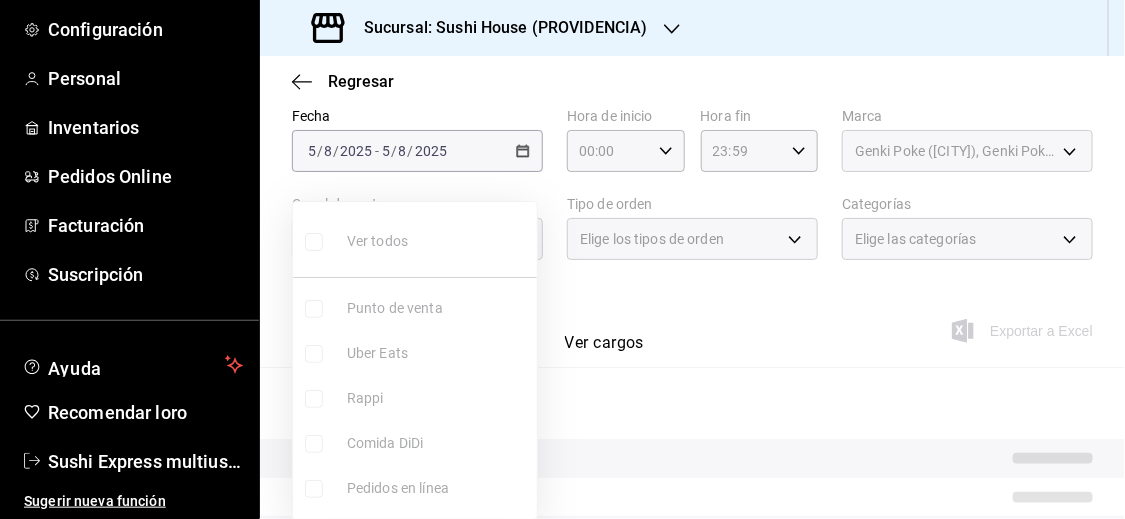 click on "Ver todos Punto de venta Uber Eats Rappi Comida DiDi Pedidos en línea" at bounding box center [415, 360] 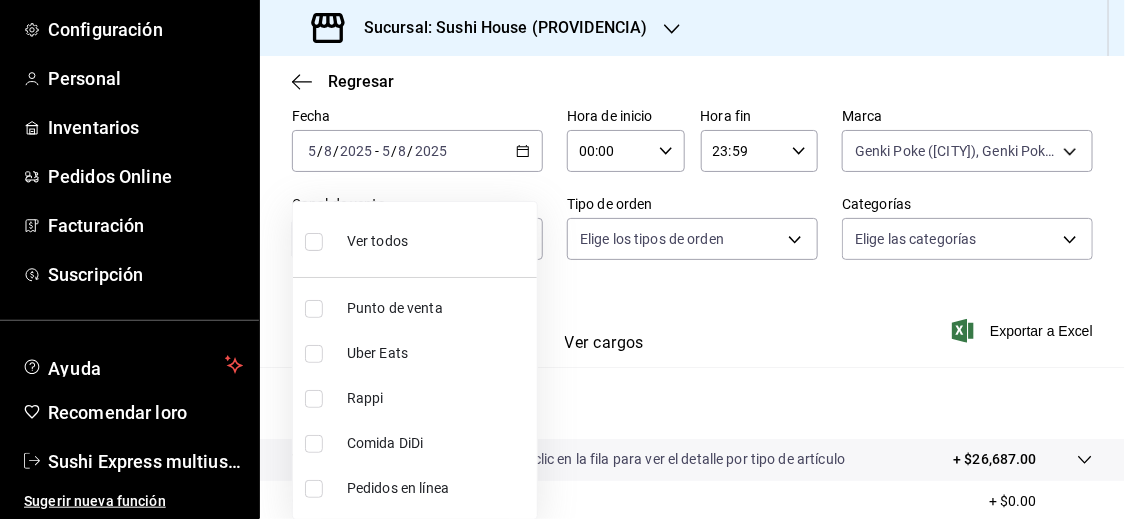click at bounding box center [314, 354] 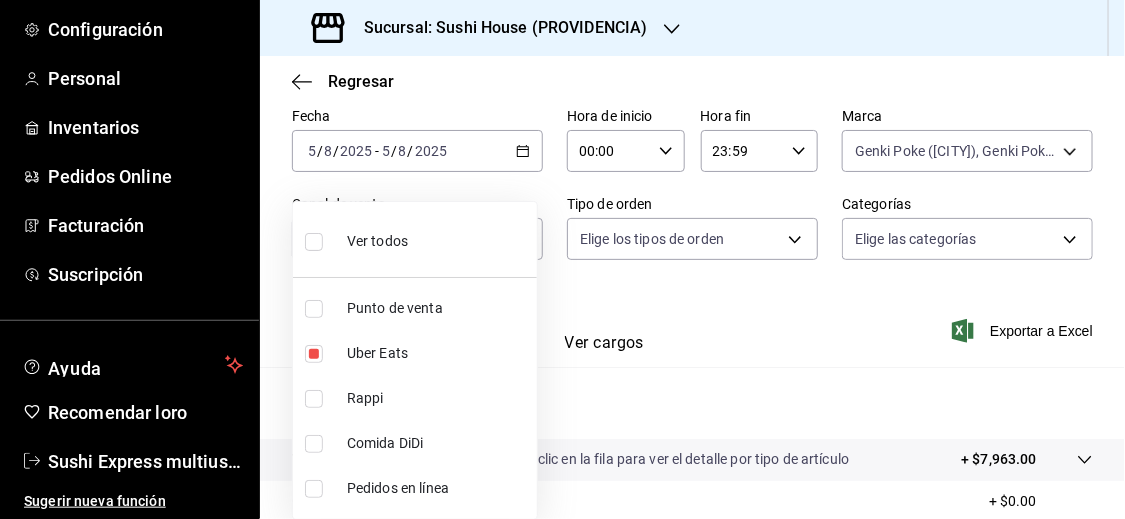 click on "Rappi" at bounding box center (415, 398) 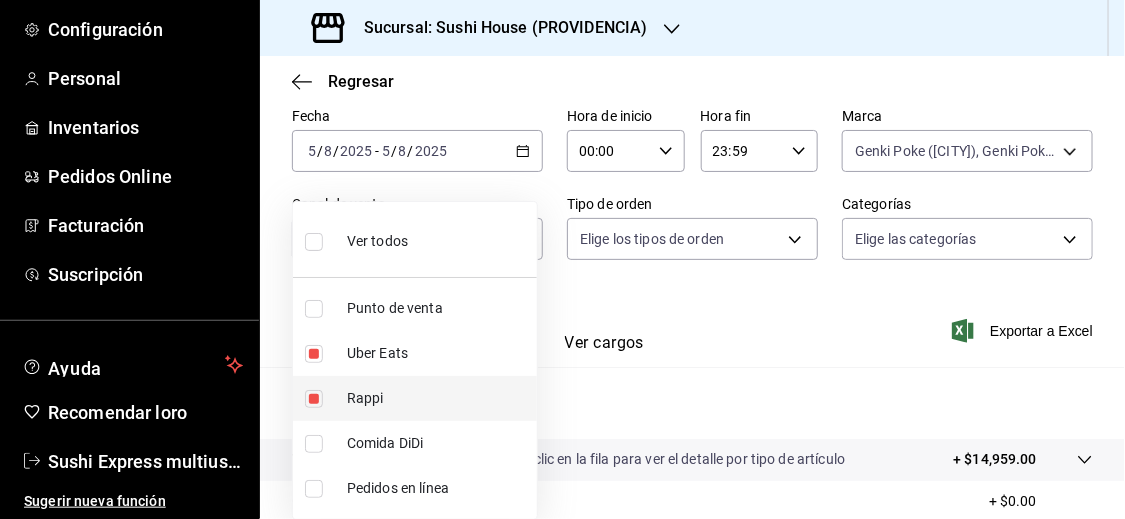 click at bounding box center [314, 399] 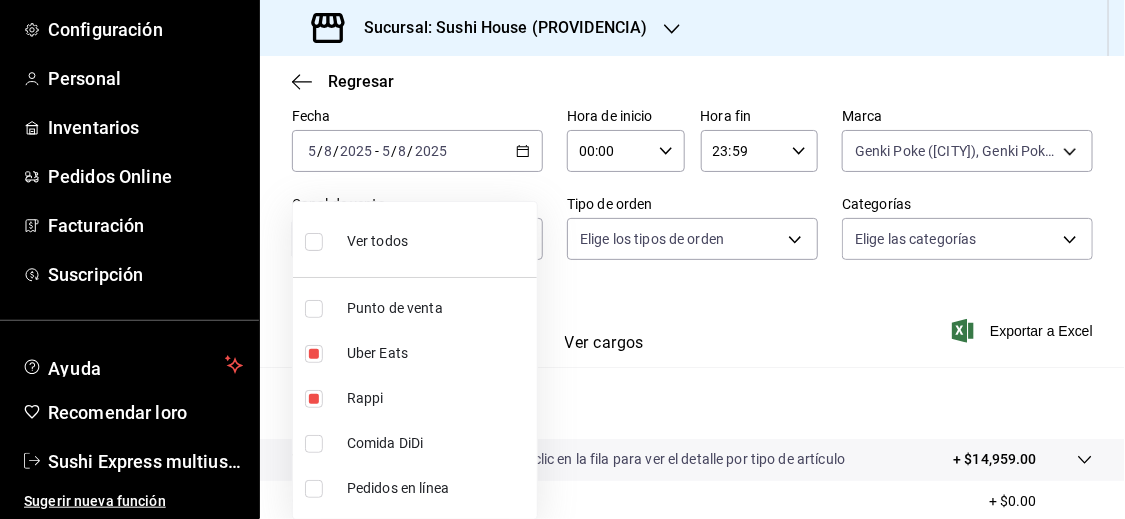 type on "UBER_EATS" 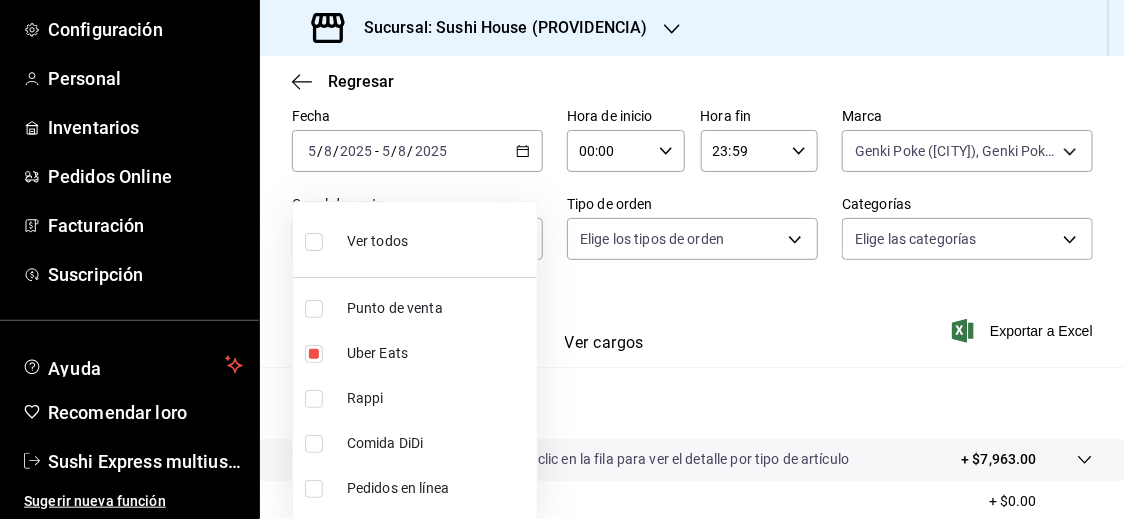 click at bounding box center (562, 259) 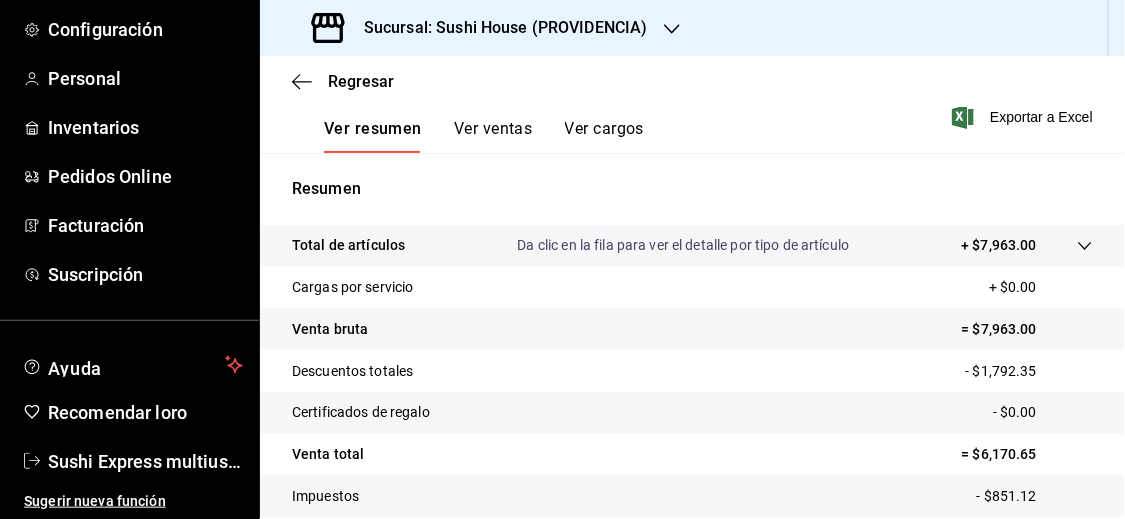 scroll, scrollTop: 335, scrollLeft: 0, axis: vertical 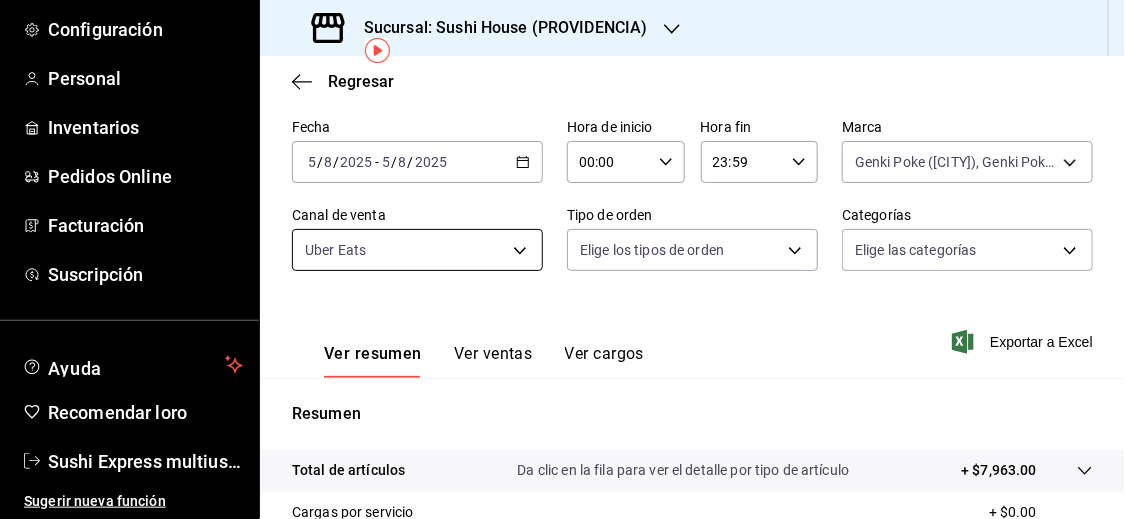click on "Sucursal: Sushi House (PROVIDENCIA) Regresar Ventas Los artículos listados no incluyen descuentos de orden y el filtro de fechas está limitado a un máximo de 31 días. Fecha [DATE] [DATE] - [DATE] [DATE] Hora de inicio 00:00 Hora de inicio Hora fin 23:59 Hora fin Marca Genki Poke (PROVIDENCIA), Genki Poke (PROVIDENCIA - Turbo) [UUID],[UUID] Canal de venta Uber Eats UBER_EATS Tipo de orden Elige los tipos de orden Categorías Elige las categorías Ver resumen Ver ventas Ver cargos Exportar a Excel Resumen Total de artículos Da clic en la fila para ver el detalle por tipo de artículo + $7,963.00 Cargas por servicio + $0.00 Venta bruta = $7,963.00 Descuentos totales - $1,792.35 Certificados de regalo - $0.00 Venta total" at bounding box center (562, 259) 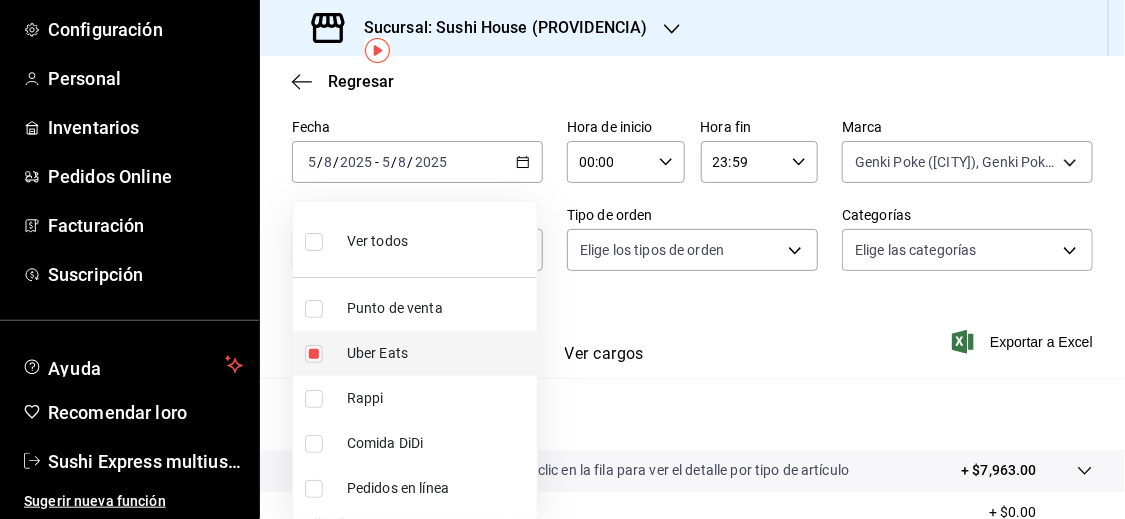 click at bounding box center (314, 354) 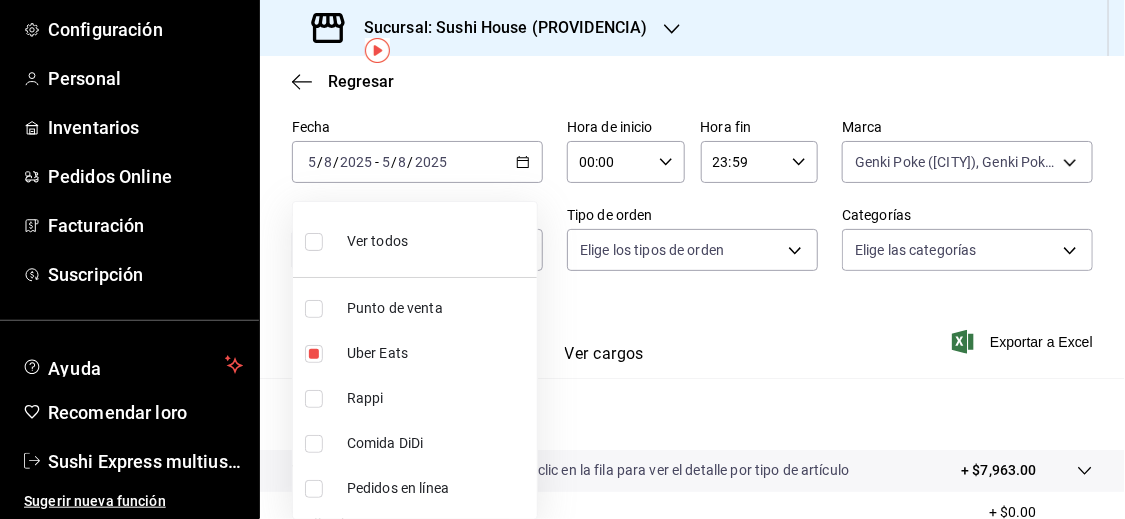 type 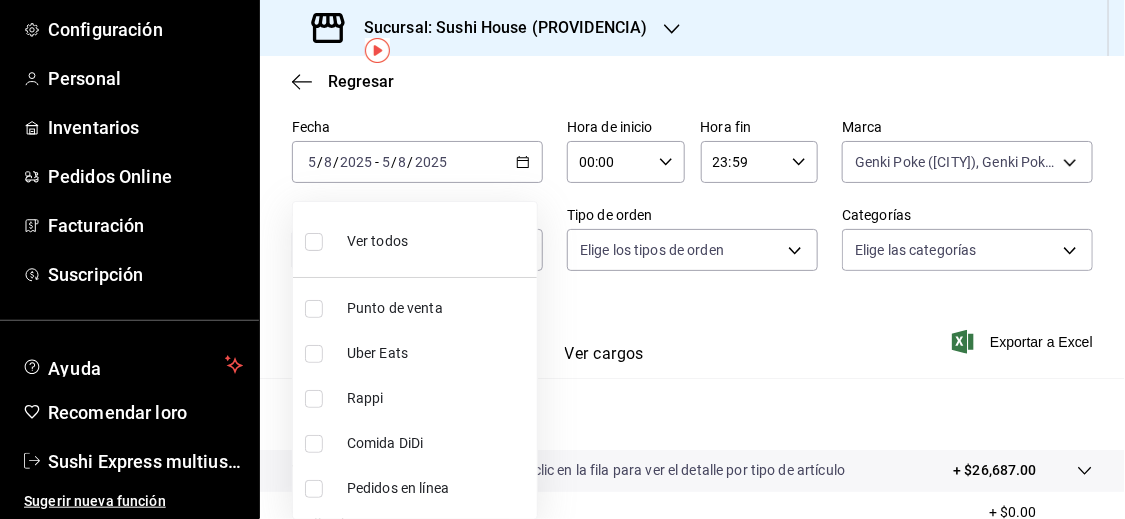 click at bounding box center (314, 444) 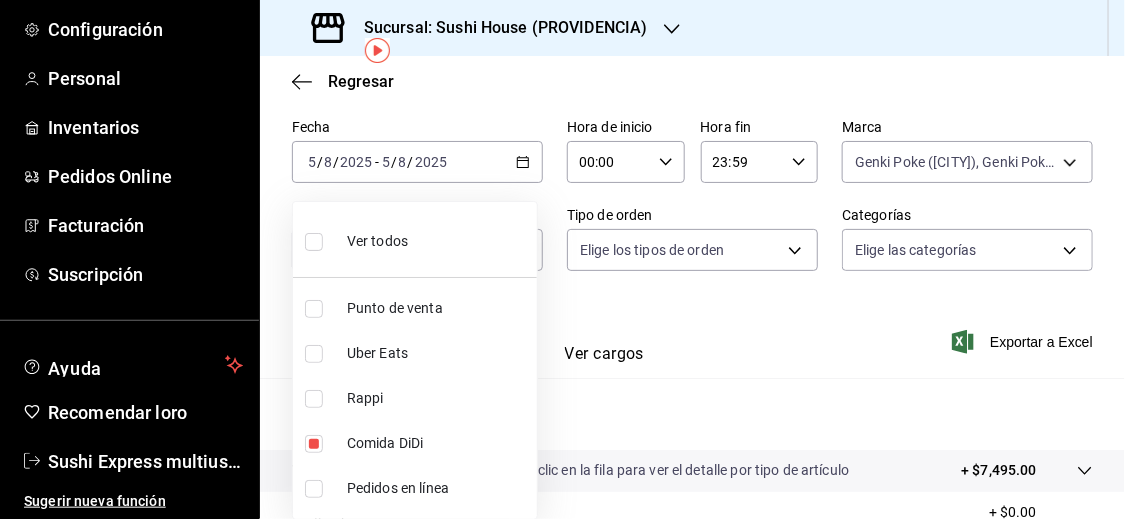 click at bounding box center [562, 259] 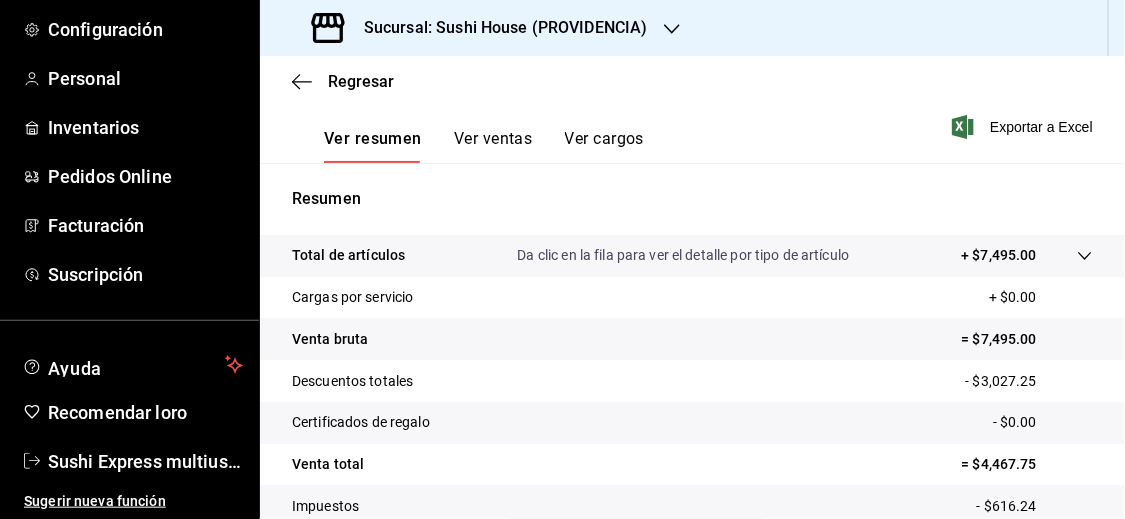 scroll, scrollTop: 335, scrollLeft: 0, axis: vertical 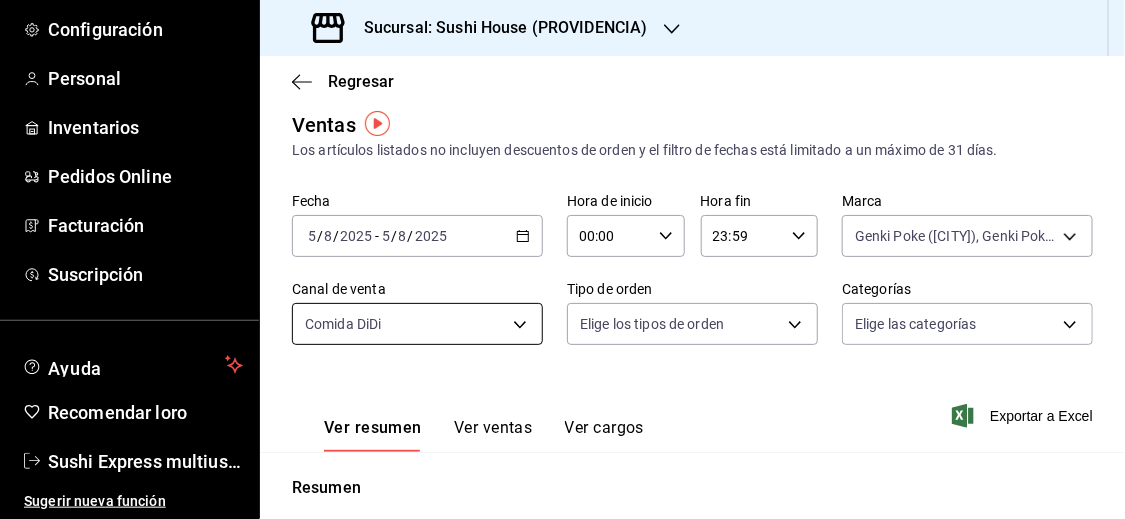 click on "Sucursal: Sushi House (PROVIDENCIA) Regresar Ventas Los artículos listados no incluyen descuentos de orden y el filtro de fechas está limitado a un máximo de 31 días. Fecha [DATE] [DATE] - [DATE] [DATE] Hora de inicio 00:00 Hora de inicio Hora fin 23:59 Hora fin Marca Genki Poke (PROVIDENCIA), Genki Poke (PROVIDENCIA - Turbo) [UUID],[UUID] Canal de venta Comida DiDi DIDI_FOOD Tipo de orden Elige los tipos de orden Categorías Elige las categorías Ver resumen Ver ventas Ver cargos Exportar a Excel Resumen Total de artículos Da clic en la fila para ver el detalle por tipo de artículo + $7,495.00 Cargas por servicio + $0.00 Venta bruta = $7,495.00 Descuentos totales - $3,027.25 Certificados de regalo - $0.00 Venta total" at bounding box center [562, 259] 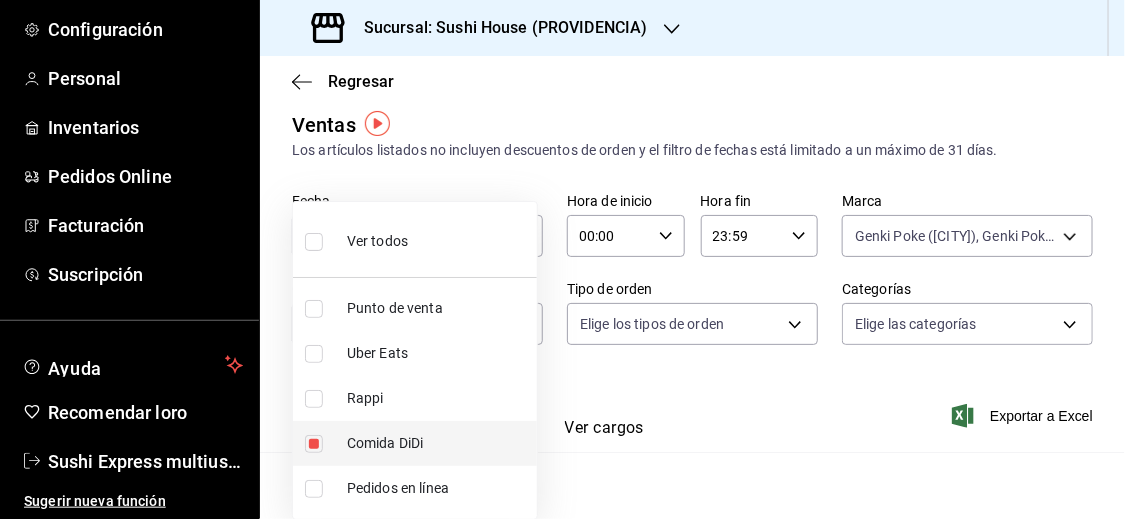 click at bounding box center (314, 444) 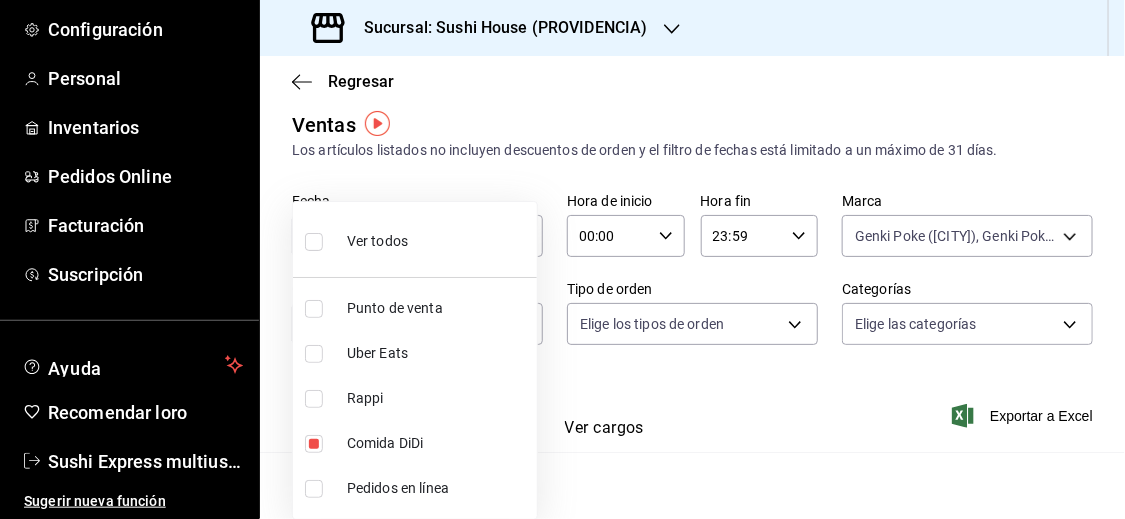 type 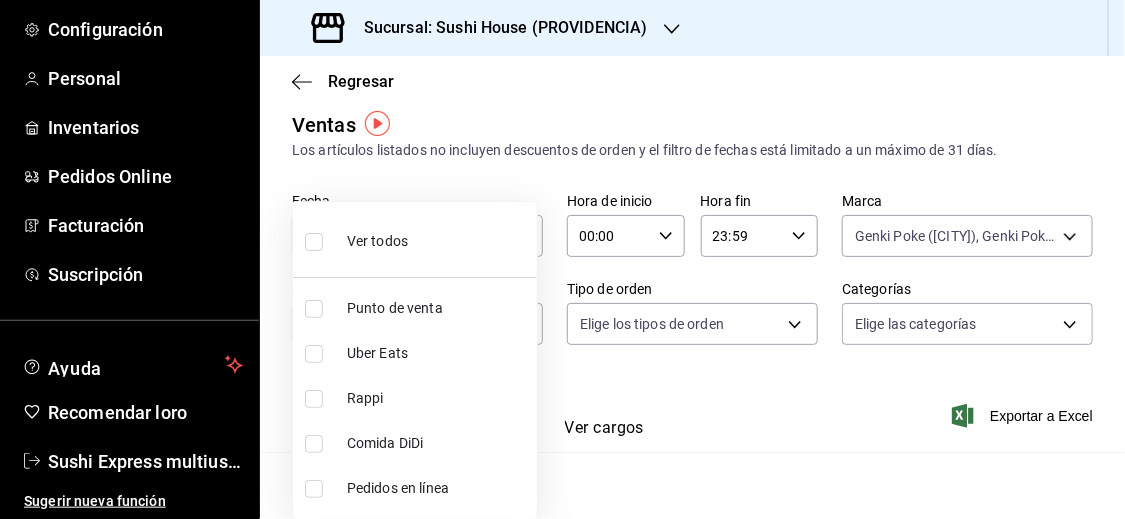 click at bounding box center [562, 259] 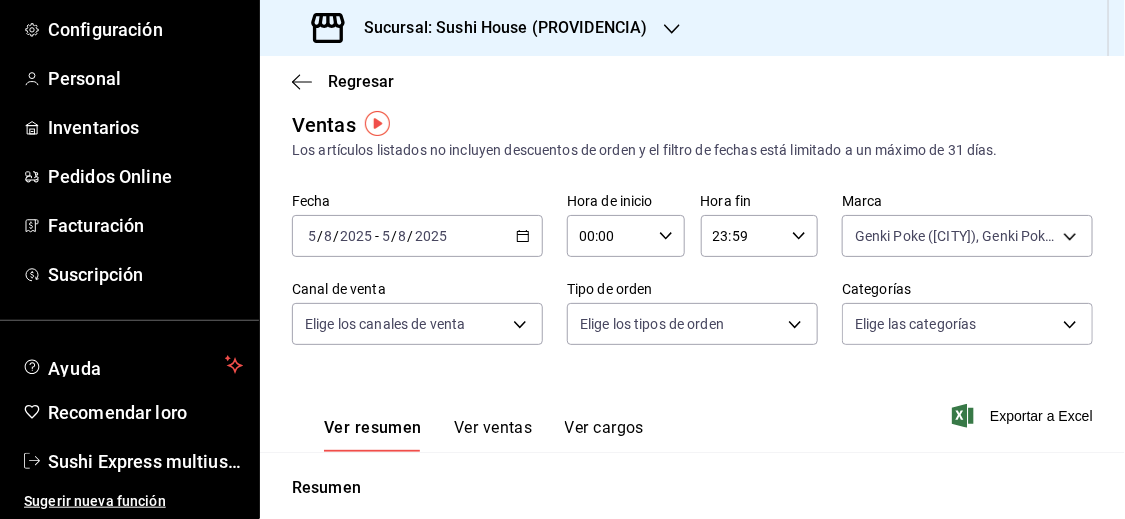 click on "2025-08-05 5 / 8 / 2025 - 2025-08-05 5 / 8 / 2025" at bounding box center [417, 236] 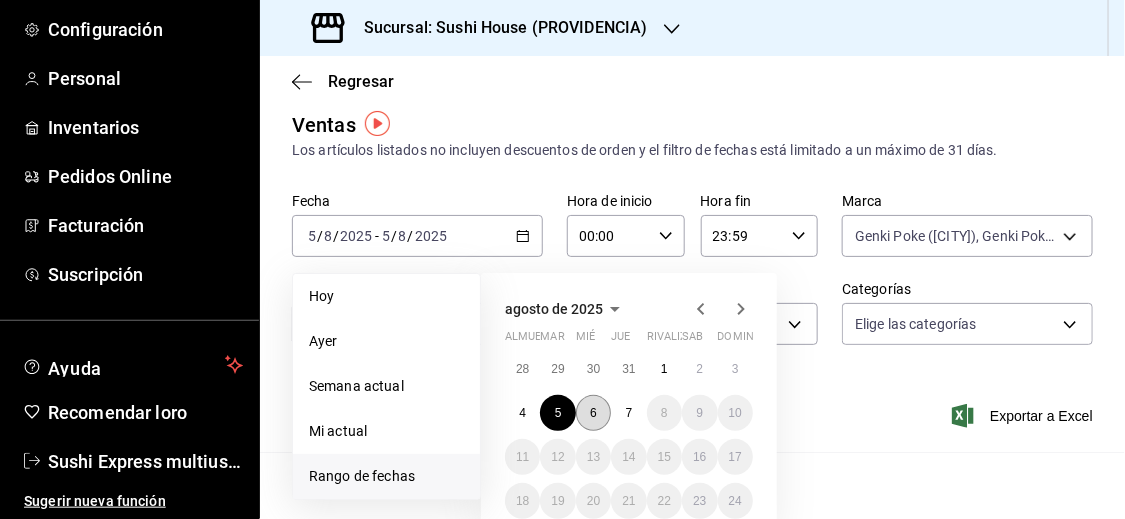 click on "6" at bounding box center [593, 413] 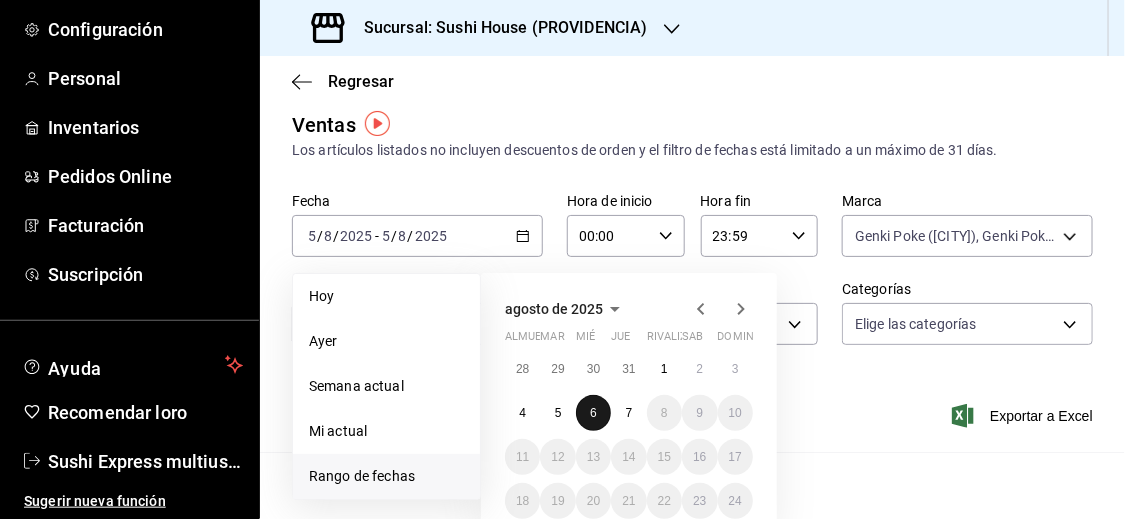 click on "6" at bounding box center (593, 413) 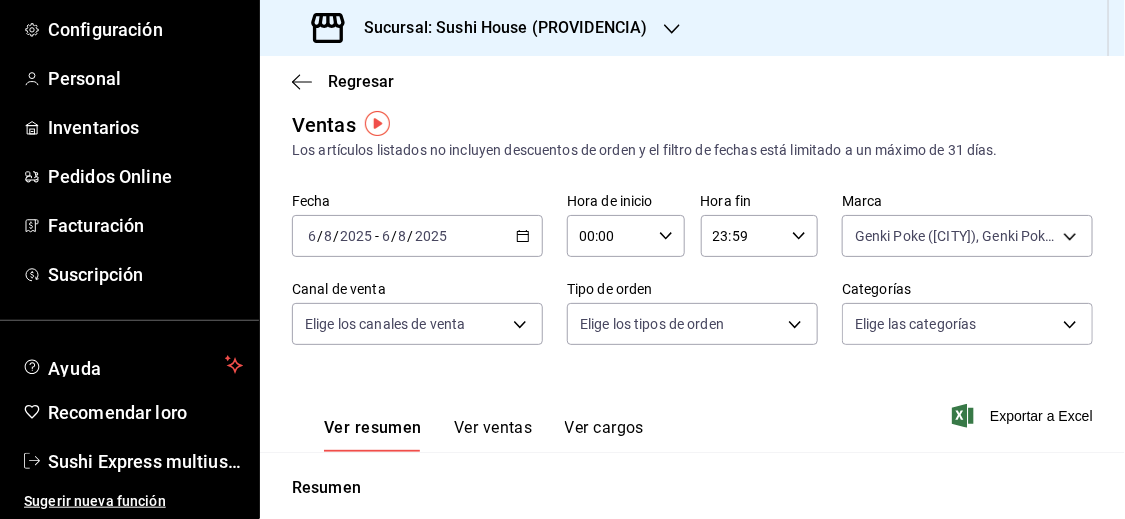 click on "Ver resumen Ver ventas Ver cargos Exportar a Excel" at bounding box center [692, 410] 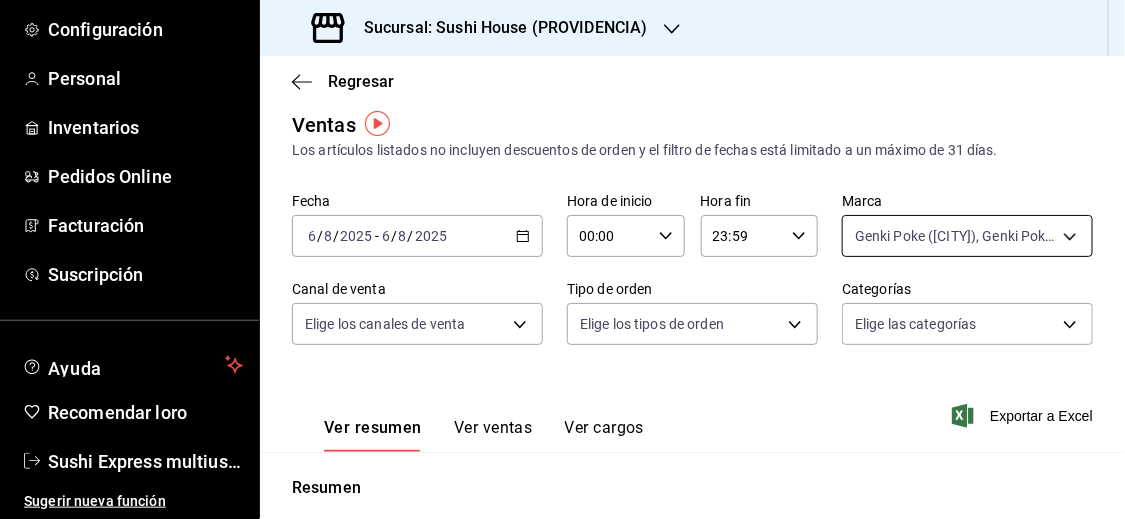 click on "Pregunta a Parrot AI Informes   Menú   Configuración   Personal   Inventarios   Pedidos Online   Facturación   Suscripción   Ayuda Recomendar loro   Sushi Express multiusuario   Sugerir nueva función   Sucursal: Sushi House ([CITY]) Regresar Ventas Los artículos listados no incluyen descuentos de orden y el filtro de fechas está limitado a un máximo de 31 días. Fecha [DATE] [DATE] - [DATE] [DATE] Hora de inicio 00:00 Hora de inicio Hora fin 23:59 Hora fin Marca Genki Poke ([CITY]), Genki Poke ([CITY] - Turbo) [UUID],[UUID],[UUID] Canal de venta Elige los canales de venta Tipo de orden Elige los tipos de orden Categorías Elige las categorías Ver resumen Ver ventas Ver cargos Exportar a Excel Resumen Total de artículos Da clic en la fila para ver el detalle por tipo de artículo + $27,128.00 Cargas por servicio + $20.00 Venta bruta = $27,148.00 Descuentos totales - $7,264.45 Certificados de regalo - $0.00   Menú" at bounding box center [562, 259] 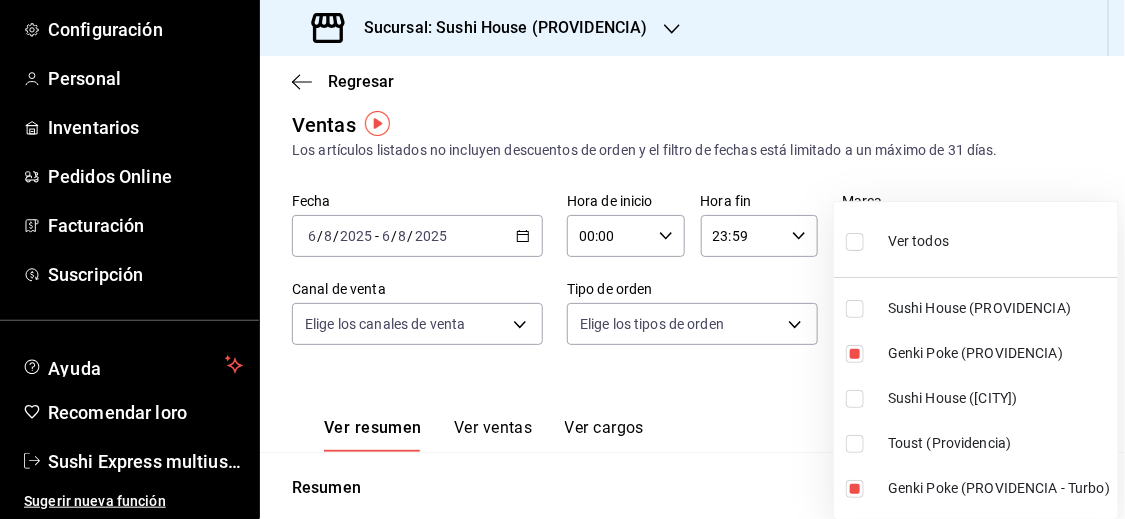 click at bounding box center (855, 242) 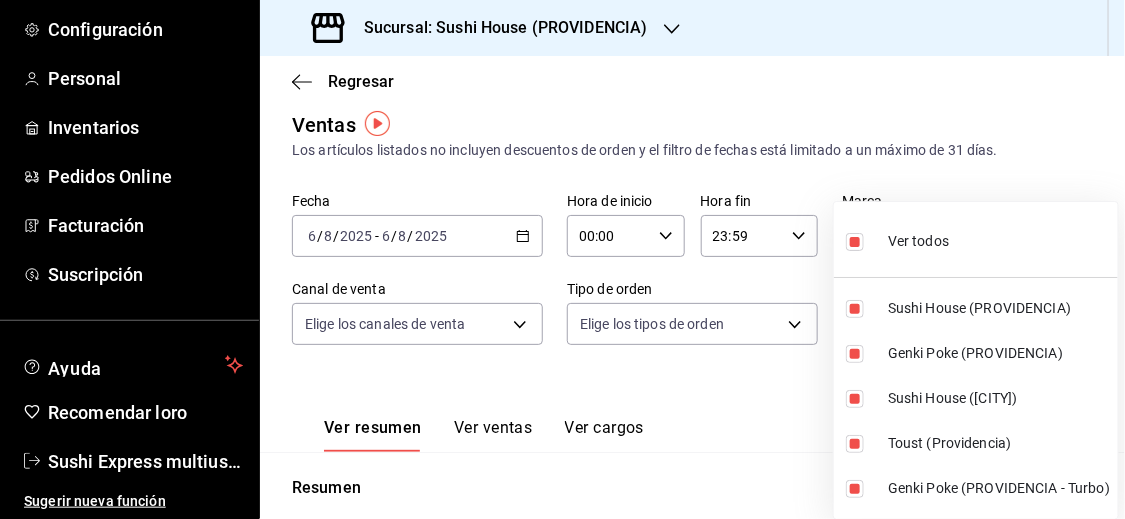 click at bounding box center (562, 259) 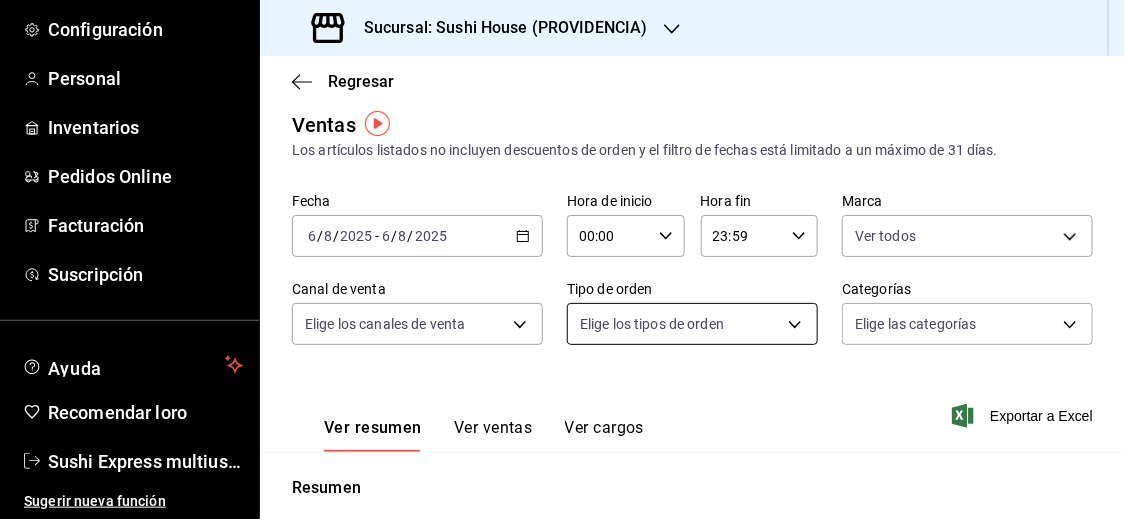 click on "Pregunta a Parrot AI Informes   Menú   Configuración   Personal   Inventarios   Pedidos Online   Facturación   Suscripción   Ayuda Recomendar loro   Sushi Express multiusuario   Sugerir nueva función   Sucursal: Sushi House ([CITY]) Regresar Ventas Los artículos listados no incluyen descuentos de orden y el filtro de fechas está limitado a un máximo de 31 días. Fecha [DATE] [DATE] - [DATE] [DATE] Hora de inicio 00:00 Hora de inicio Hora fin 23:59 Hora fin Marca Ver todos [UUID],[UUID],[UUID],[UUID],[UUID] Canal de venta Elige los canales de venta Tipo de orden Elige los tipos de orden Categorías Elige las categorías Ver resumen Ver ventas Ver cargos Exportar a Excel Resumen Total de artículos Da clic en la fila para ver el detalle por tipo de artículo + $41,559.00 Cargas por servicio + $80.00 Venta bruta = $41,639.00 - $0.00" at bounding box center [562, 259] 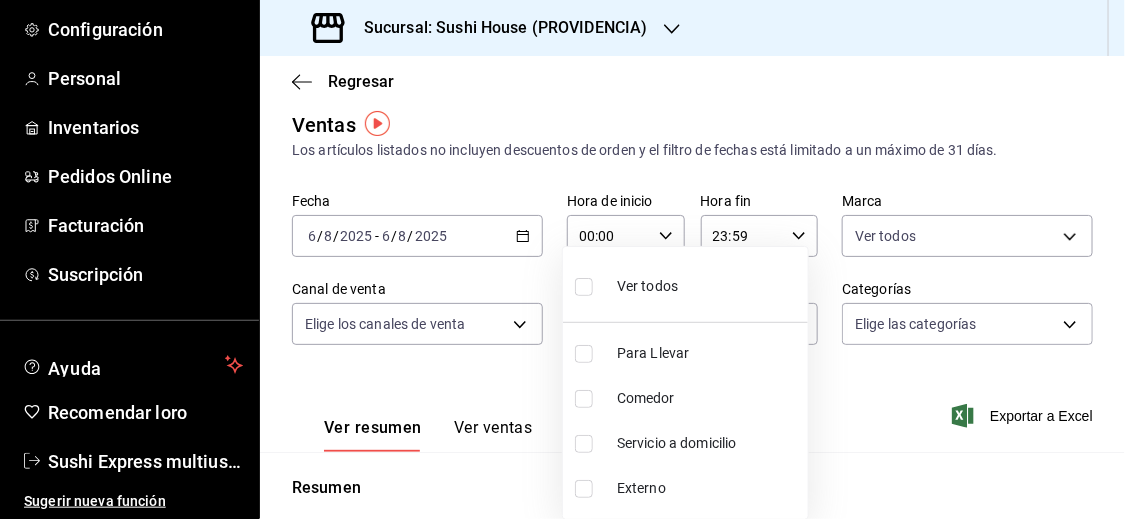 click at bounding box center [584, 444] 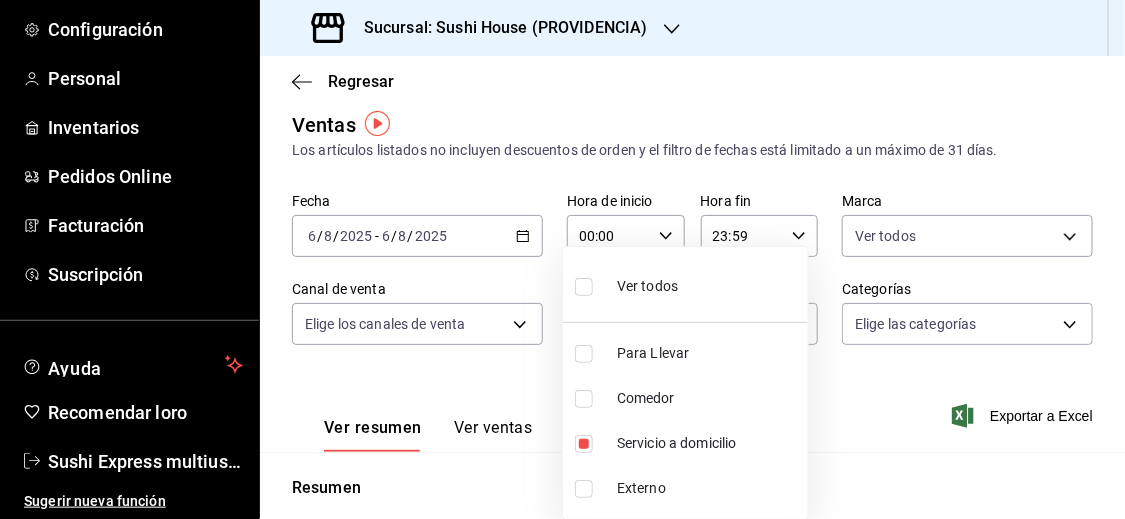 click at bounding box center (562, 259) 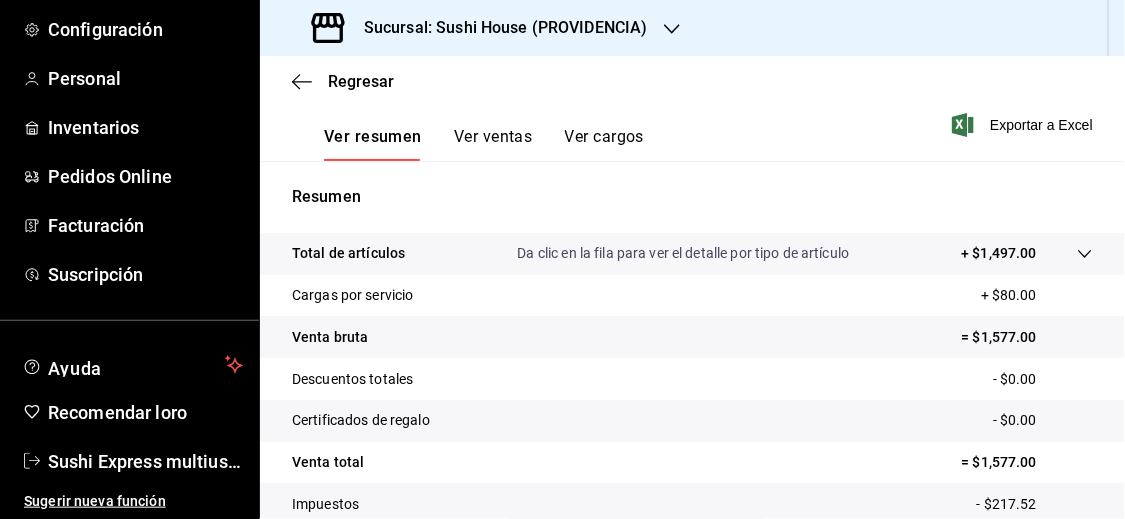 scroll, scrollTop: 307, scrollLeft: 0, axis: vertical 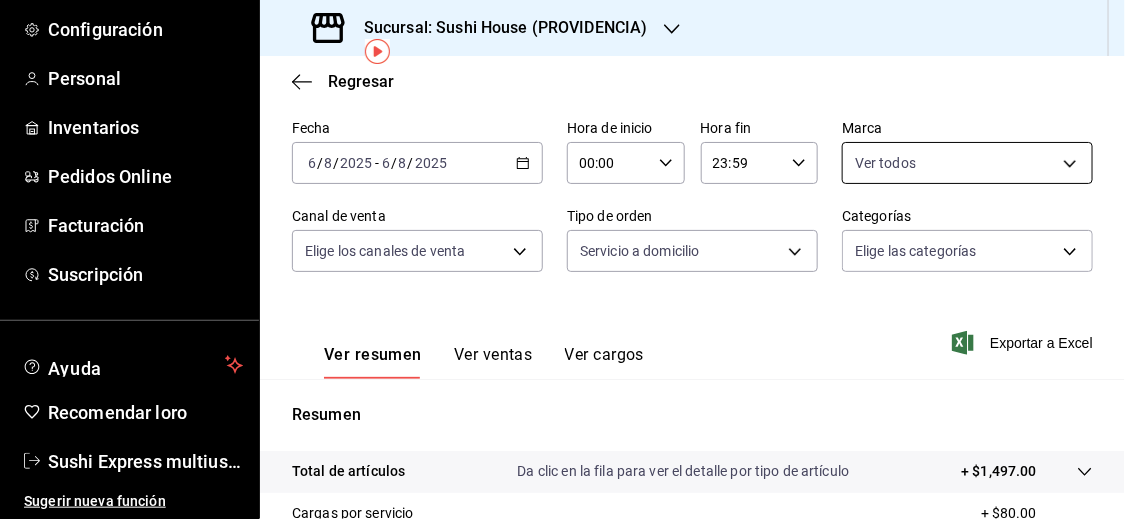 click on "Sucursal: Sushi House (PROVIDENCIA) Regresar Ventas Los artículos listados no incluyen descuentos de orden y el filtro de fechas está limitado a un máximo de 31 días. Fecha [DATE] [DATE] - [DATE] [DATE] Hora de inicio 00:00 Hora de inicio Hora fin 23:59 Hora fin Marca Ver todos [UUID],[UUID],[UUID],[UUID],[UUID] Canal de venta Elige los canales de venta Tipo de orden Servicio a domicilio [UUID] Categorías Elige las categorías Ver resumen Ver ventas Ver cargos Exportar a Excel Resumen Total de artículos Da clic en la fila para ver el detalle por tipo de artículo + $1,497.00 Cargas por servicio + $80.00" at bounding box center (562, 259) 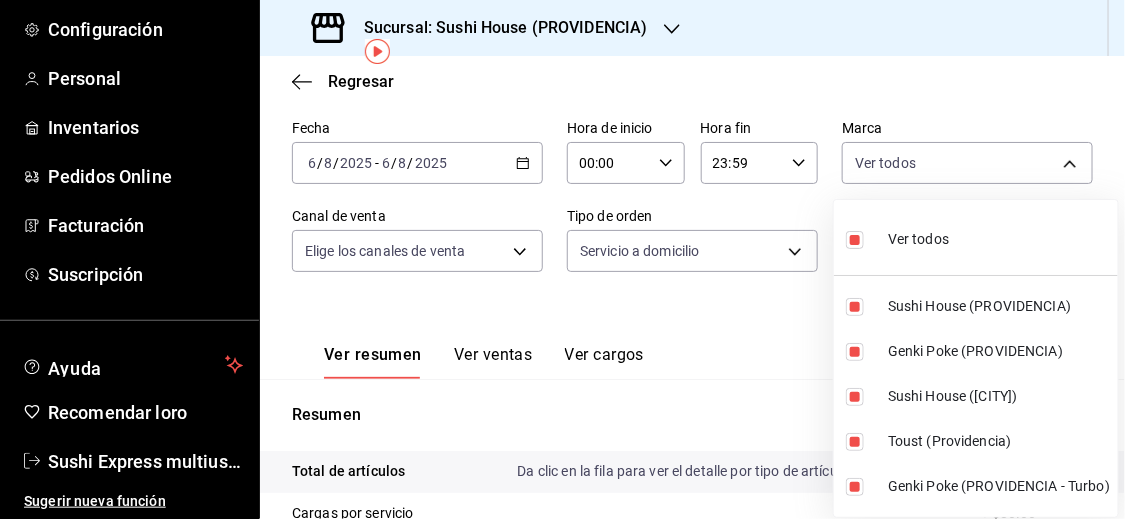 click at bounding box center (855, 240) 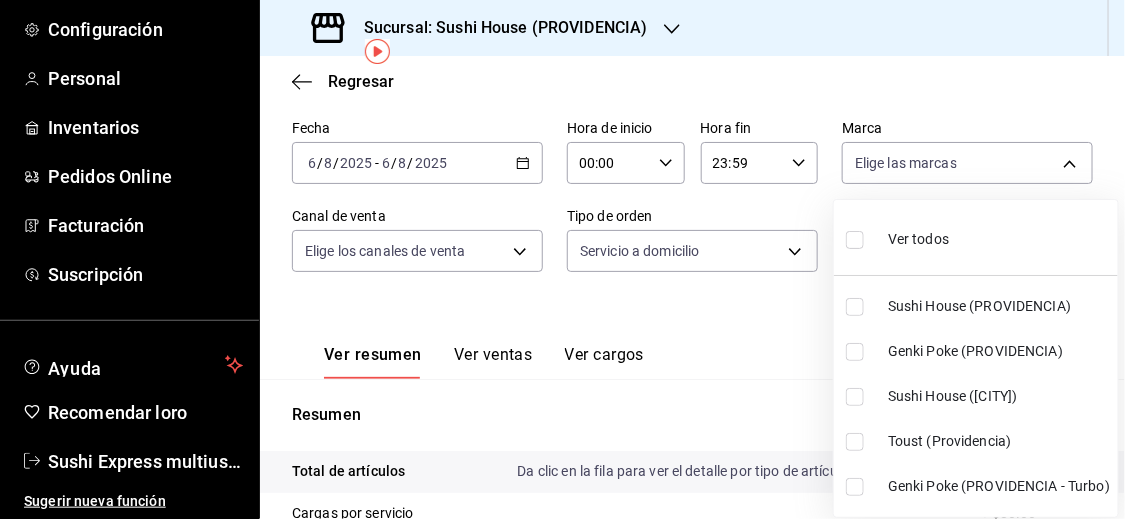 click at bounding box center (855, 307) 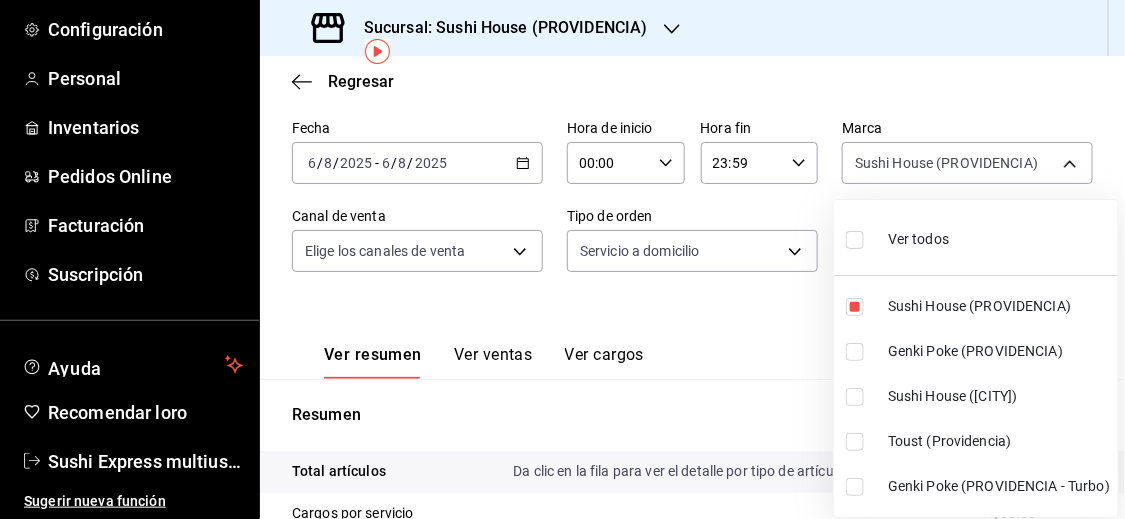 click at bounding box center [855, 397] 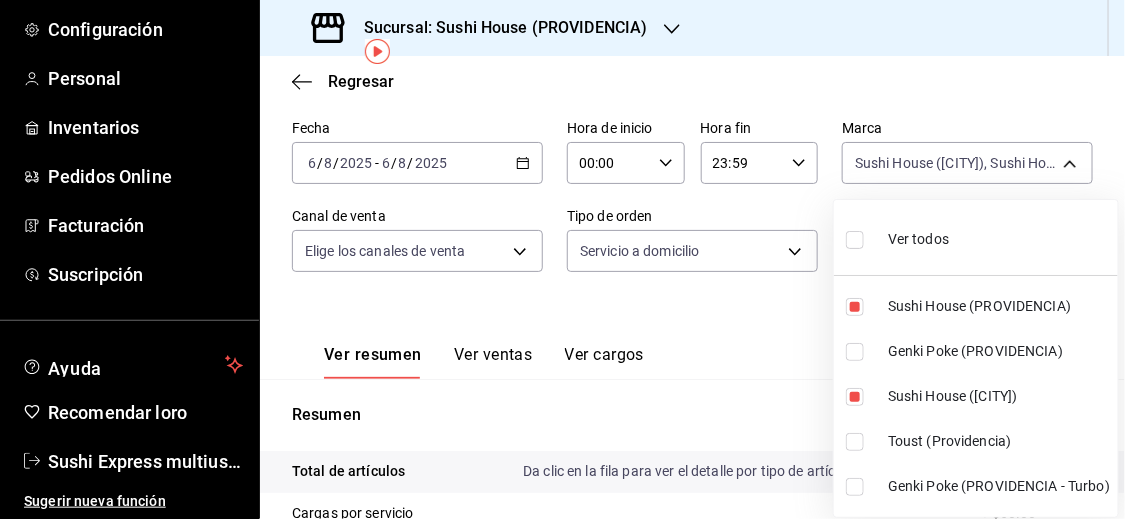 click at bounding box center [562, 259] 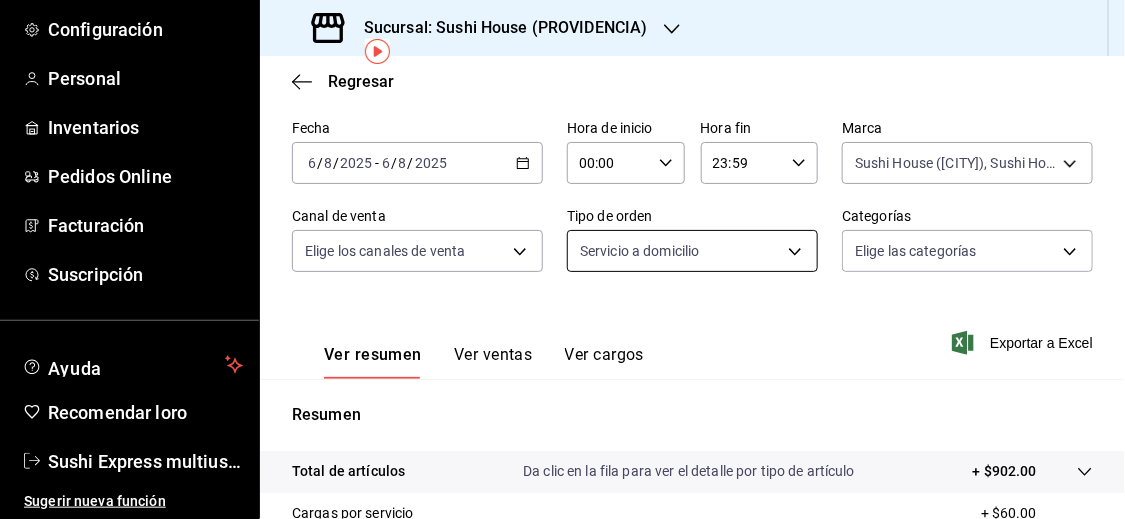 click on "Sucursal: Sushi House (PROVIDENCIA) Regresar Ventas Los artículos listados no incluyen descuentos de orden y el filtro de fechas está limitado a un máximo de 31 días. Fecha [DATE] [DATE] - [DATE] [DATE] Hora de inicio 00:00 Hora de inicio Hora fin 23:59 Hora fin Marca Sushi House (PROVIDENCIA), Sushi House (PROVIDENCIA) [UUID],[UUID] Canal de venta Elige los canales de venta Tipo de orden Servicio a domicilio [UUID] Categorías Elige las categorías Ver resumen Ver ventas Ver cargos Exportar a Excel Resumen Total de artículos Da clic en la fila para ver el detalle por tipo de artículo + $902.00 Cargas por servicio + $60.00 Venta bruta = $962.00 Descuentos totales - $0.00 - $0.00 Venta total" at bounding box center (562, 259) 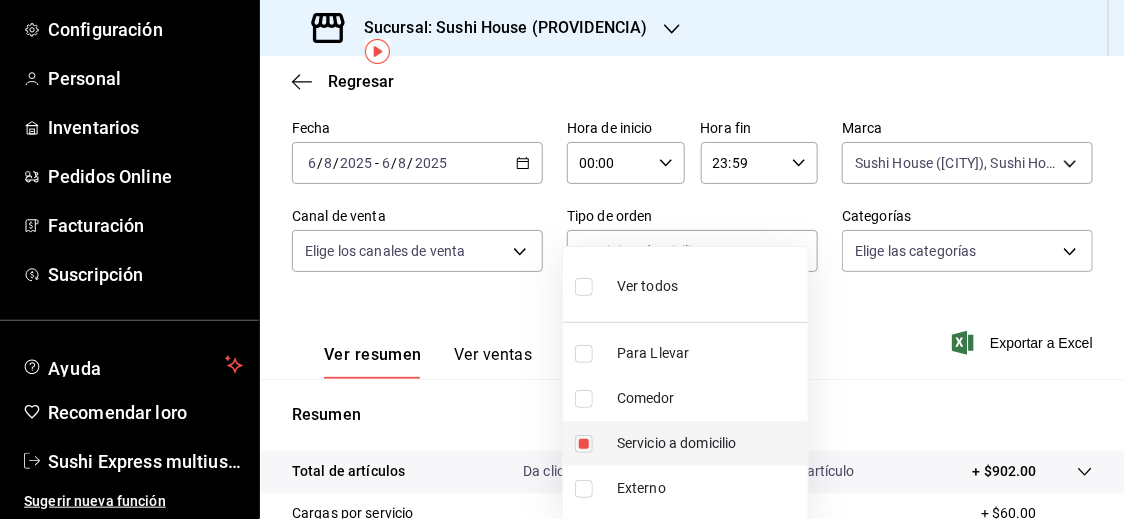 click at bounding box center (584, 444) 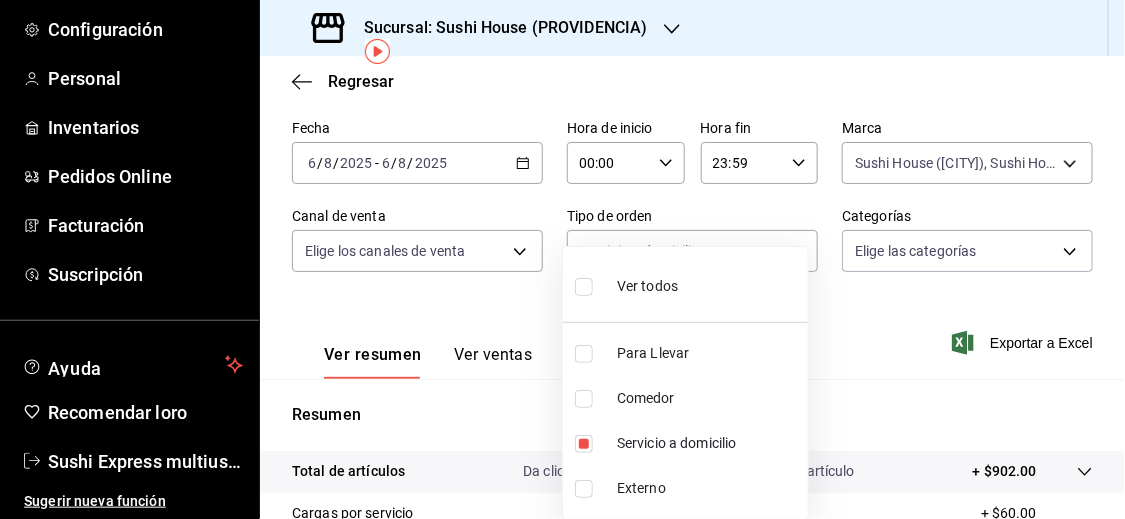 type 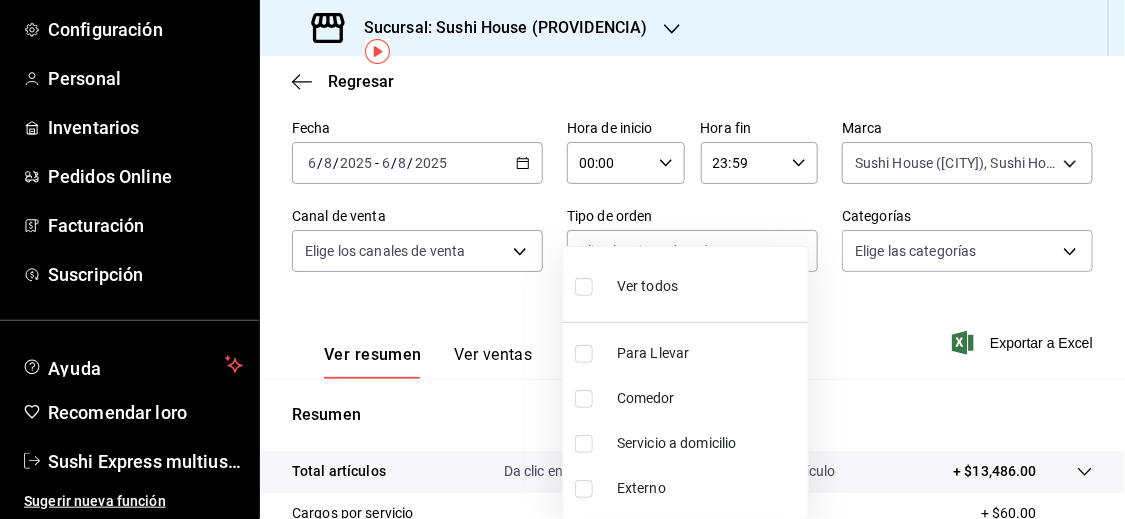click at bounding box center (562, 259) 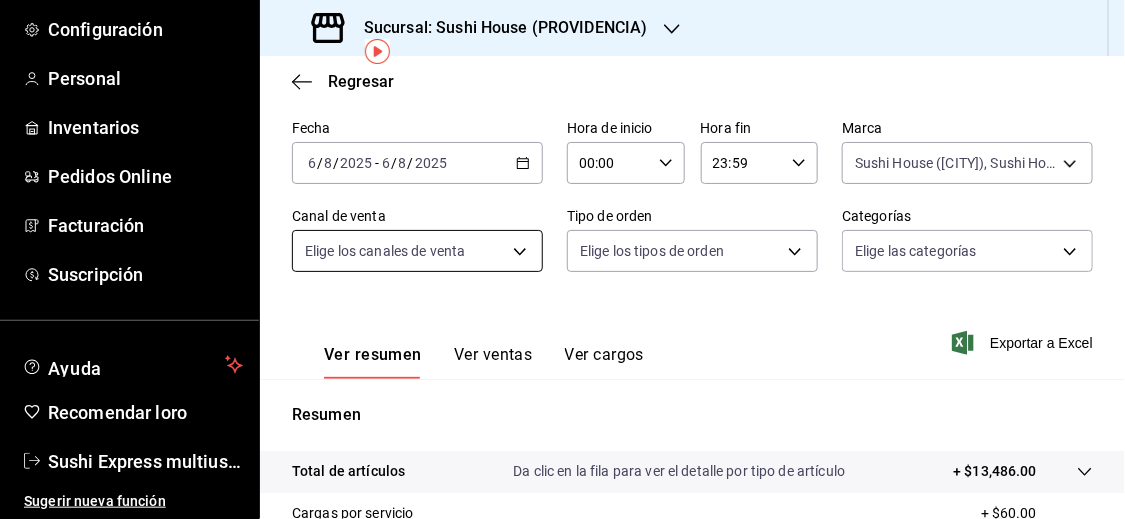 click on "Pregunta a Parrot AI Informes   Menú   Configuración   Personal   Inventarios   Pedidos Online   Facturación   Suscripción   Ayuda Recomendar loro   Sushi Express multiusuario   Sugerir nueva función   Sucursal: Sushi House ([CITY]) Regresar Ventas Los artículos listados no incluyen descuentos de orden y el filtro de fechas está limitado a un máximo de 31 días. Fecha [DATE] [DATE] - [DATE] [DATE] Hora de inicio 00:00 Hora de inicio Hora fin 23:59 Hora fin Marca Sushi House ([CITY]), Sushi House ([CITY]) [UUID],[UUID], Canal de venta Elige los canales de venta Tipo de orden Elige los tipos de orden Categorías Elige las categorías Ver resumen Ver ventas Ver cargos Exportar a Excel Resumen Total de artículos Da clic en la fila para ver el detalle por tipo de artículo + $13,486.00 Cargas por servicio + $60.00 Venta bruta = $13,546.00 Descuentos totales - $1,220.50 Certificados de regalo - $0.00 Venta total" at bounding box center [562, 259] 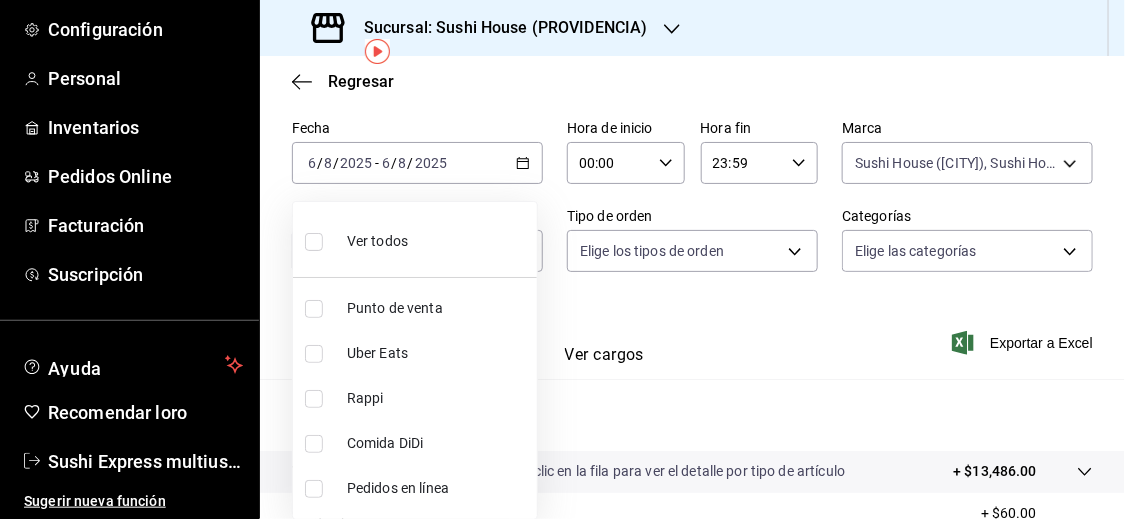 click at bounding box center (314, 399) 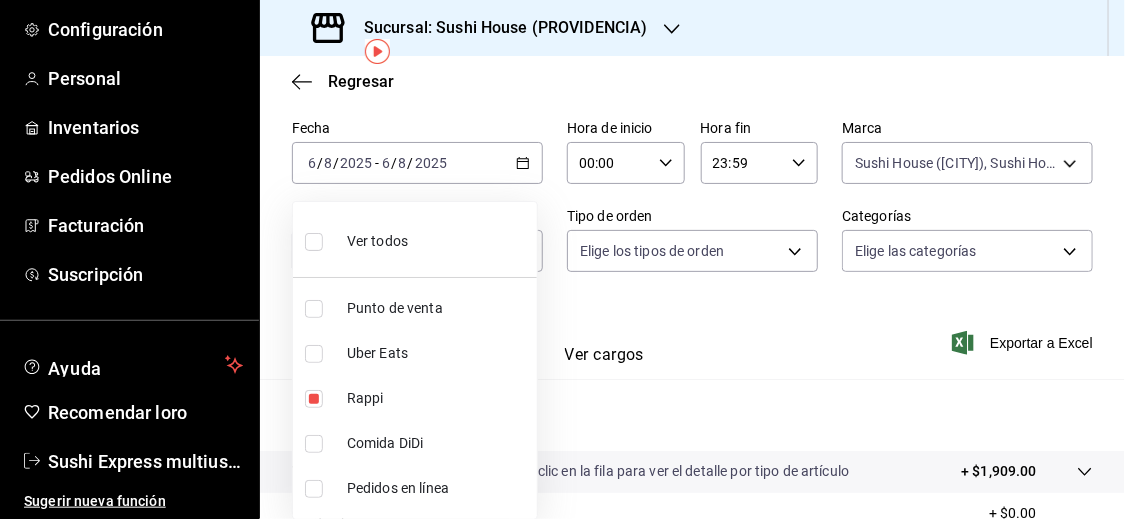 click at bounding box center [562, 259] 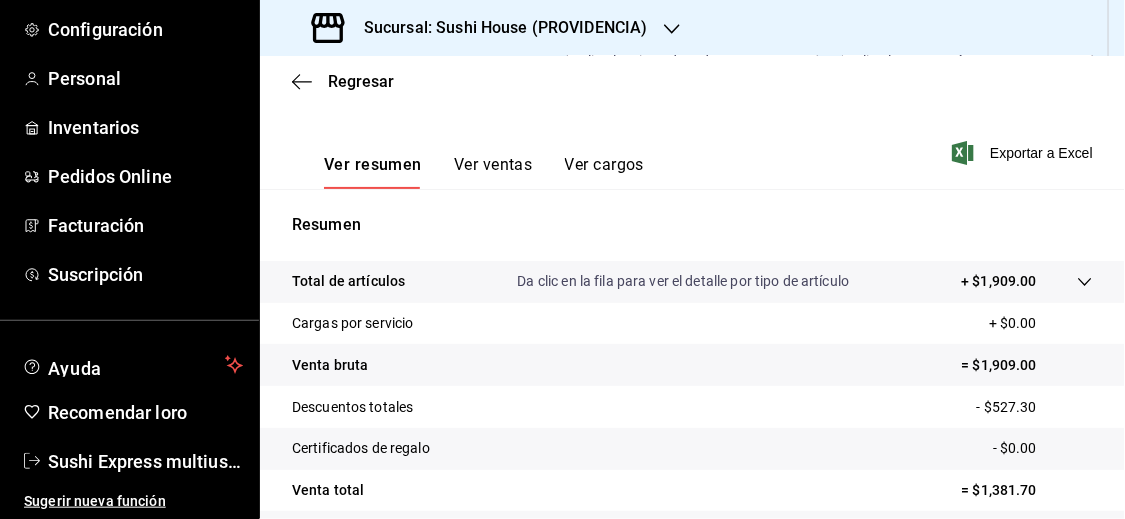 scroll, scrollTop: 279, scrollLeft: 0, axis: vertical 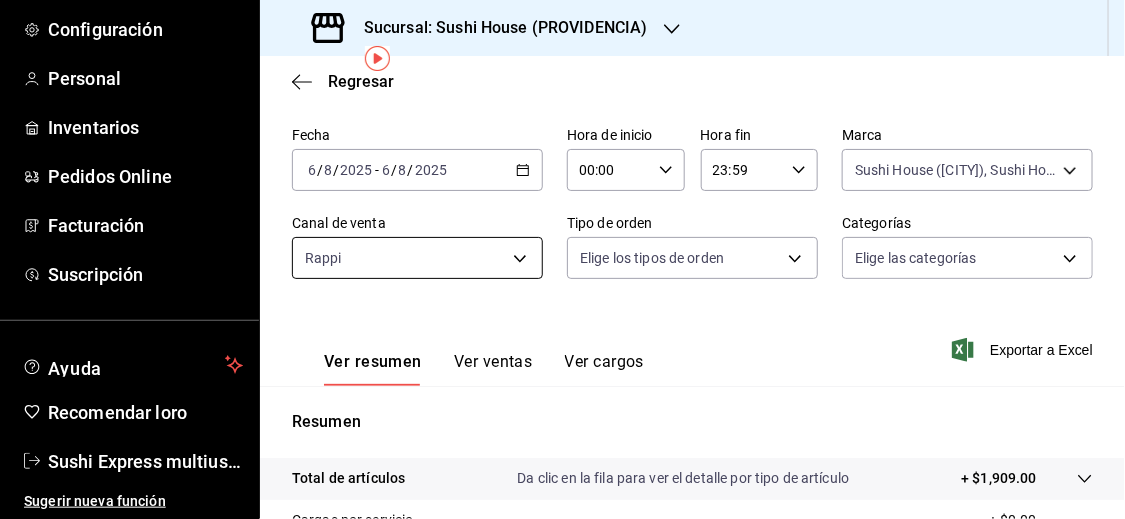 click on "Pregunta a Parrot AI Informes   Menú   Configuración   Personal   Inventarios   Pedidos Online   Facturación   Suscripción   Ayuda Recomendar loro   Sushi Express multiusuario   Sugerir nueva función   Sucursal: Sushi House ([CITY]) Regresar Ventas Los artículos listados no incluyen descuentos de orden y el filtro de fechas está limitado a un máximo de 31 días. Fecha [DATE] [DATE] - [DATE] [DATE] Hora de inicio 00:00 Hora de inicio Hora fin 23:59 Hora fin Marca Sushi House ([CITY]), Sushi House ([CITY]) [UUID],[UUID] Canal de venta Rappi RAPPI Tipo de orden Elige los tipos de orden Categorías Elige las categorías Ver resumen Ver ventas Ver cargos Exportar a Excel Resumen Total de artículos Da clic en la fila para ver el detalle por tipo de artículo + [PRICE] Cargas por servicio + [PRICE] Venta bruta = [PRICE] Descuentos totales - [PRICE] Certificados de regalo - [PRICE] Venta total = [PRICE] Impuestos" at bounding box center (562, 259) 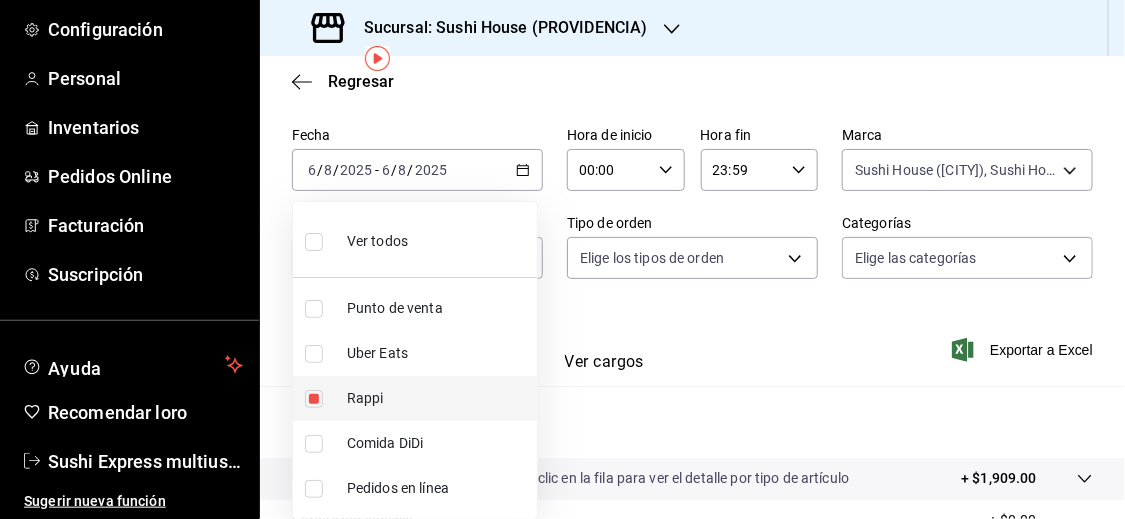 click at bounding box center (314, 399) 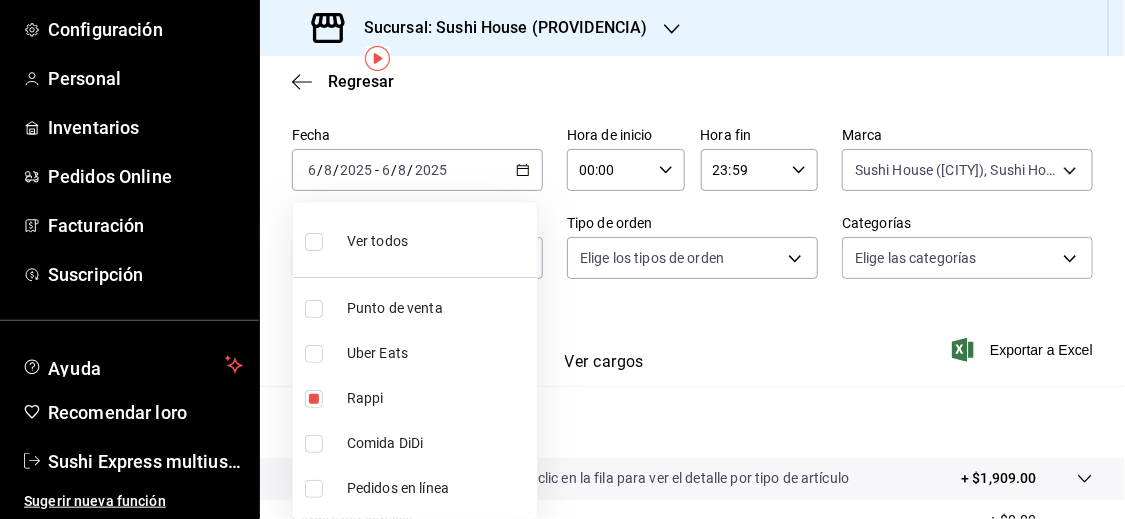 type 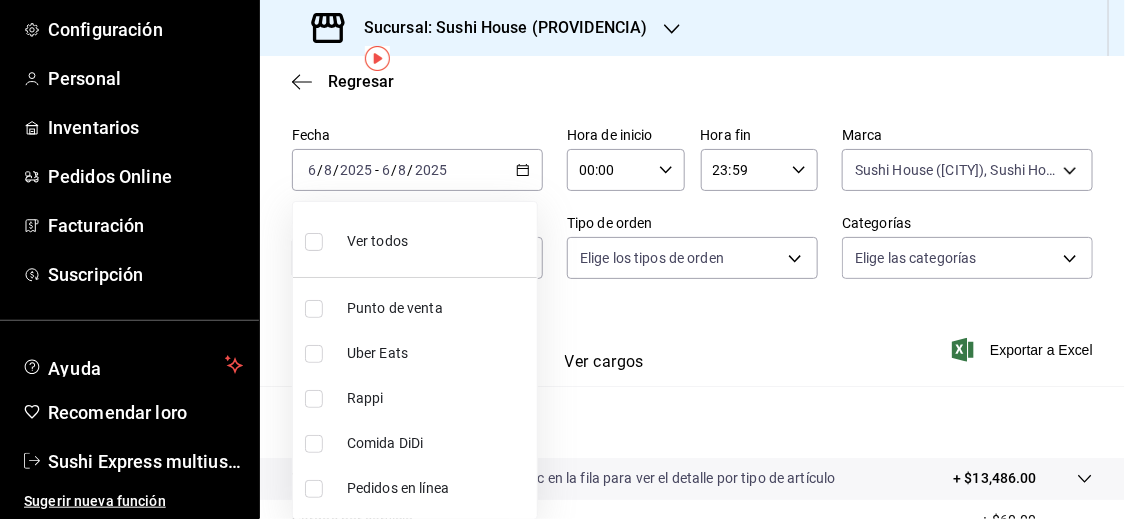 click at bounding box center (314, 354) 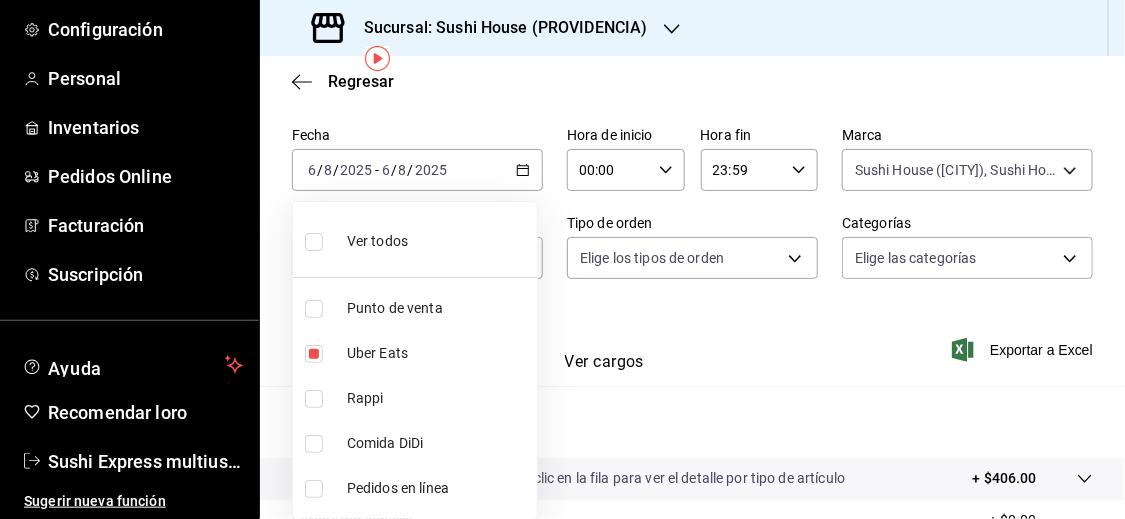 click at bounding box center (562, 259) 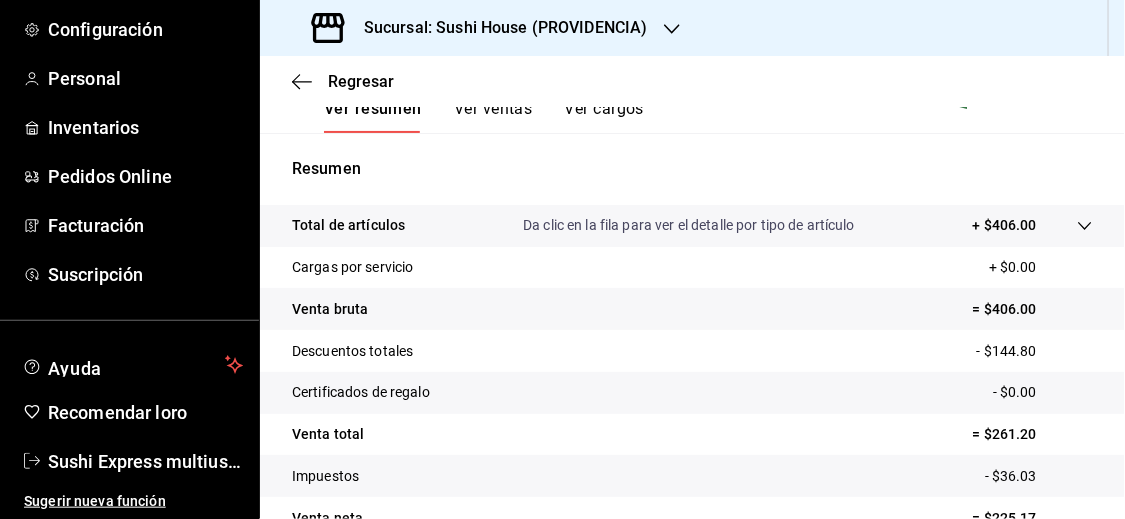 scroll, scrollTop: 349, scrollLeft: 0, axis: vertical 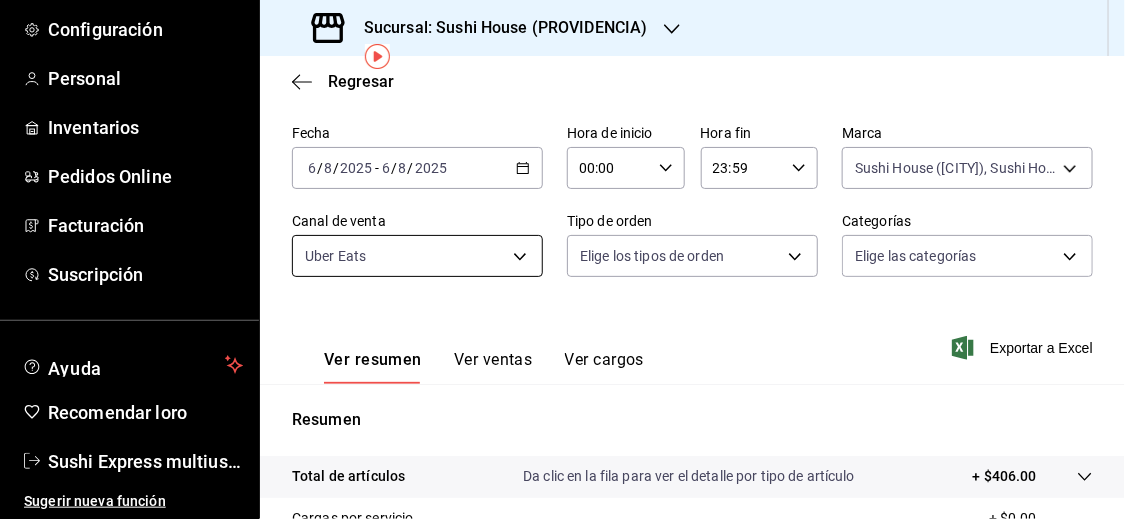 click on "Pregunta a Parrot AI Informes   Menú   Configuración   Personal   Inventarios   Pedidos Online   Facturación   Suscripción   Ayuda Recomendar loro   Sushi Express multiusuario   Sugerir nueva función   Sucursal: Sushi House ([CITY]) Regresar Ventas Los artículos listados no incluyen descuentos de orden y el filtro de fechas está limitado a un máximo de 31 días. Fecha [DATE] [DATE] - [DATE] [DATE] Hora de inicio 00:00 Hora de inicio Hora fin 23:59 Hora fin Marca Sushi House ([CITY]), Sushi House ([CITY]) [UUID],[UUID], Canal de venta Uber Eats UBER_EATS Tipo de orden Elige los tipos de orden Categorías Elige las categorías Ver resumen Ver ventas Ver cargos Exportar a Excel Resumen Total de artículos Da clic en la fila para ver el detalle por tipo de artículo + $406.00 Cargas por servicio + $0.00 Venta bruta = $406.00 Descuentos totales - $144.80 Certificados de regalo - $0.00 Venta total = $261.20   Menú" at bounding box center [562, 259] 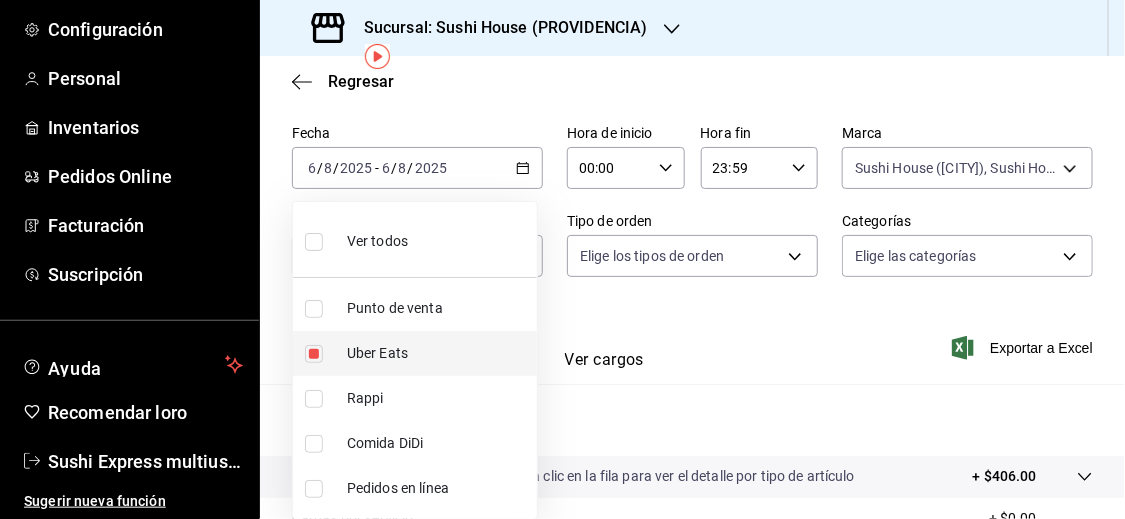 click at bounding box center [314, 354] 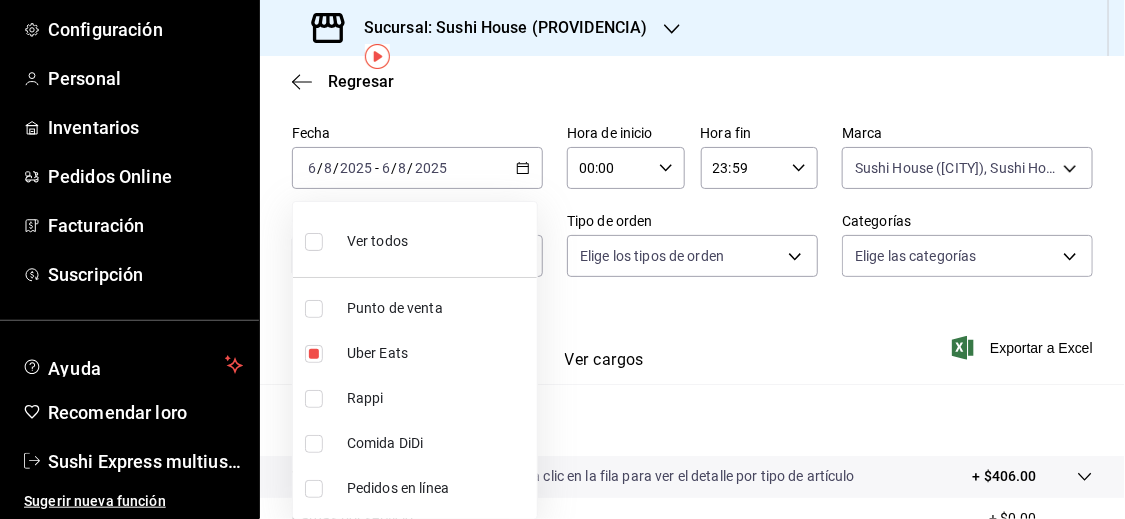 type 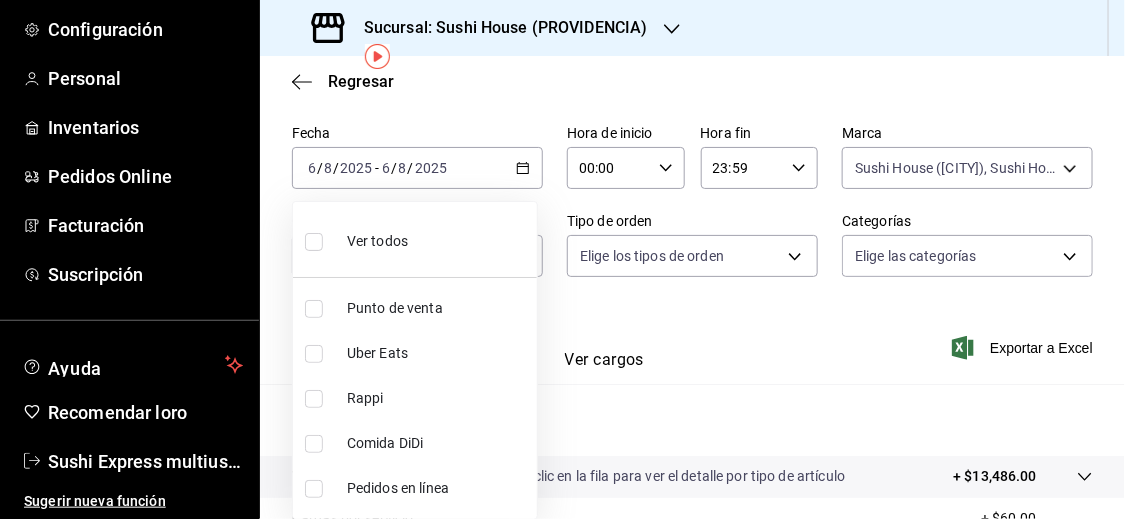 click at bounding box center (314, 444) 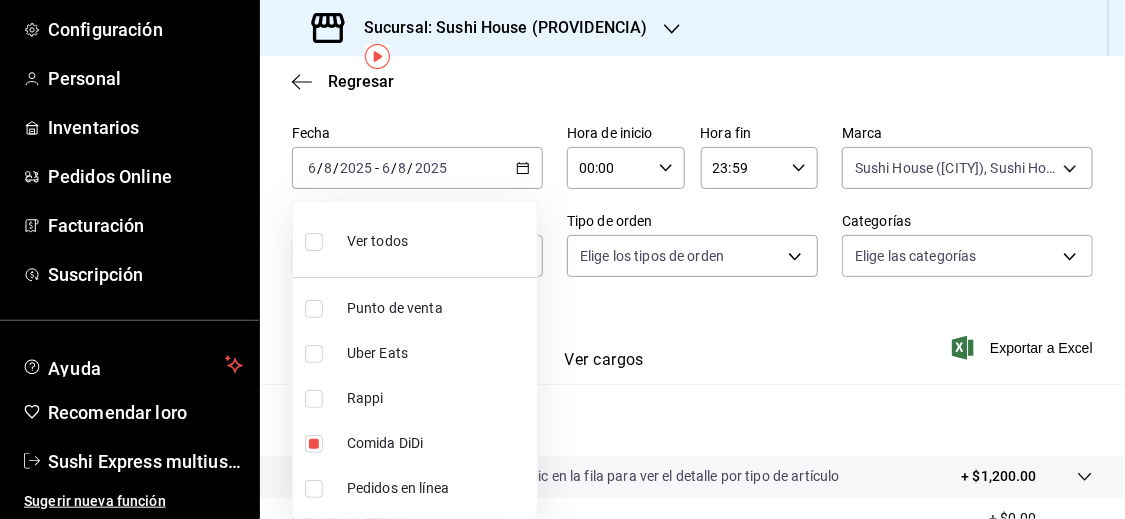 click at bounding box center [562, 259] 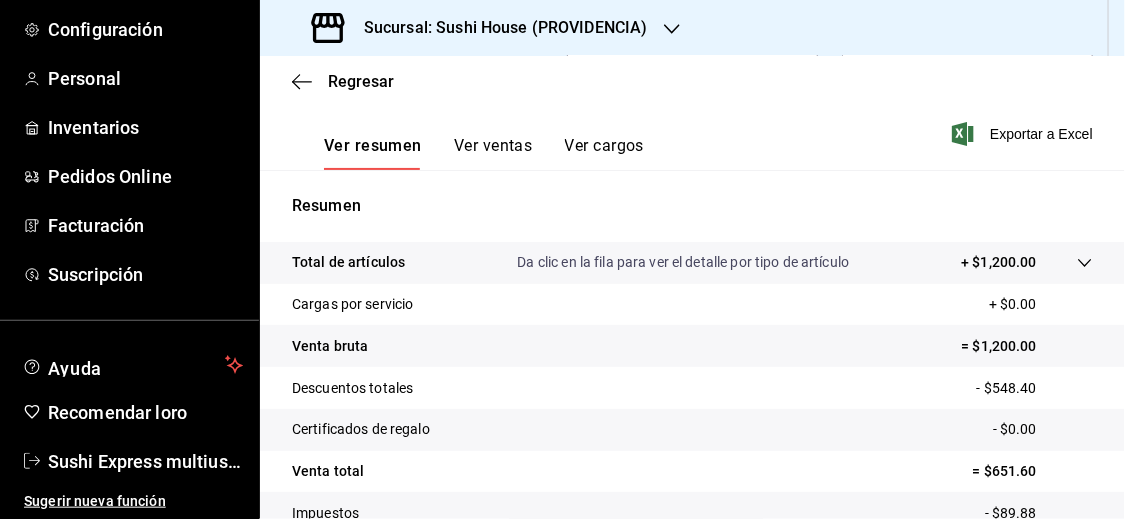 scroll, scrollTop: 301, scrollLeft: 0, axis: vertical 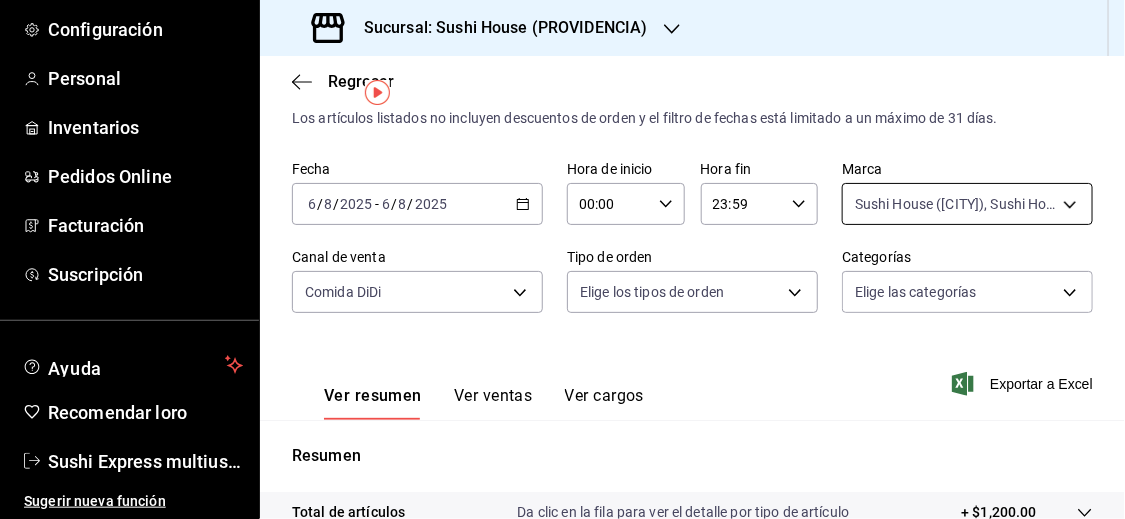 click on "Pregunta a Parrot AI Informes   Menú   Configuración   Personal   Inventarios   Pedidos Online   Facturación   Suscripción   Ayuda Recomendar loro   Sushi Express multiusuario   Sugerir nueva función   Sucursal: Sushi House ([CITY]) Regresar Ventas Los artículos listados no incluyen descuentos de orden y el filtro de fechas está limitado a un máximo de 31 días. Fecha [DATE] [DATE] - [DATE] [DATE] Hora de inicio 00:00 Hora de inicio Hora fin 23:59 Hora fin Marca Sushi House ([CITY]), Sushi House ([CITY]) [UUID],[UUID], Canal de venta Comida DiDi DIDI_FOOD Tipo de orden Elige los tipos de orden Categorías Elige las categorías Ver resumen Ver ventas Ver cargos Exportar a Excel Resumen Total de artículos Da clic en la fila para ver el detalle por tipo de artículo + $1,200.00 Cargas por servicio + $0.00 Venta bruta = $1,200.00 Descuentos totales - $548.40 Certificados de regalo - $0.00 Venta total = $651.60" at bounding box center [562, 259] 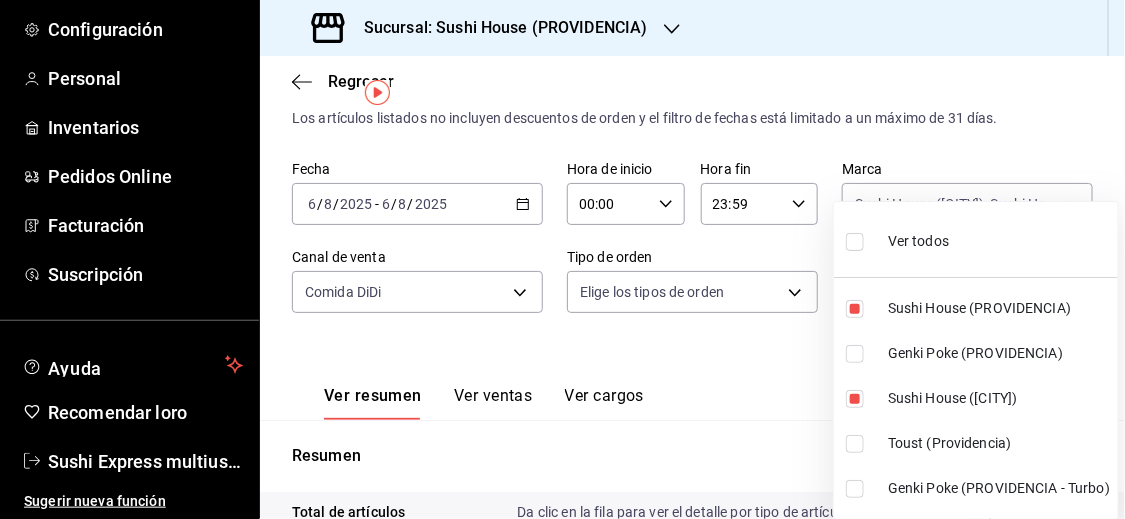 drag, startPoint x: 853, startPoint y: 307, endPoint x: 850, endPoint y: 353, distance: 46.09772 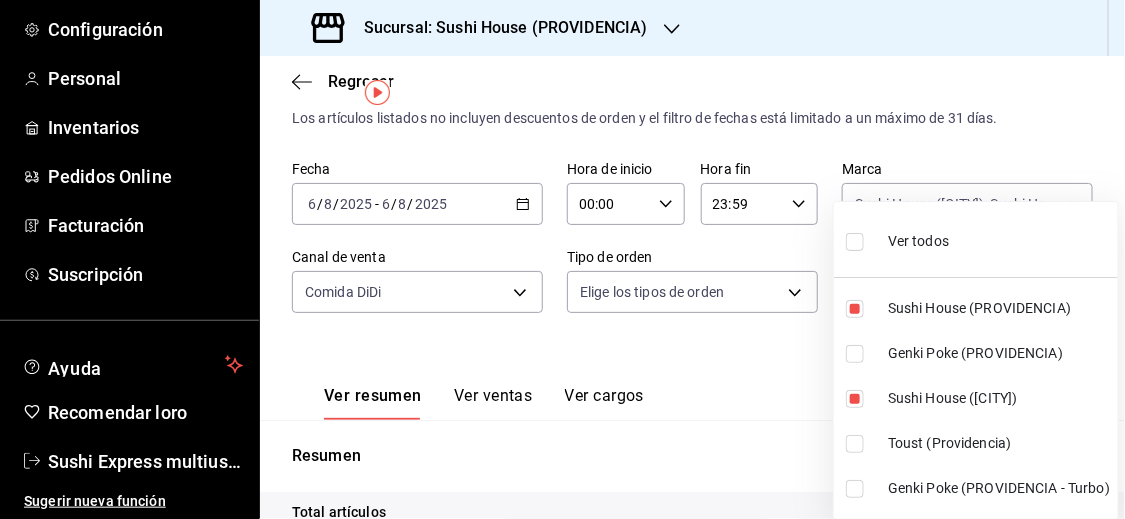 click at bounding box center (855, 354) 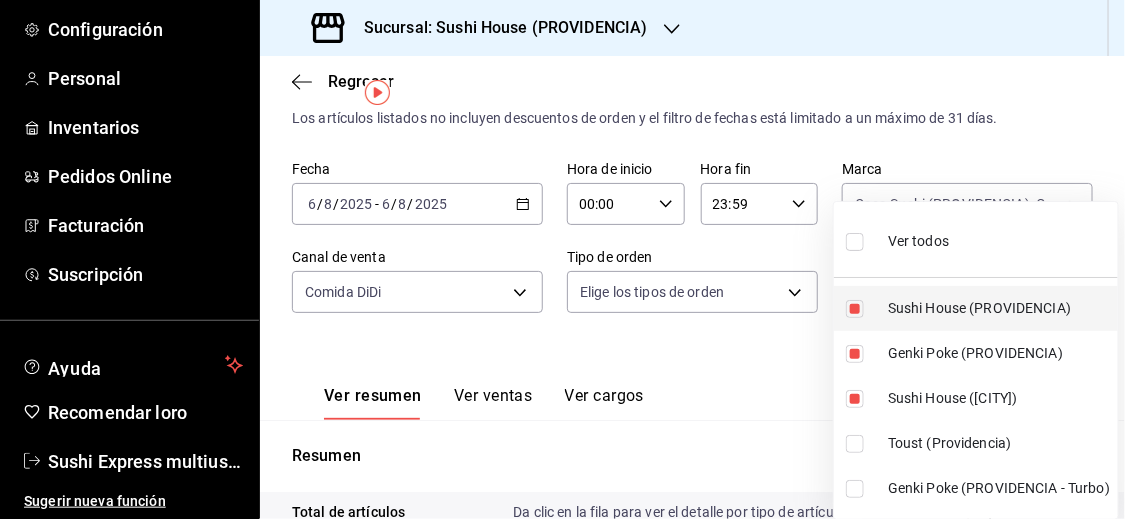 click on "Sushi House (PROVIDENCIA)" at bounding box center (976, 308) 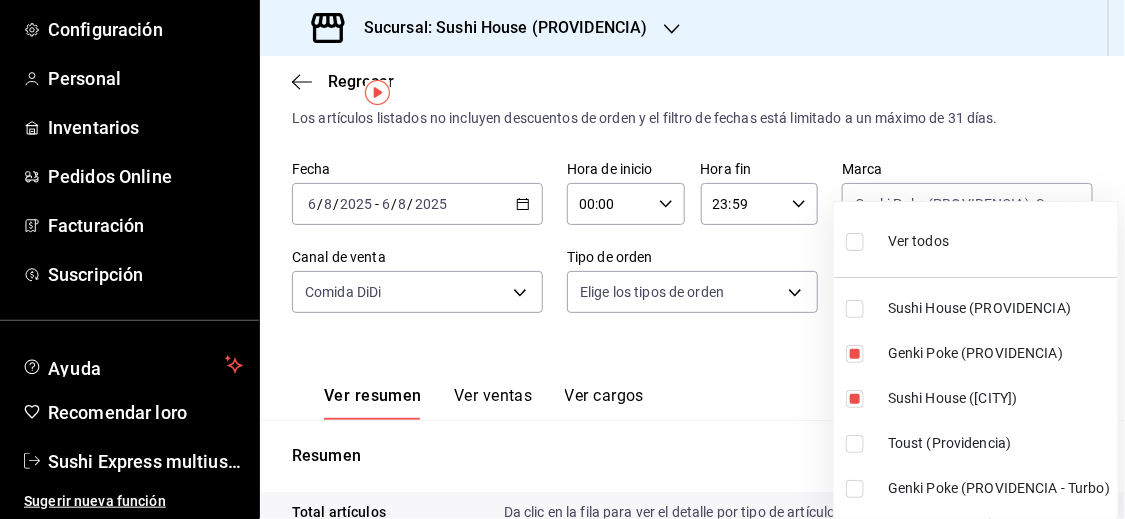 click at bounding box center (855, 399) 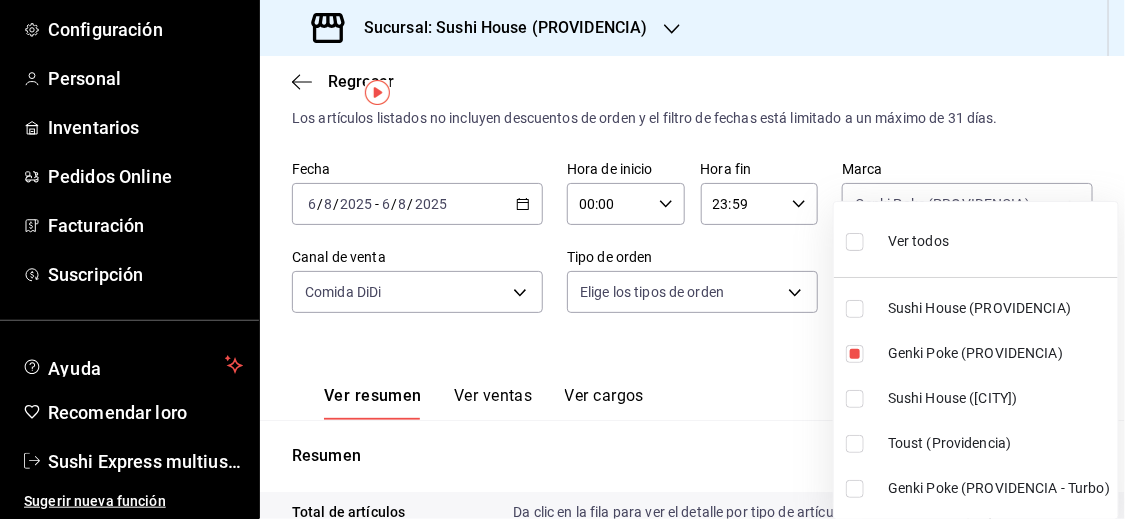 click at bounding box center [855, 489] 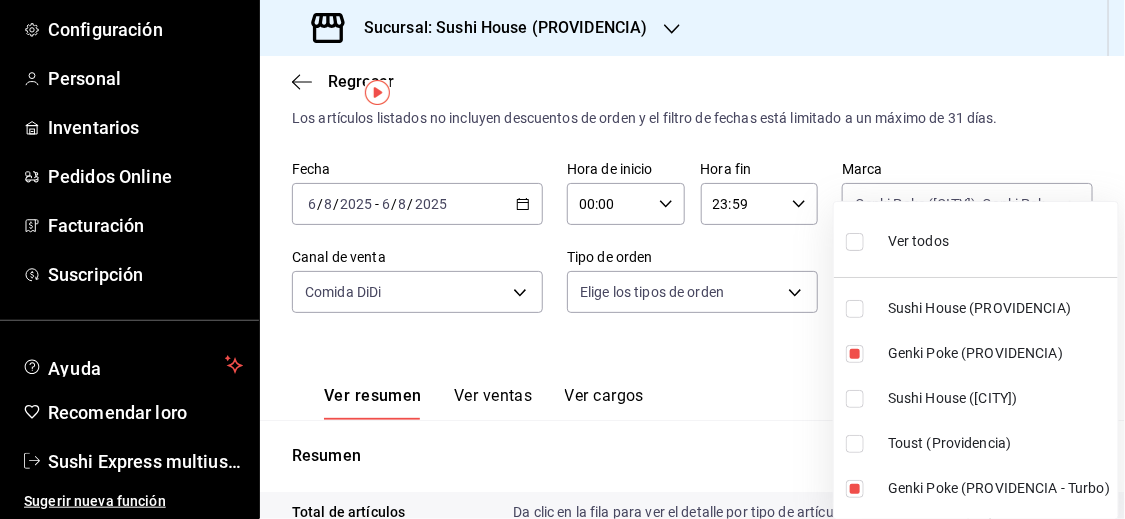 click at bounding box center [562, 259] 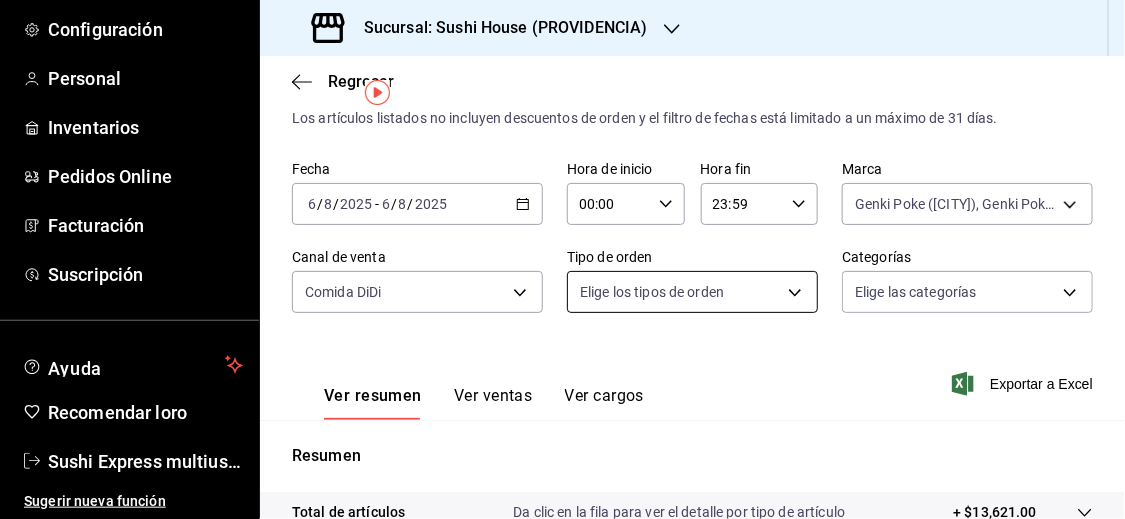 click on "Sucursal: Sushi House (PROVIDENCIA) Regresar Ventas Los artículos listados no incluyen descuentos de orden y el filtro de fechas está limitado a un máximo de 31 días. Fecha [DATE] [DATE] - [DATE] [DATE] Hora de inicio 00:00 Hora de inicio Hora fin 23:59 Hora fin Marca Genki Poke (PROVIDENCIA), Genki Poke (PROVIDENCIA - Turbo) [UUID],[UUID] Canal de venta Comida DiDi DIDI_FOOD Tipo de orden Elige los tipos de orden Categorías Elige las categorías Ver resumen Ver ventas Ver cargos Exportar a Excel Resumen Total de artículos Da clic en la fila para ver el detalle por tipo de artículo + $13,621.00 Cargas por servicio + $0.00 Venta bruta = $13,621.00 Descuentos totales - $5,023.20 Certificados de regalo - $0.00 Venta total" at bounding box center (562, 259) 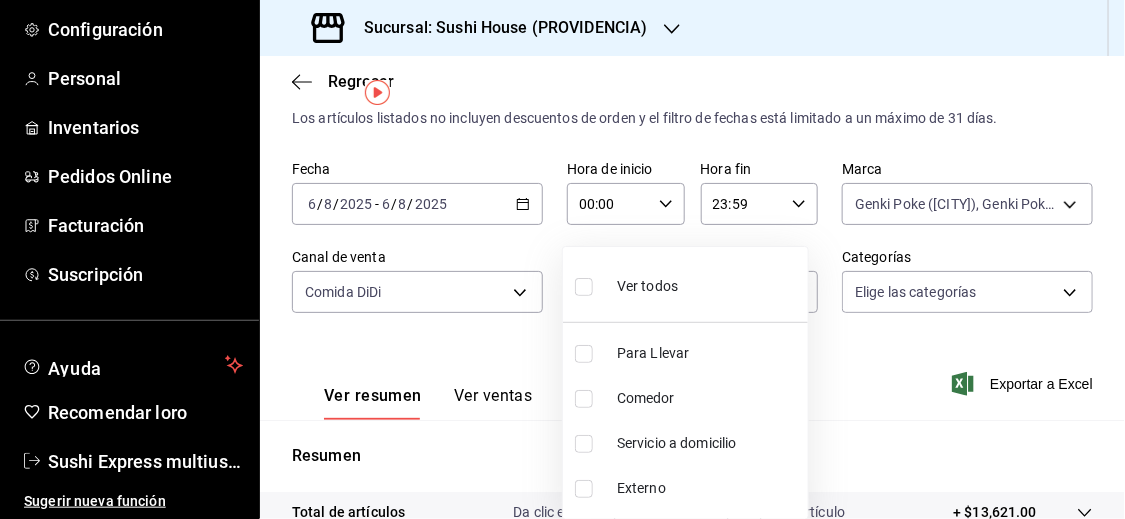 click at bounding box center [562, 259] 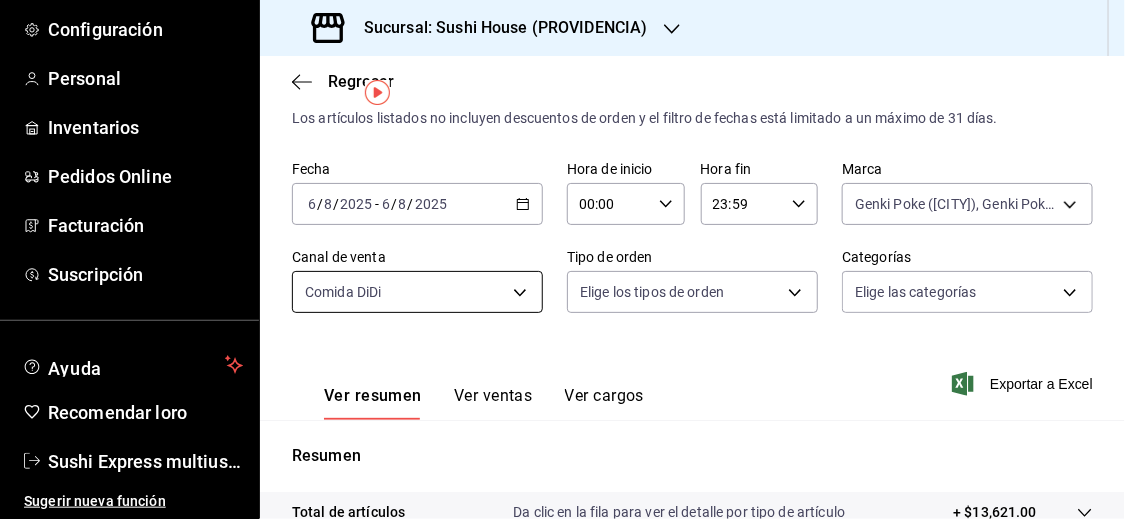 click on "Sucursal: Sushi House (PROVIDENCIA) Regresar Ventas Los artículos listados no incluyen descuentos de orden y el filtro de fechas está limitado a un máximo de 31 días. Fecha [DATE] [DATE] - [DATE] [DATE] Hora de inicio 00:00 Hora de inicio Hora fin 23:59 Hora fin Marca Genki Poke (PROVIDENCIA), Genki Poke (PROVIDENCIA - Turbo) [UUID],[UUID] Canal de venta Comida DiDi DIDI_FOOD Tipo de orden Elige los tipos de orden Categorías Elige las categorías Ver resumen Ver ventas Ver cargos Exportar a Excel Resumen Total de artículos Da clic en la fila para ver el detalle por tipo de artículo + $13,621.00 Cargas por servicio + $0.00 Venta bruta = $13,621.00 Descuentos totales - $5,023.20 Certificados de regalo - $0.00 Venta total" at bounding box center (562, 259) 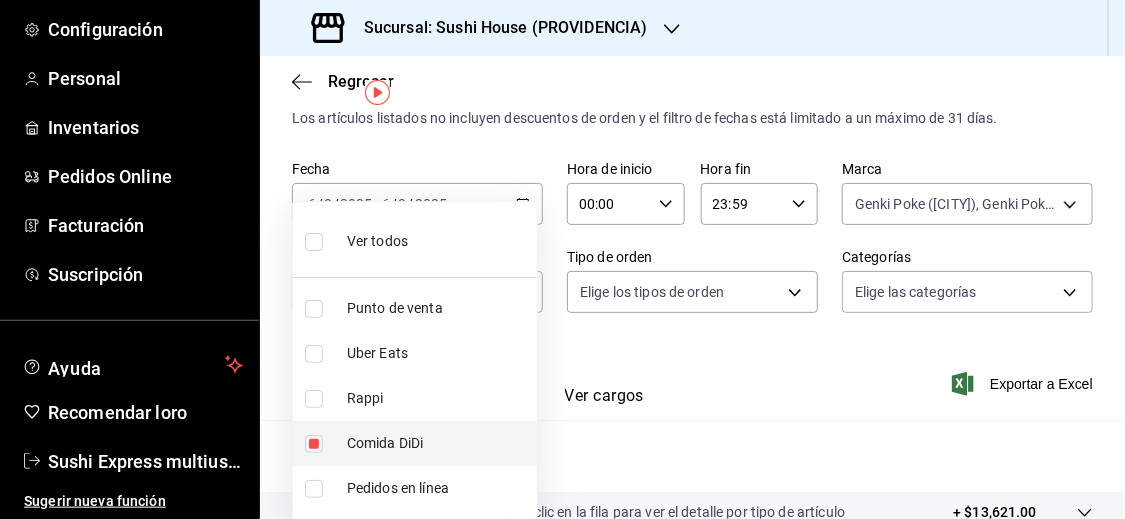 click at bounding box center (314, 444) 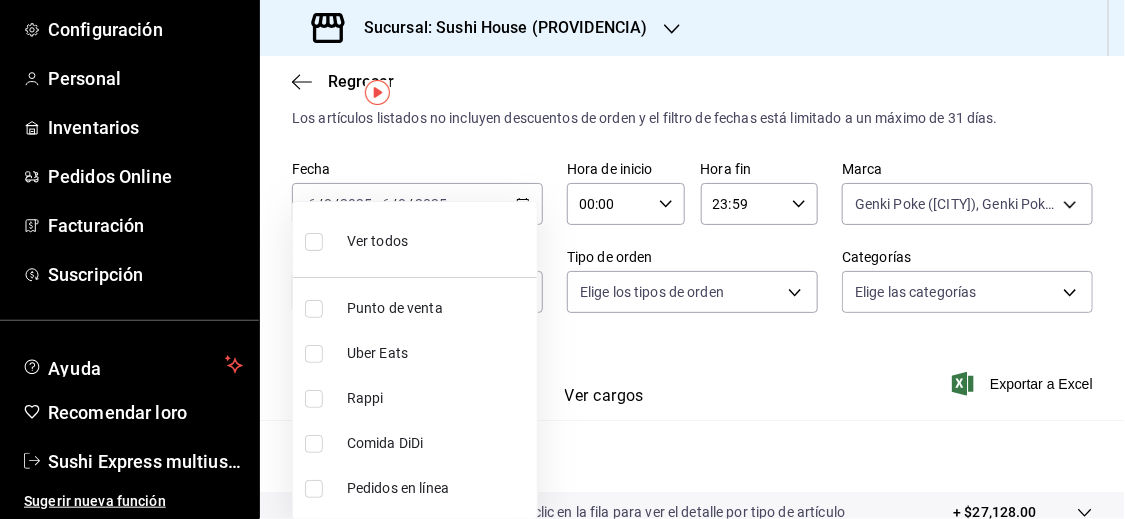 click at bounding box center [314, 399] 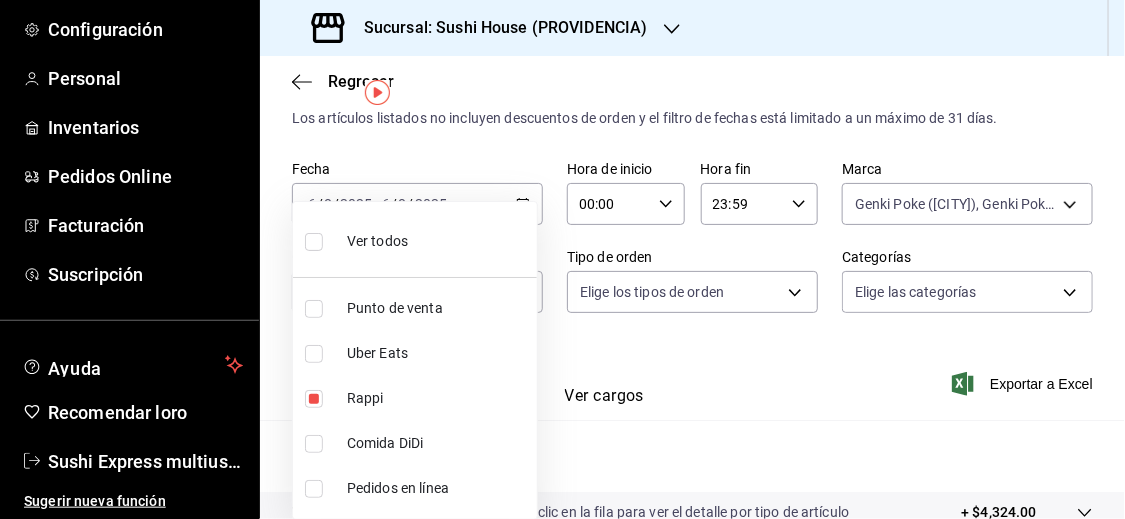 click at bounding box center [562, 259] 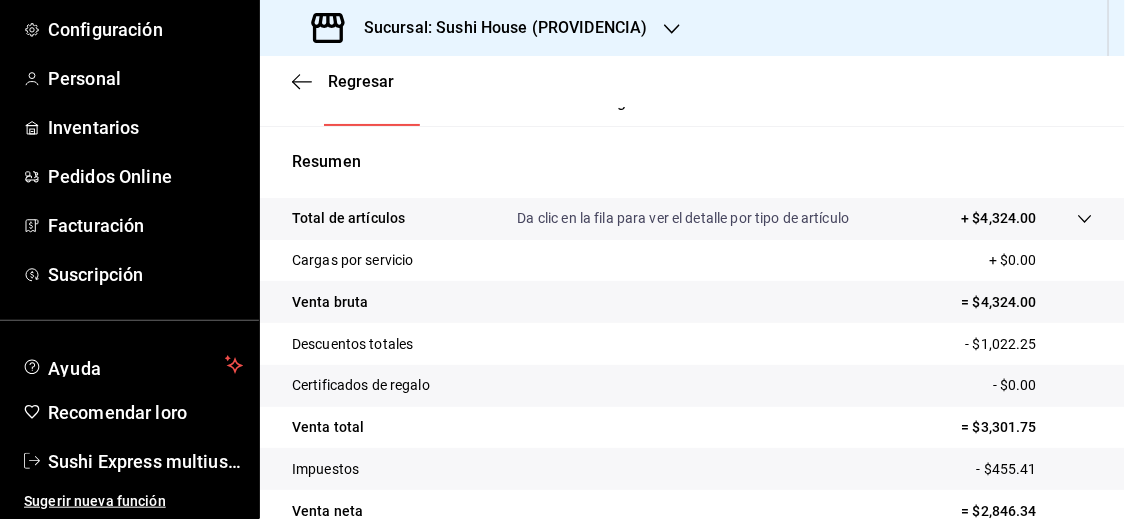 scroll, scrollTop: 341, scrollLeft: 0, axis: vertical 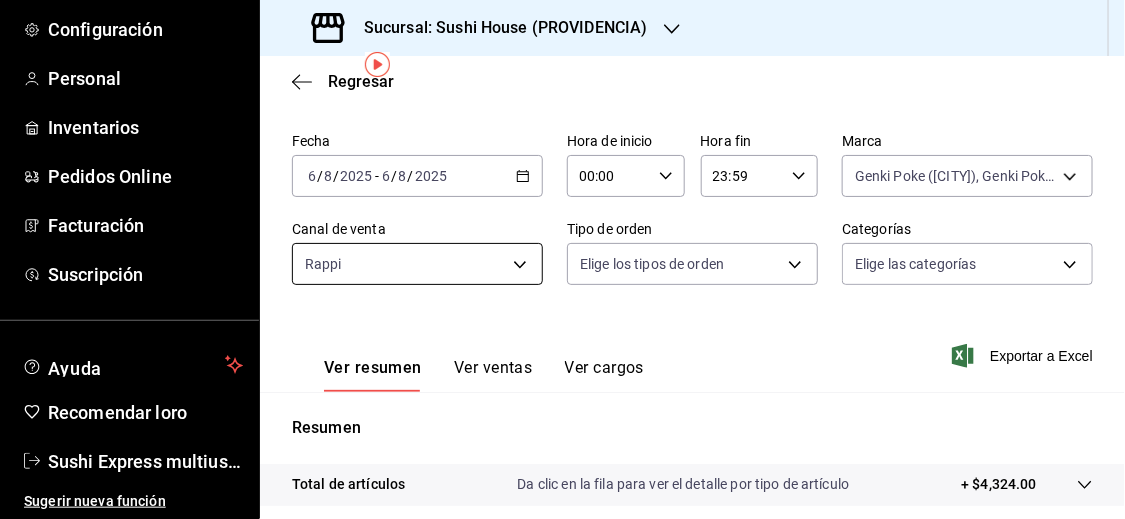 click on "Sucursal: Sushi House (PROVIDENCIA) Regresar Ventas Los artículos listados no incluyen descuentos de orden y el filtro de fechas está limitado a un máximo de 31 días. Fecha [DATE] [DATE] - [DATE] [DATE] Hora de inicio 00:00 Hora de inicio Hora fin 23:59 Hora fin Marca Genki Poke (PROVIDENCIA), Genki Poke (PROVIDENCIA - Turbo) [UUID],[UUID] Canal de venta Rappi RAPPI Tipo de orden Elige los tipos de orden Categorías Elige las categorías Ver resumen Ver ventas Ver cargos Exportar a Excel Resumen Total de artículos Da clic en la fila para ver el detalle por tipo de artículo + $4,324.00 Cargas por servicio + $0.00 Venta bruta = $4,324.00 Descuentos totales - $1,022.25 Certificados de regalo - $0.00 Venta total = $3,301.75" at bounding box center [562, 259] 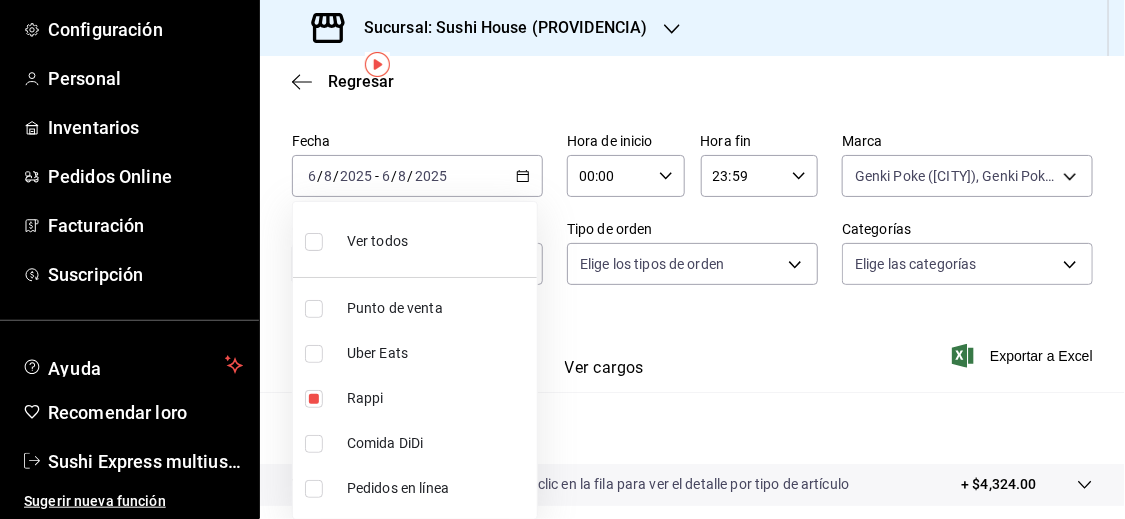 click at bounding box center [314, 399] 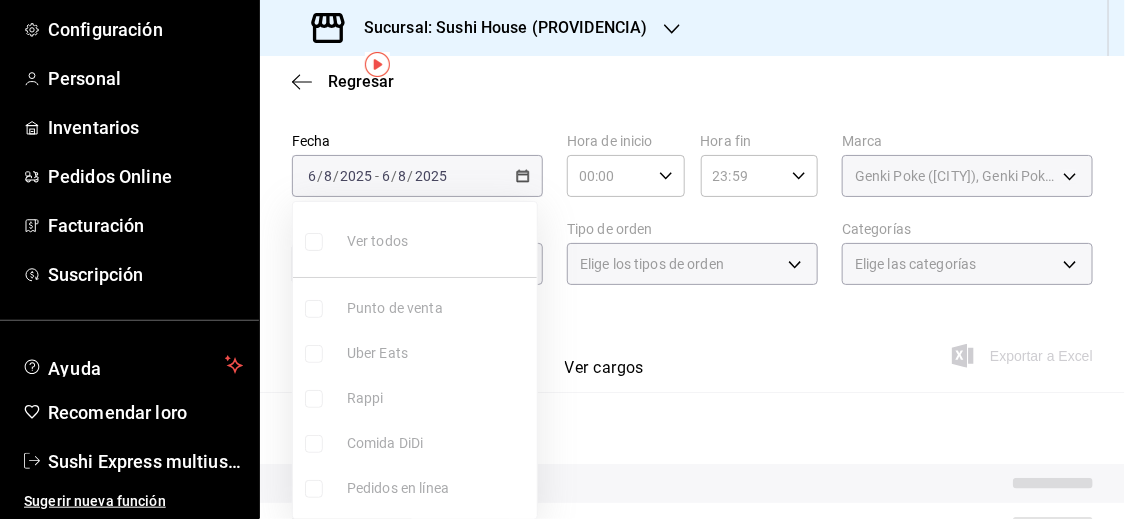 click on "Ver todos Punto de venta Uber Eats Rappi Comida DiDi Pedidos en línea" at bounding box center [415, 360] 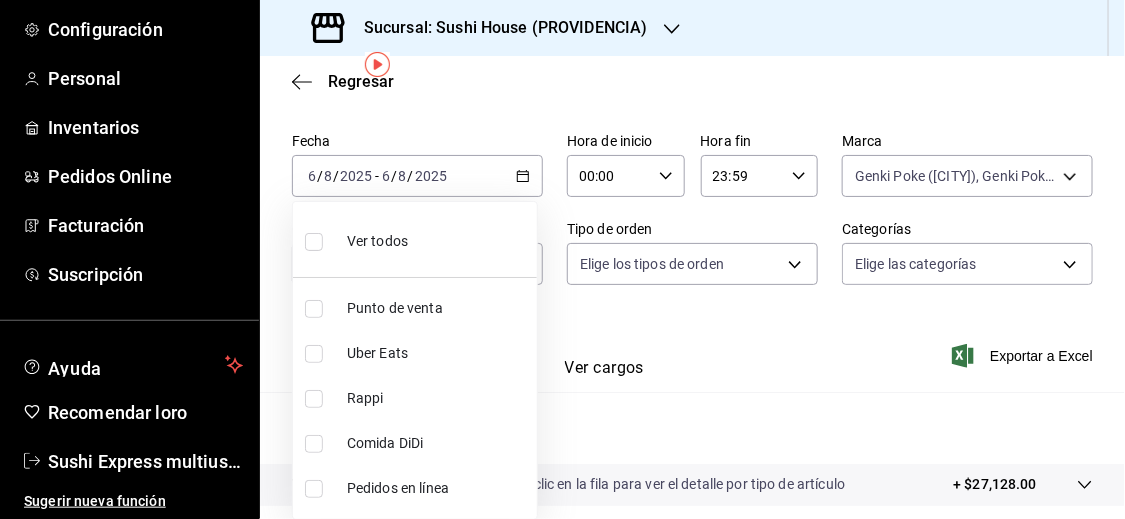 click at bounding box center (314, 354) 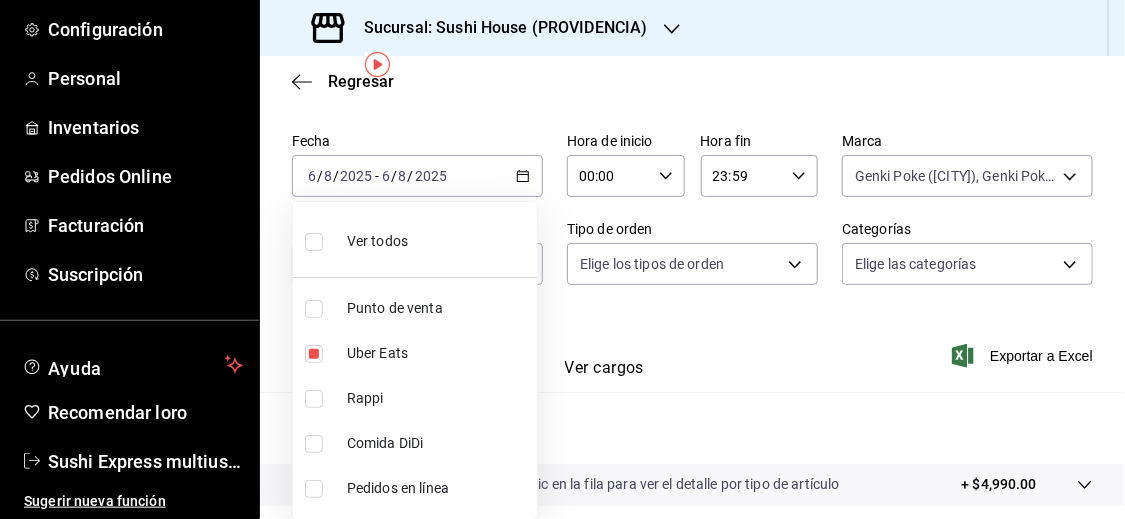 click at bounding box center (562, 259) 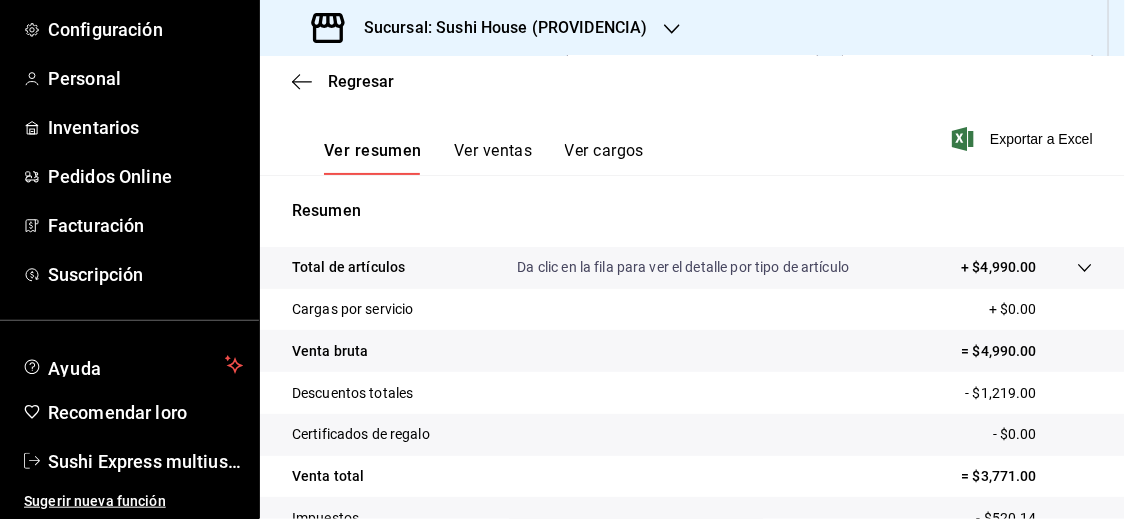 scroll, scrollTop: 293, scrollLeft: 0, axis: vertical 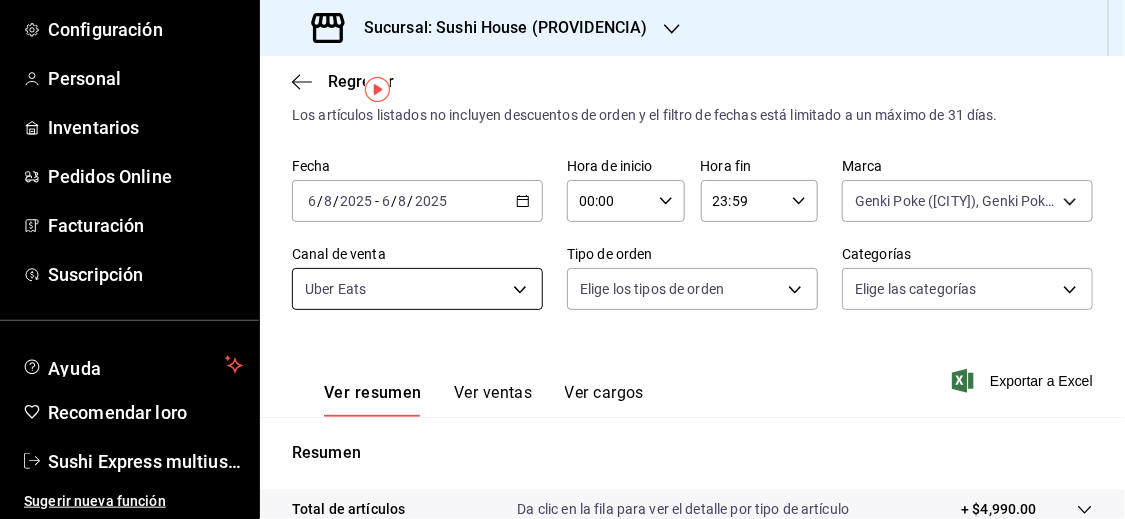 click on "Pregunta a Parrot AI Informes   Menú   Configuración   Personal   Inventarios   Pedidos Online   Facturación   Suscripción   Ayuda Recomendar loro   Sushi Express multiusuario   Sugerir nueva función   Sucursal: Sushi House ([CITY]) Regresar Ventas Los artículos listados no incluyen descuentos de orden y el filtro de fechas está limitado a un máximo de 31 días. Fecha [DATE] [DATE] - [DATE] [DATE] Hora de inicio 00:00 Hora de inicio Hora fin 23:59 Hora fin Marca Genki Poke ([CITY]), Genki Poke ([CITY] - Turbo) [UUID],[UUID],[UUID] Canal de venta Uber Eats UBER_EATS Tipo de orden Elige los tipos de orden Categorías Elige las categorías Ver resumen Ver ventas Ver cargos Exportar a Excel Resumen Total de artículos Da clic en la fila para ver el detalle por tipo de artículo + $4,990.00 Cargas por servicio + $0.00 Venta bruta = $4,990.00 Descuentos totales - $1,219.00 Certificados de regalo - $0.00 Venta total" at bounding box center (562, 259) 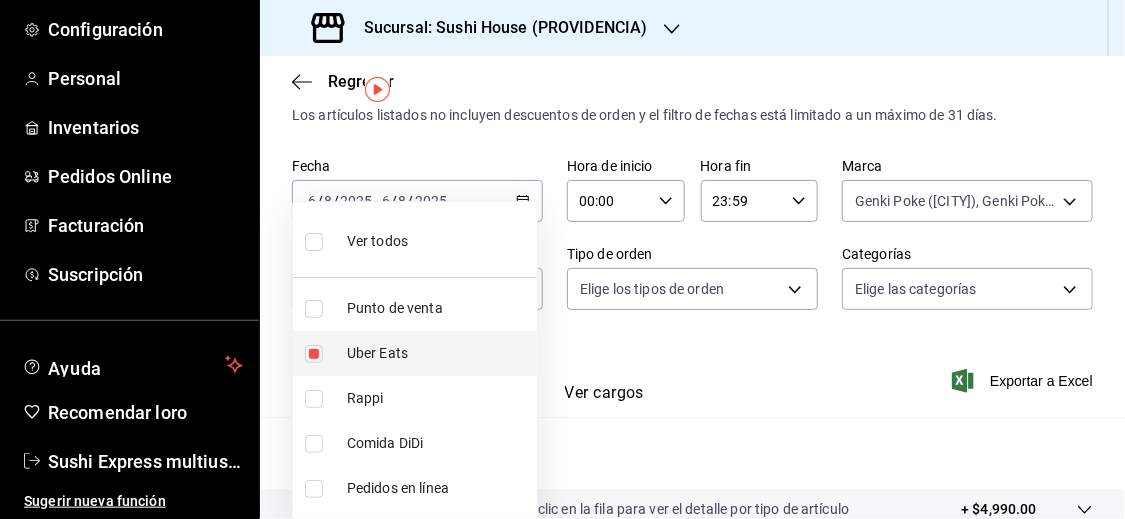 click at bounding box center [314, 354] 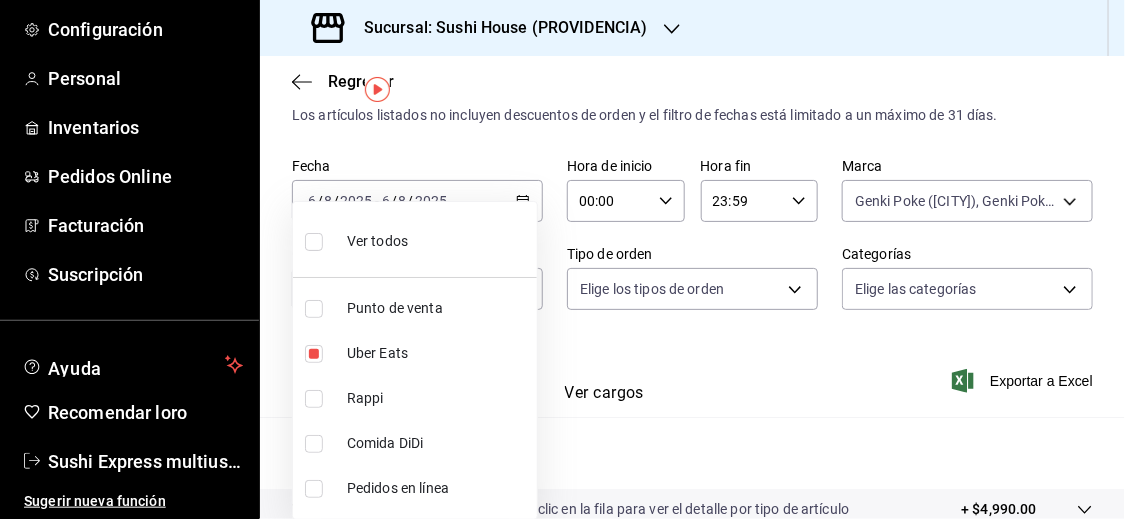 type 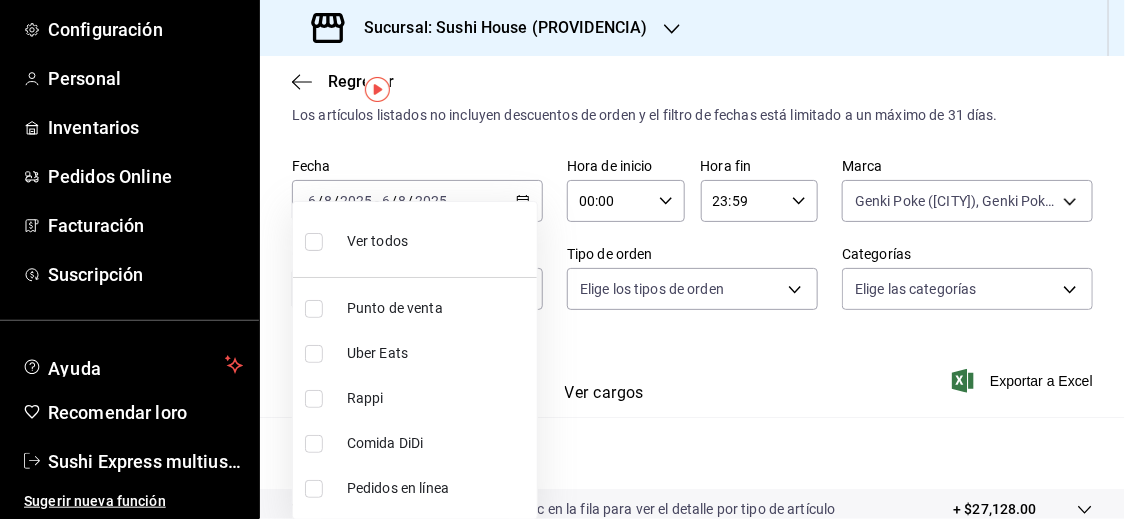 click at bounding box center [314, 444] 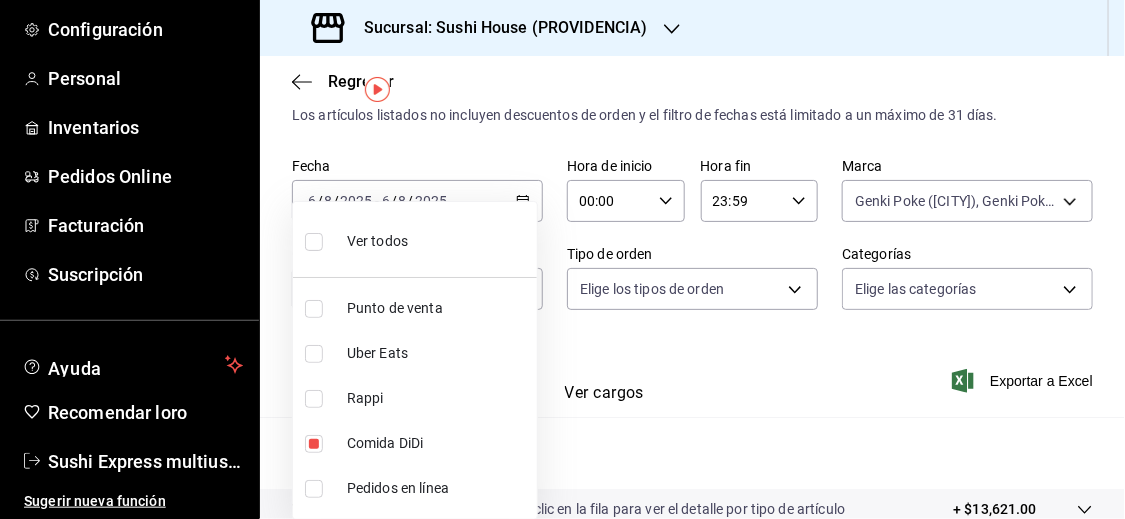 click at bounding box center [562, 259] 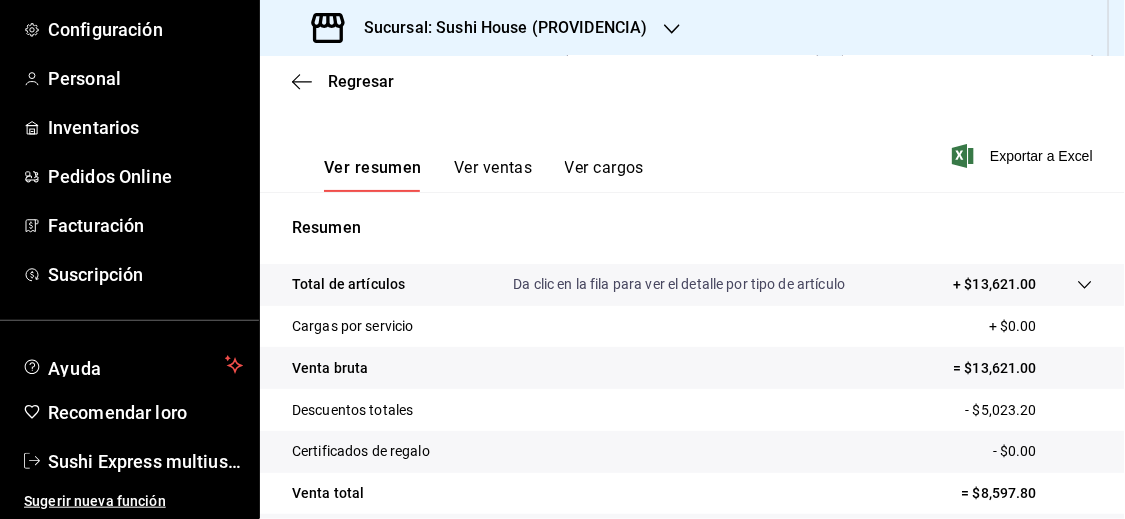 scroll, scrollTop: 296, scrollLeft: 0, axis: vertical 